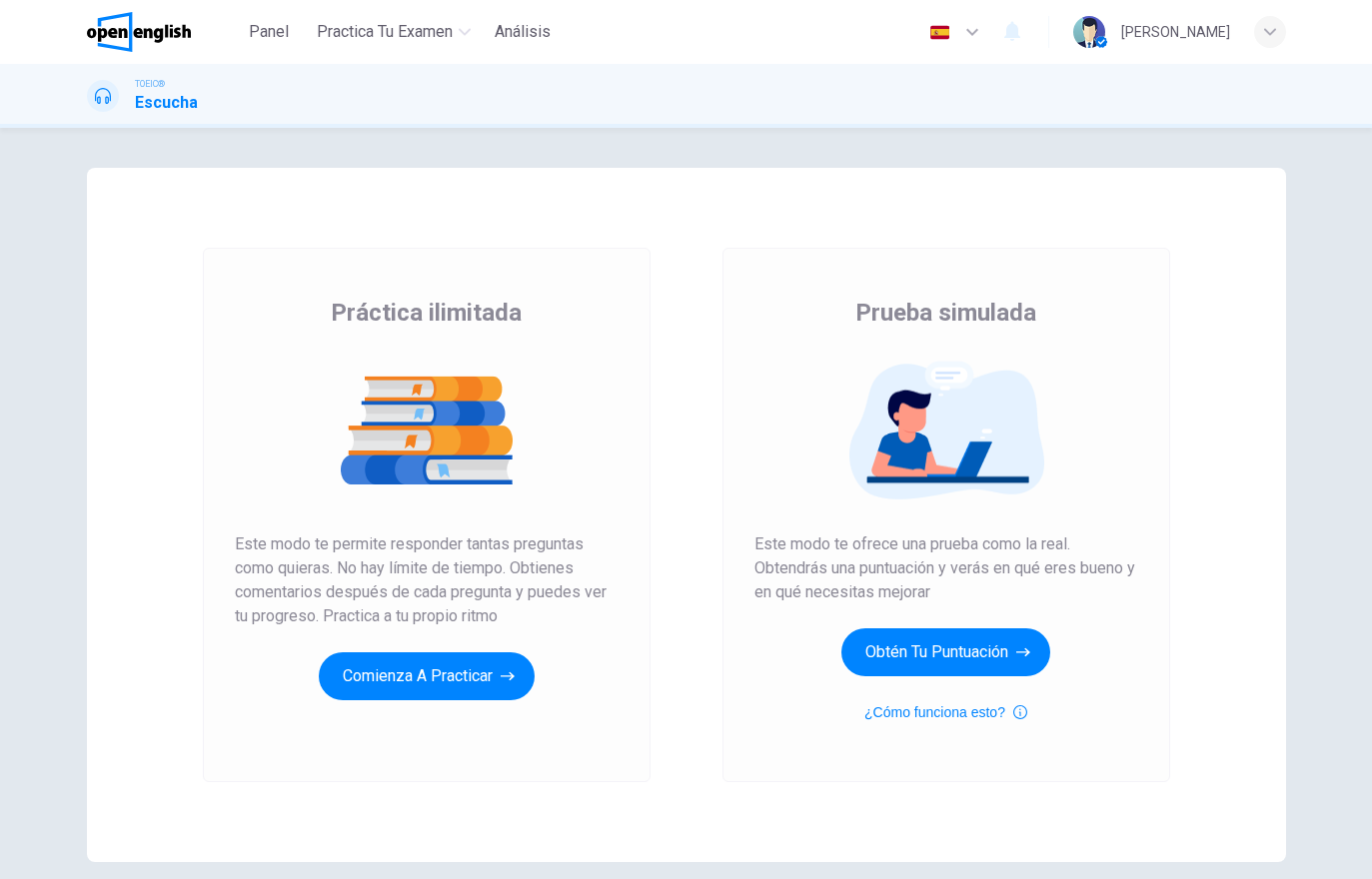 scroll, scrollTop: 0, scrollLeft: 0, axis: both 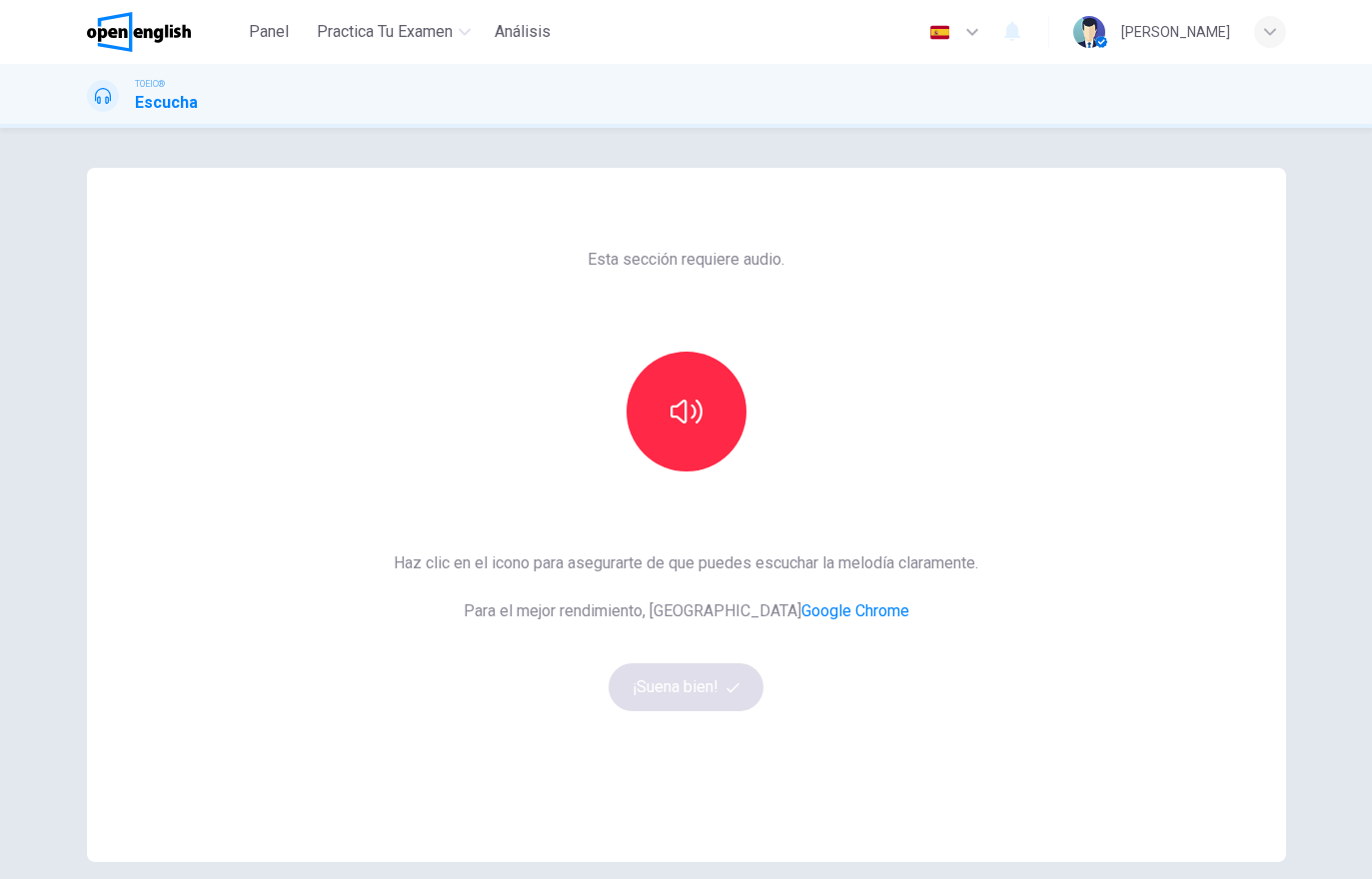 click 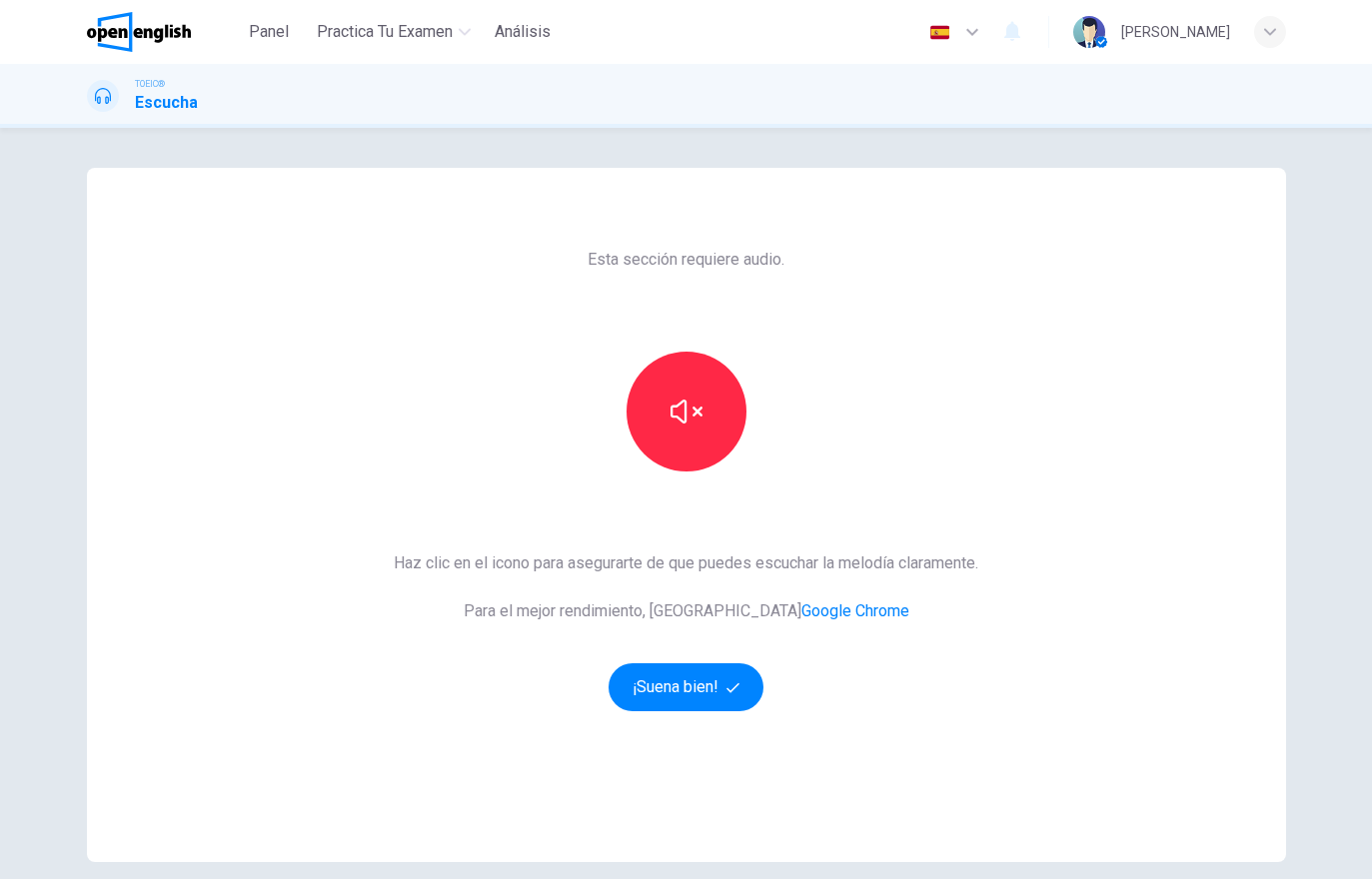 click on "¡Suena bien!" at bounding box center (686, 687) 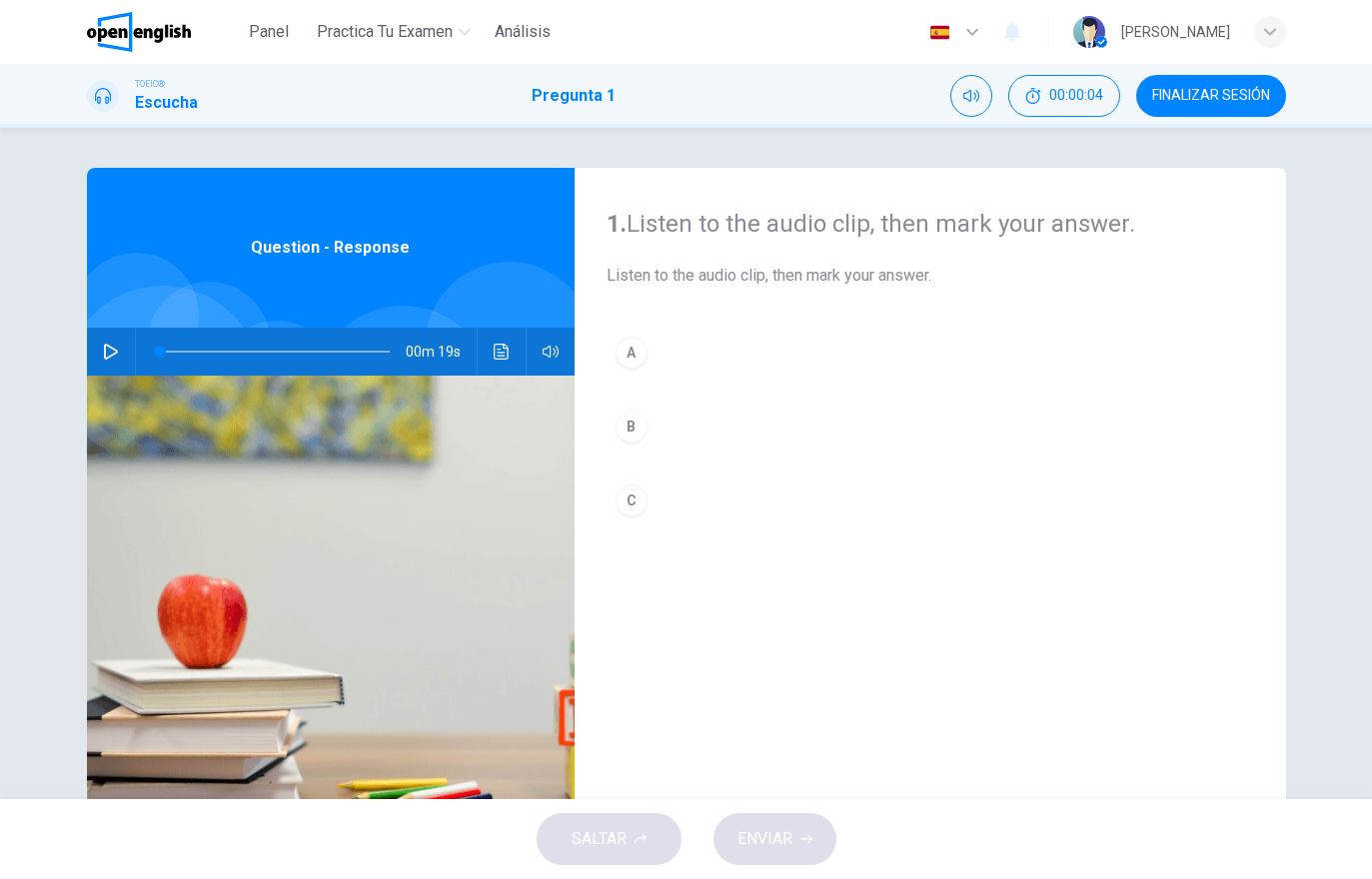 click at bounding box center [111, 352] 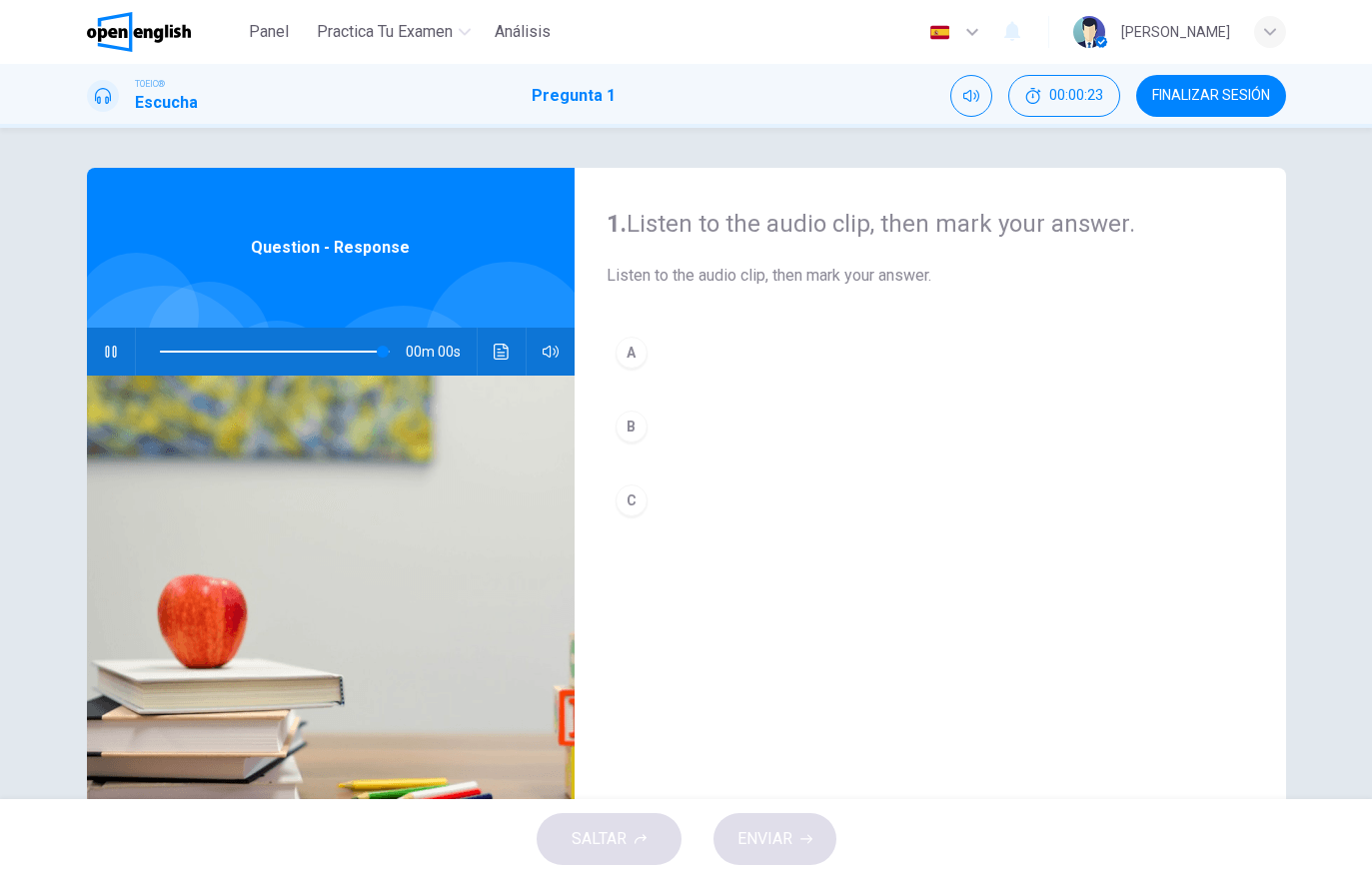 click on "B" at bounding box center (930, 427) 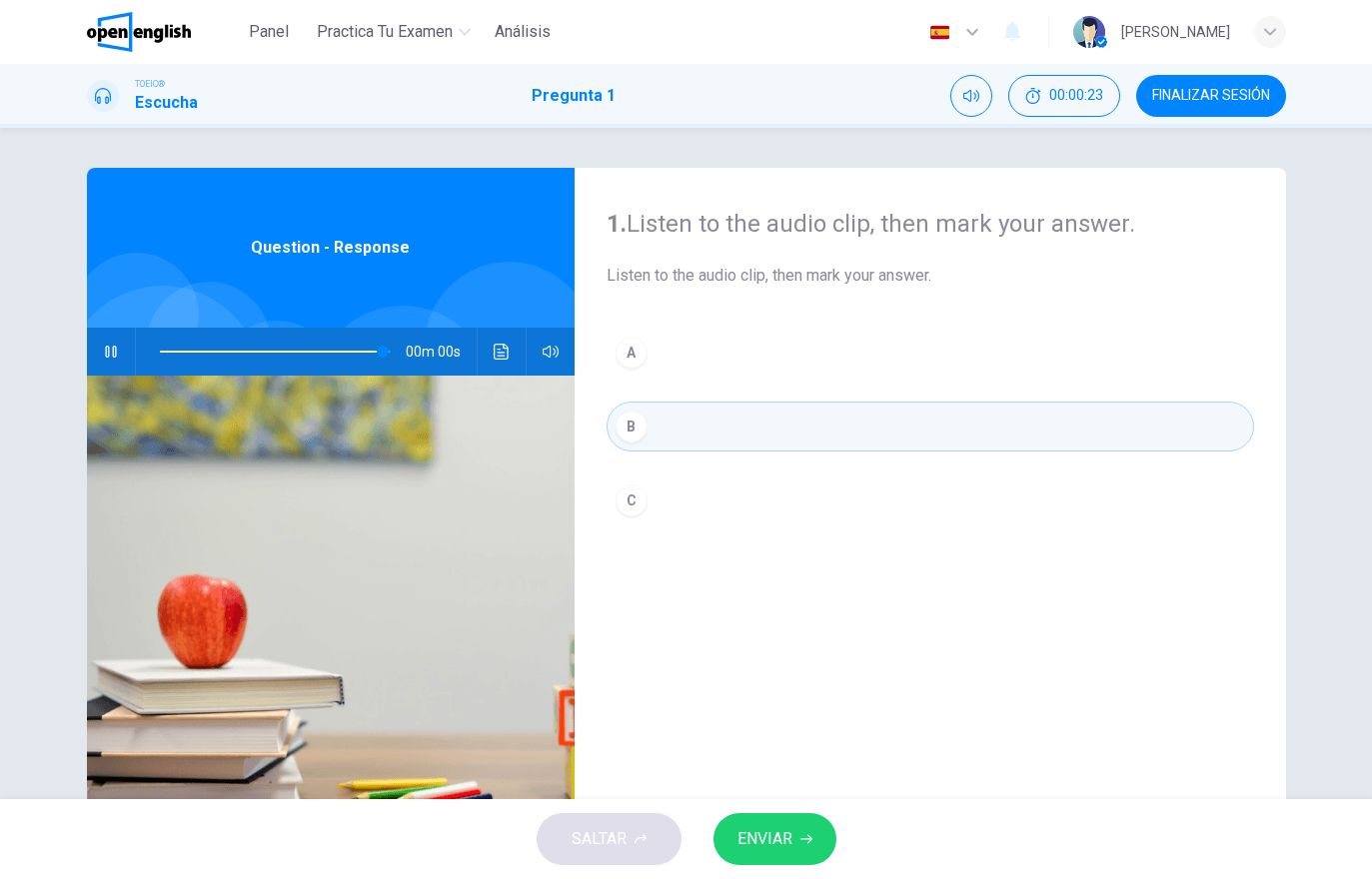 type on "*" 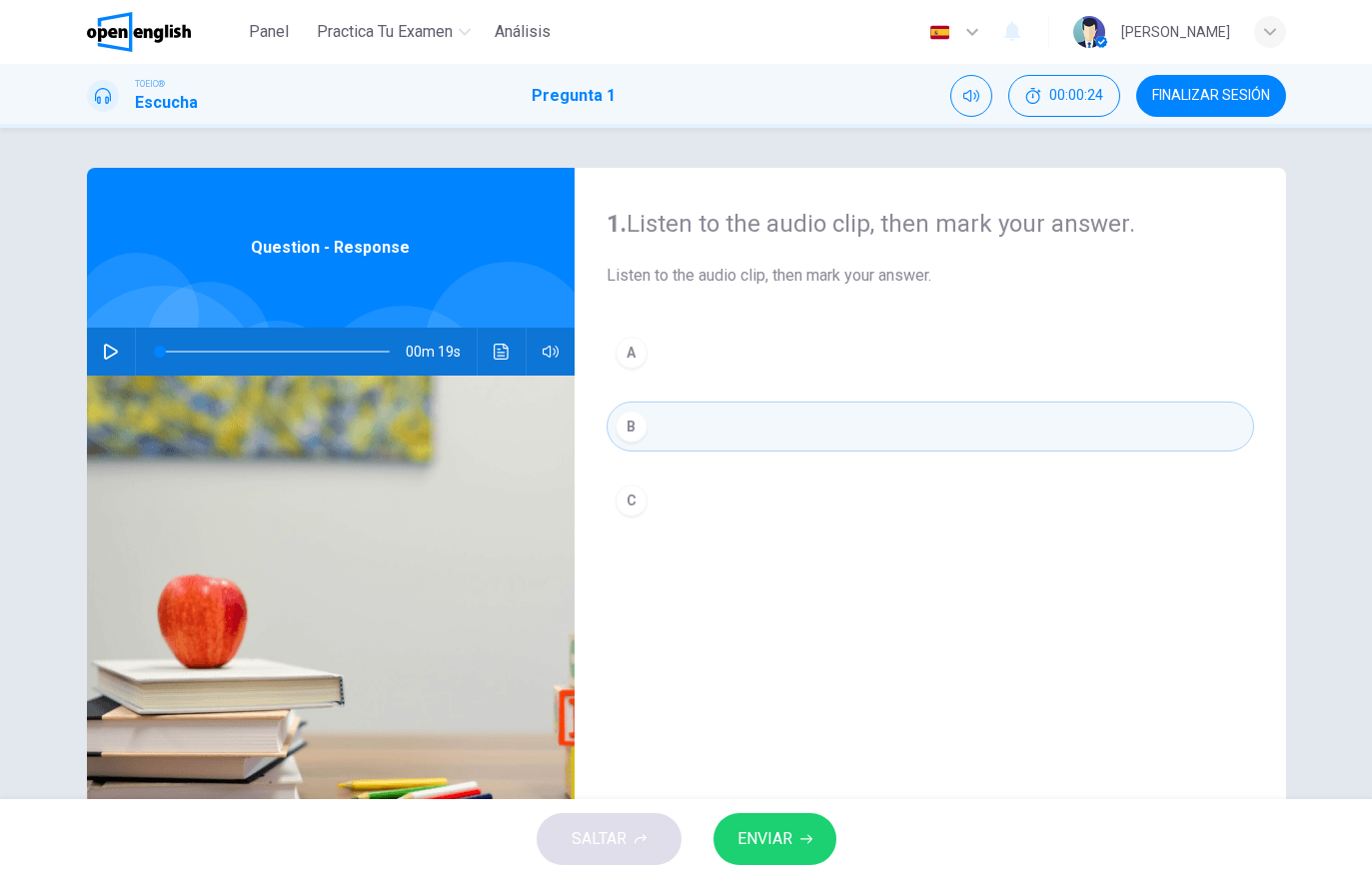 click on "ENVIAR" at bounding box center (774, 839) 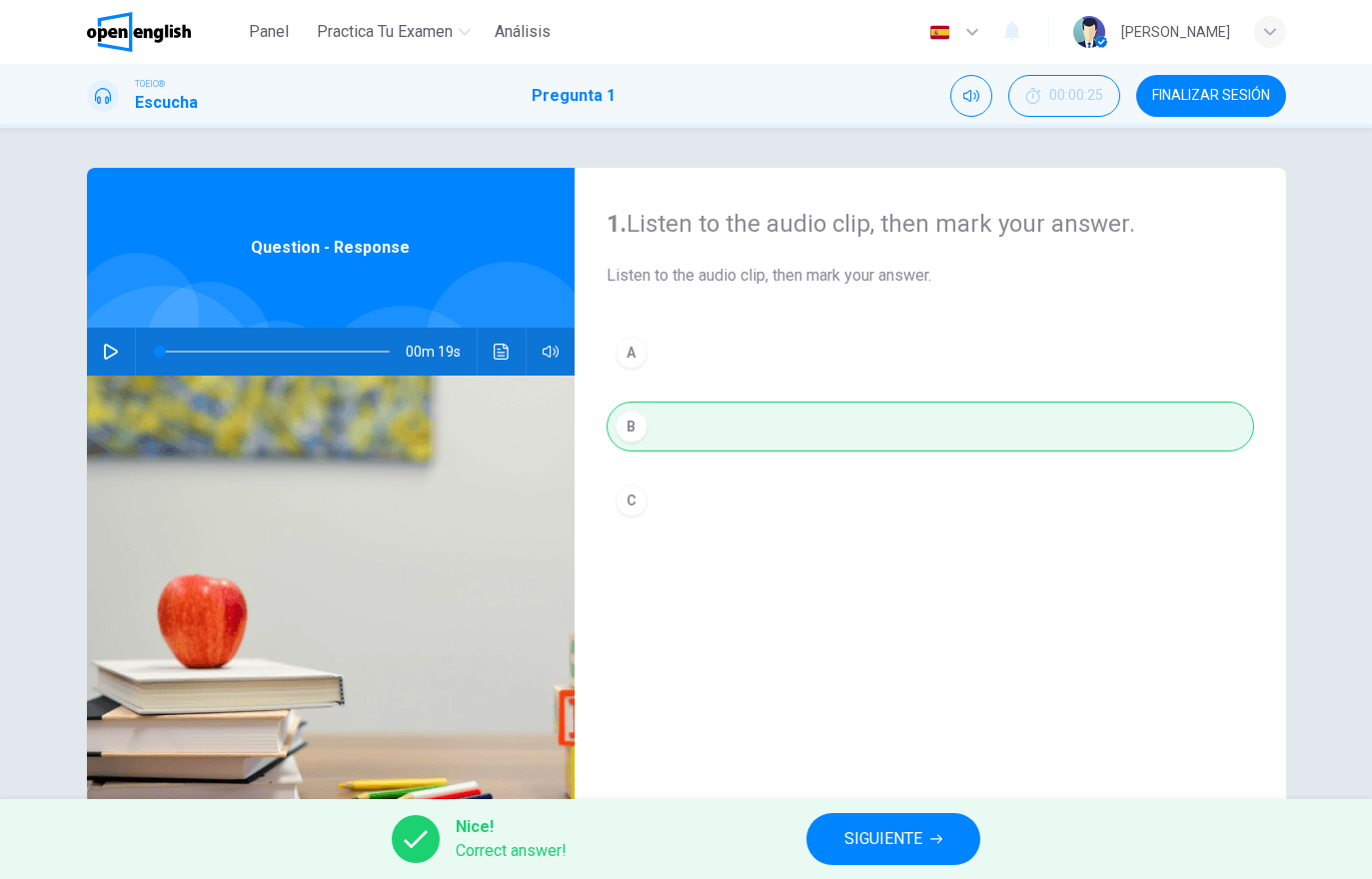 click on "SIGUIENTE" at bounding box center (893, 839) 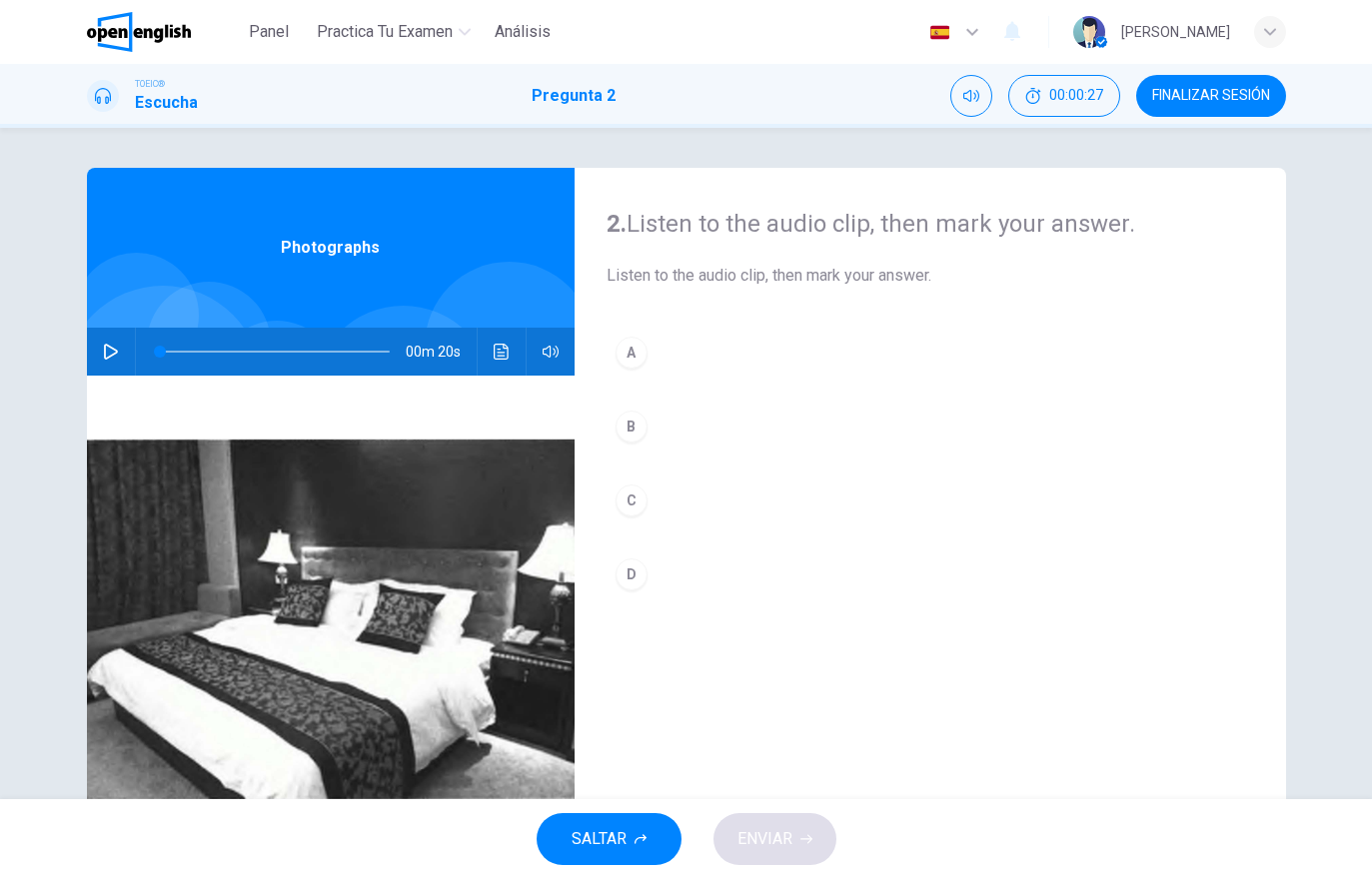 click at bounding box center [111, 352] 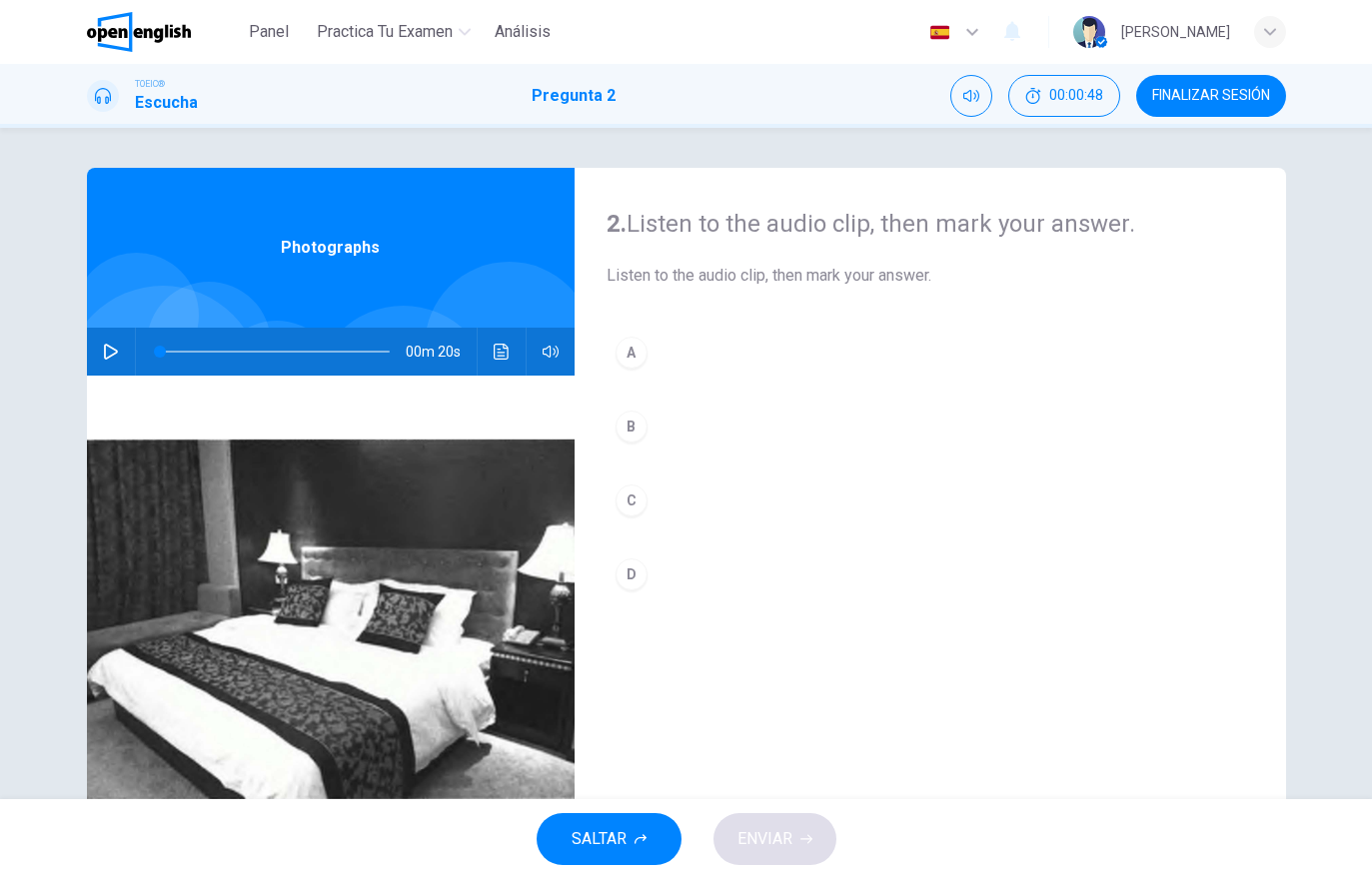 click 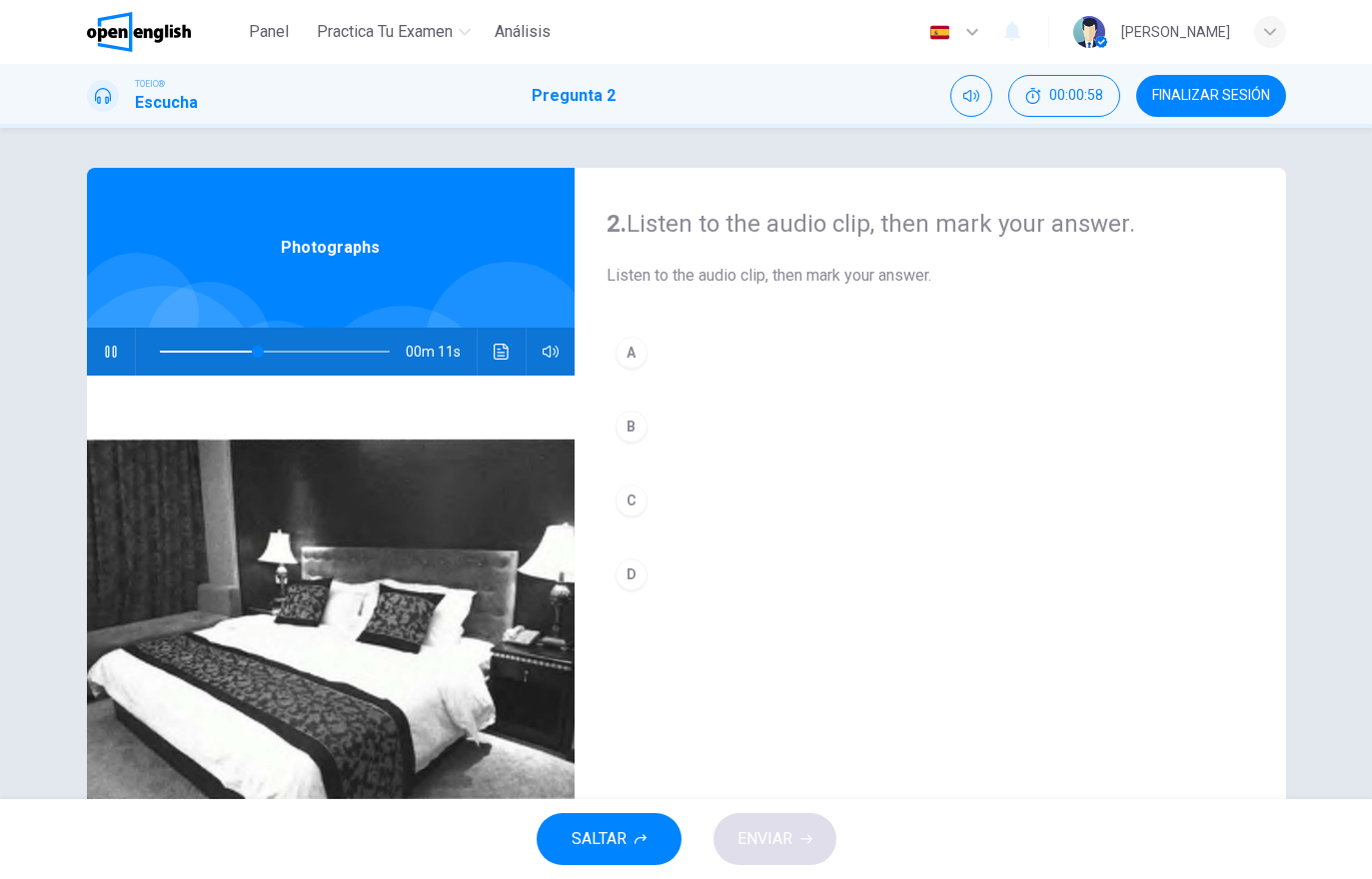 click on "2.  Listen to the audio clip, then [PERSON_NAME] your answer. Listen to the audio clip, then [PERSON_NAME] your answer. A B C D" at bounding box center [930, 514] 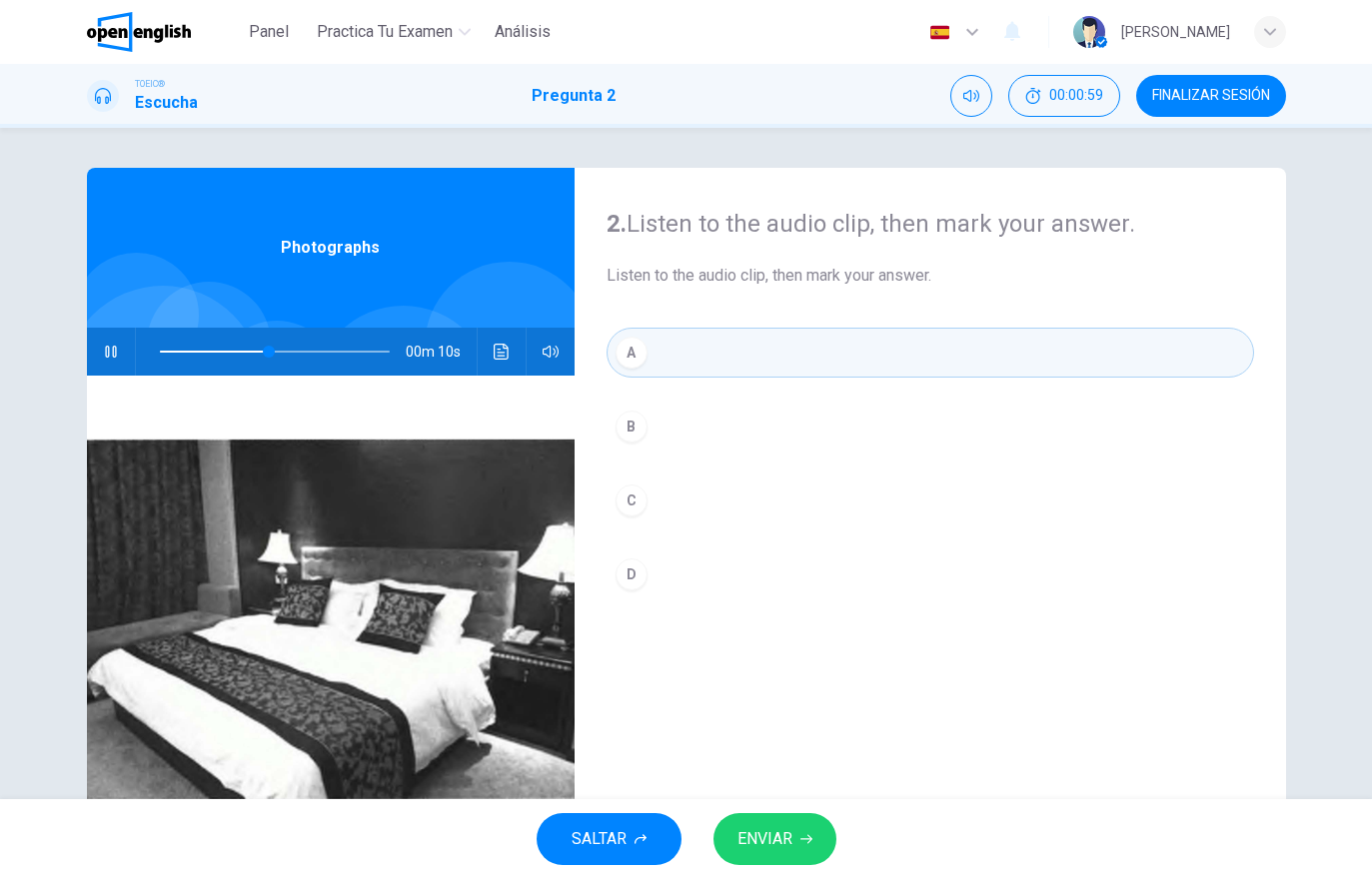 click on "ENVIAR" at bounding box center (774, 839) 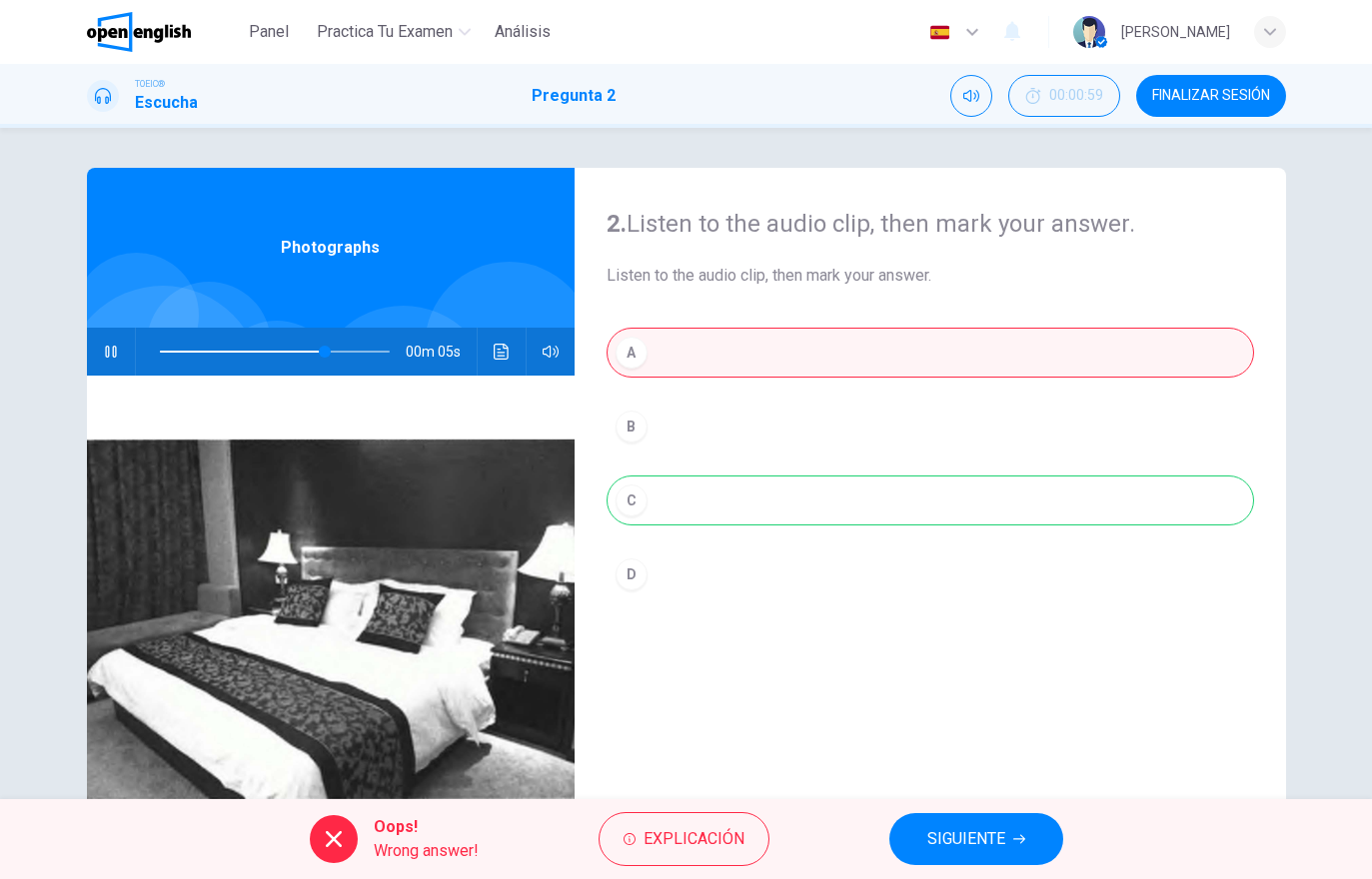 type on "**" 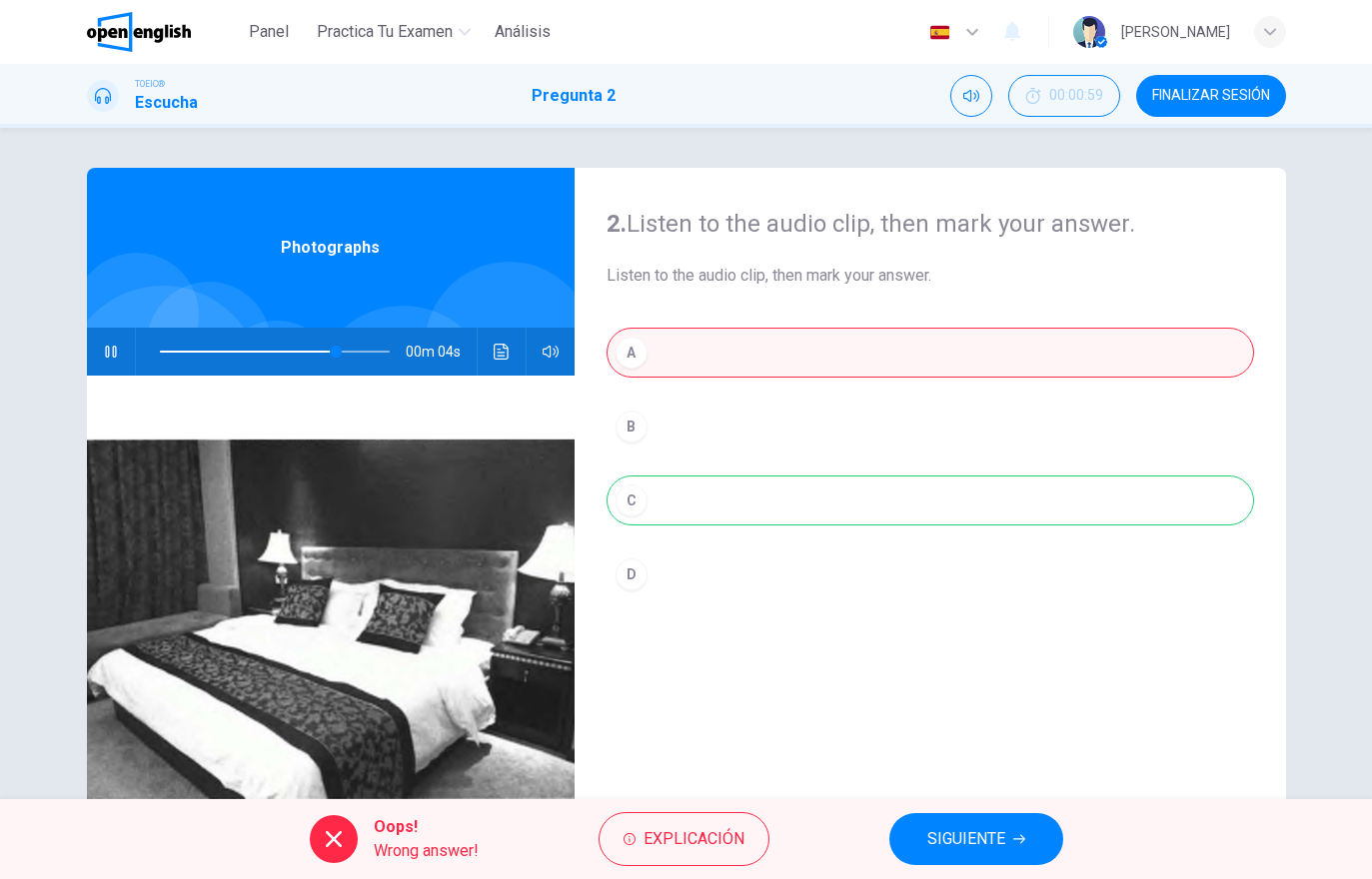 click on "SIGUIENTE" at bounding box center (966, 839) 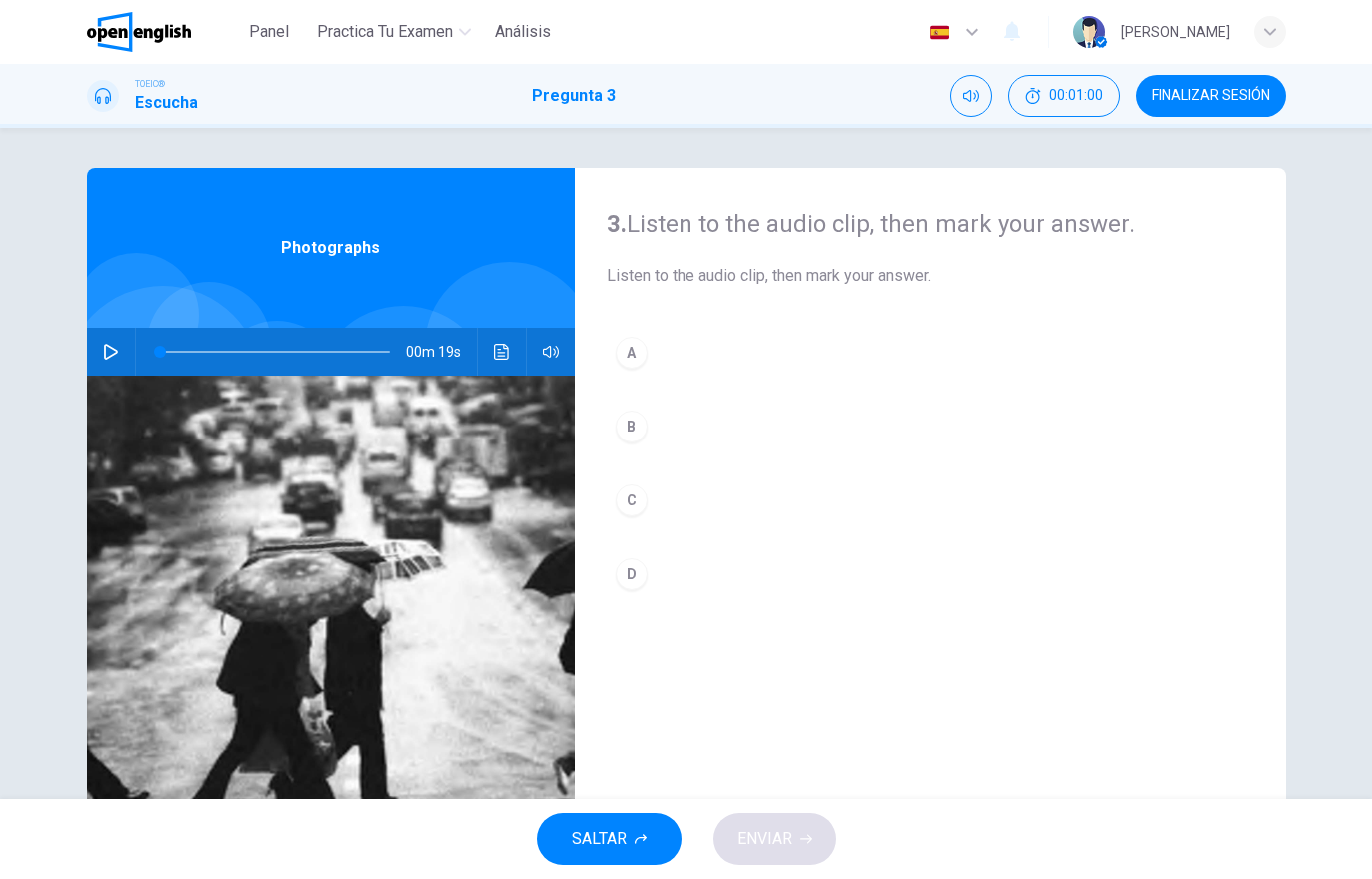 click at bounding box center [111, 352] 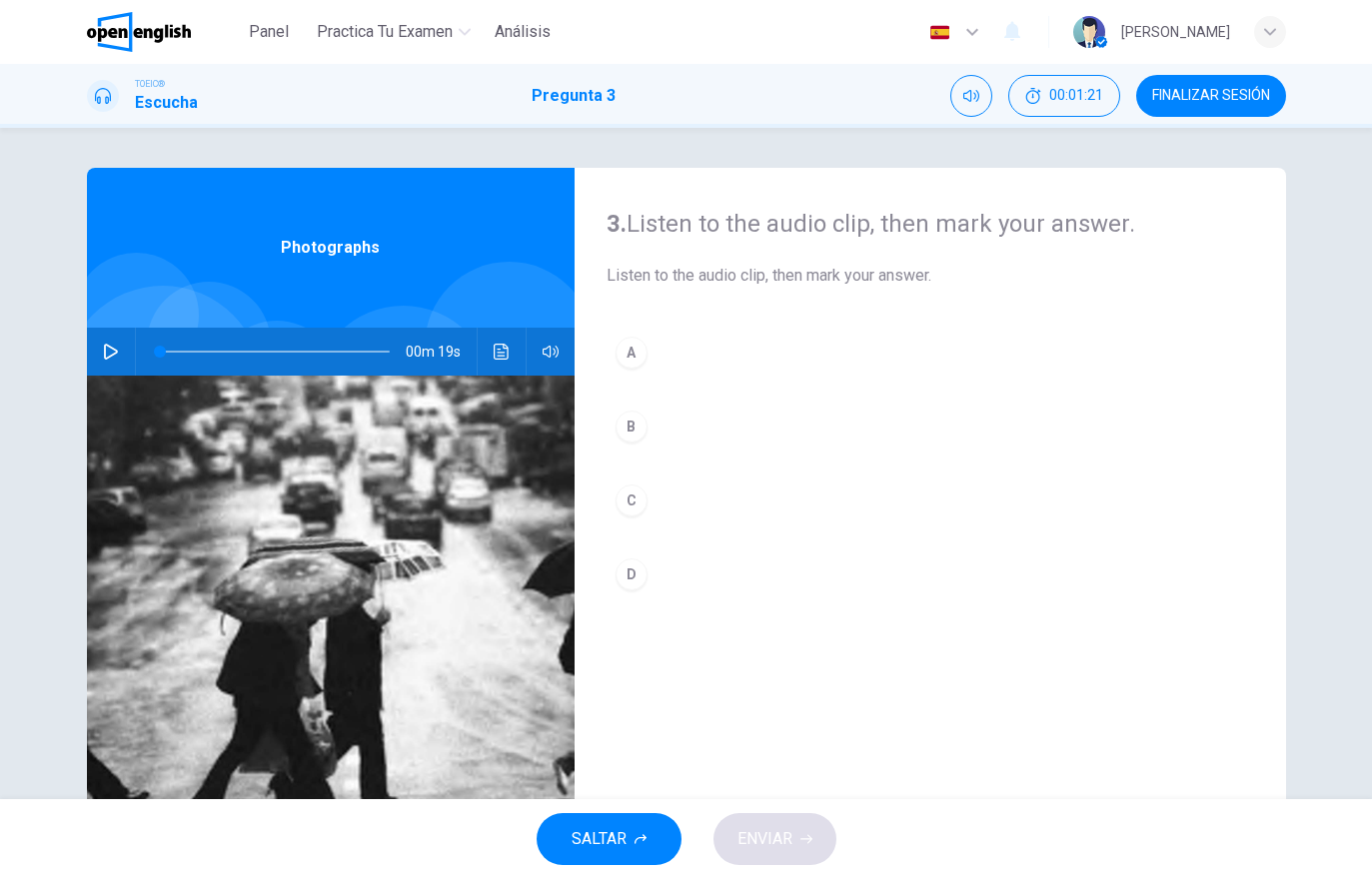 click at bounding box center (111, 352) 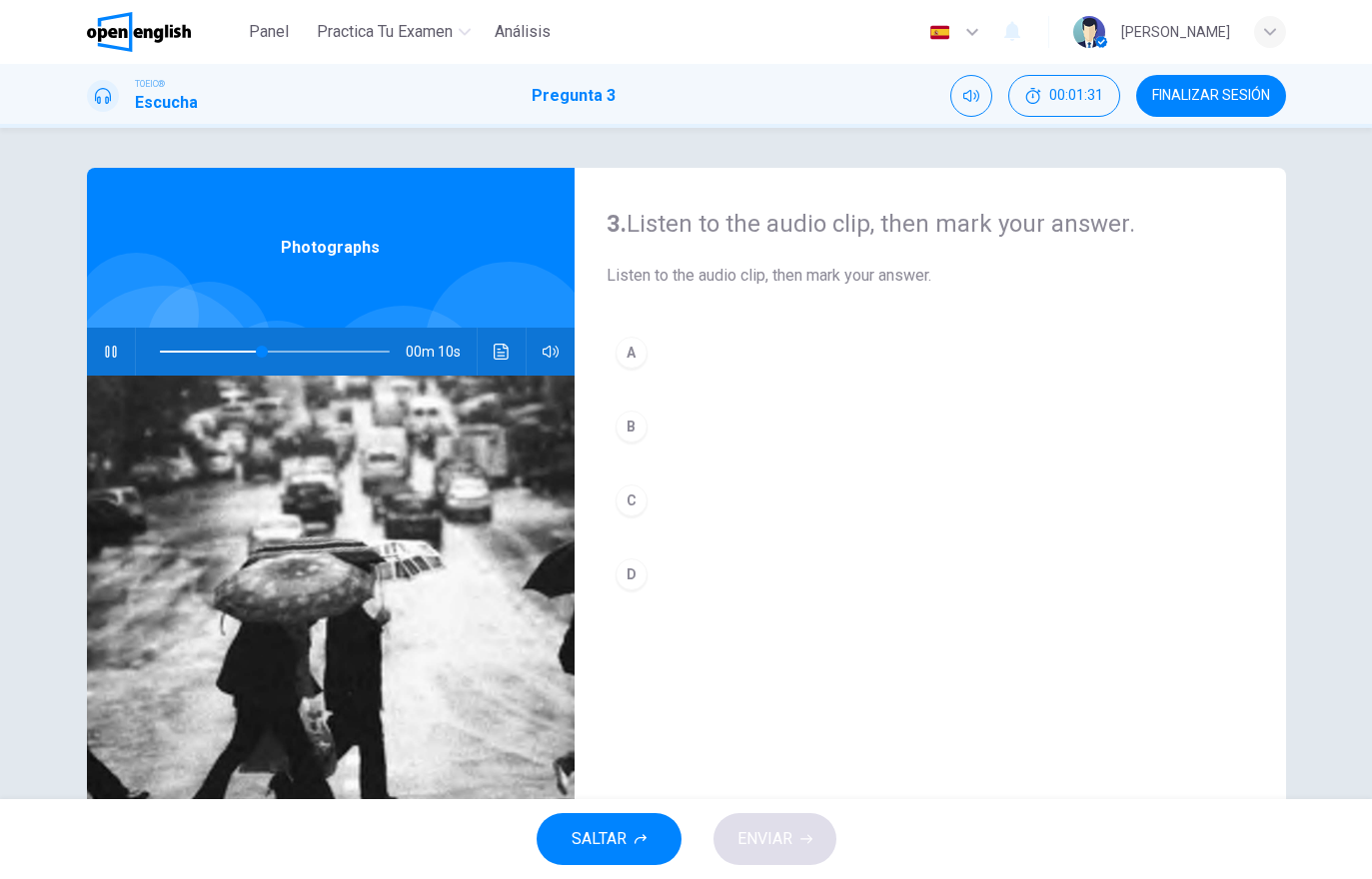 click on "B" at bounding box center [632, 427] 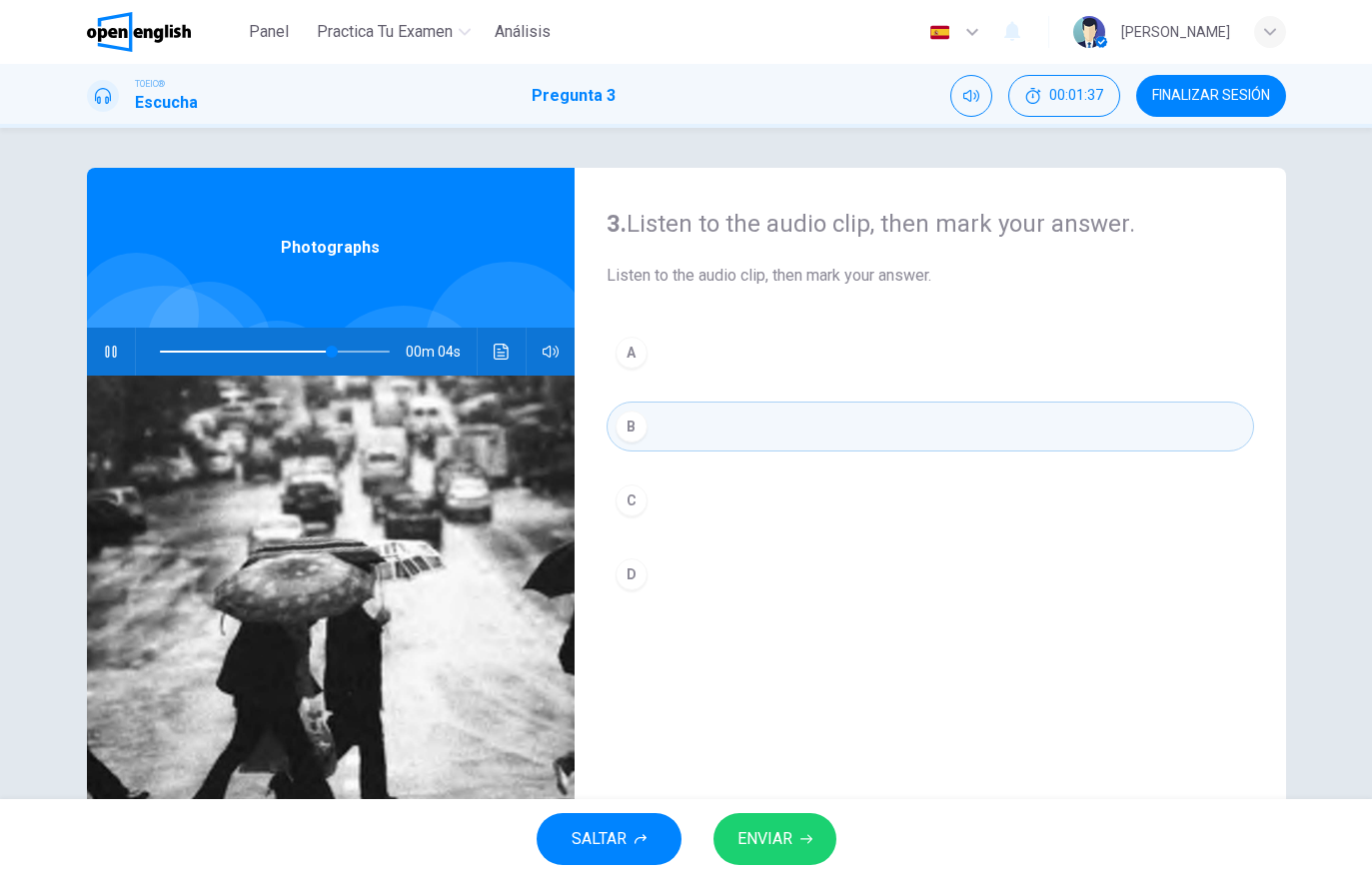 click on "ENVIAR" at bounding box center [774, 839] 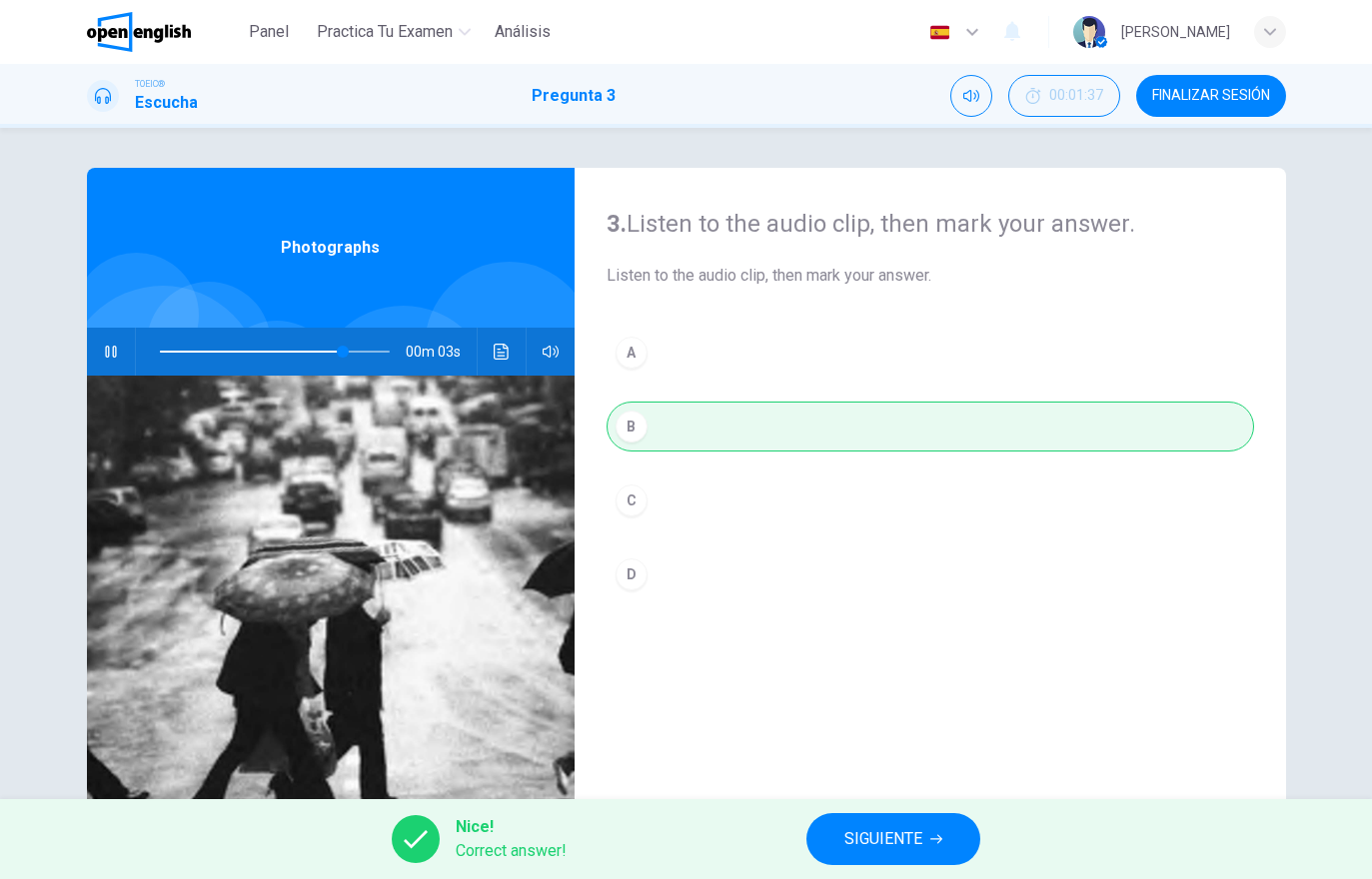 type on "**" 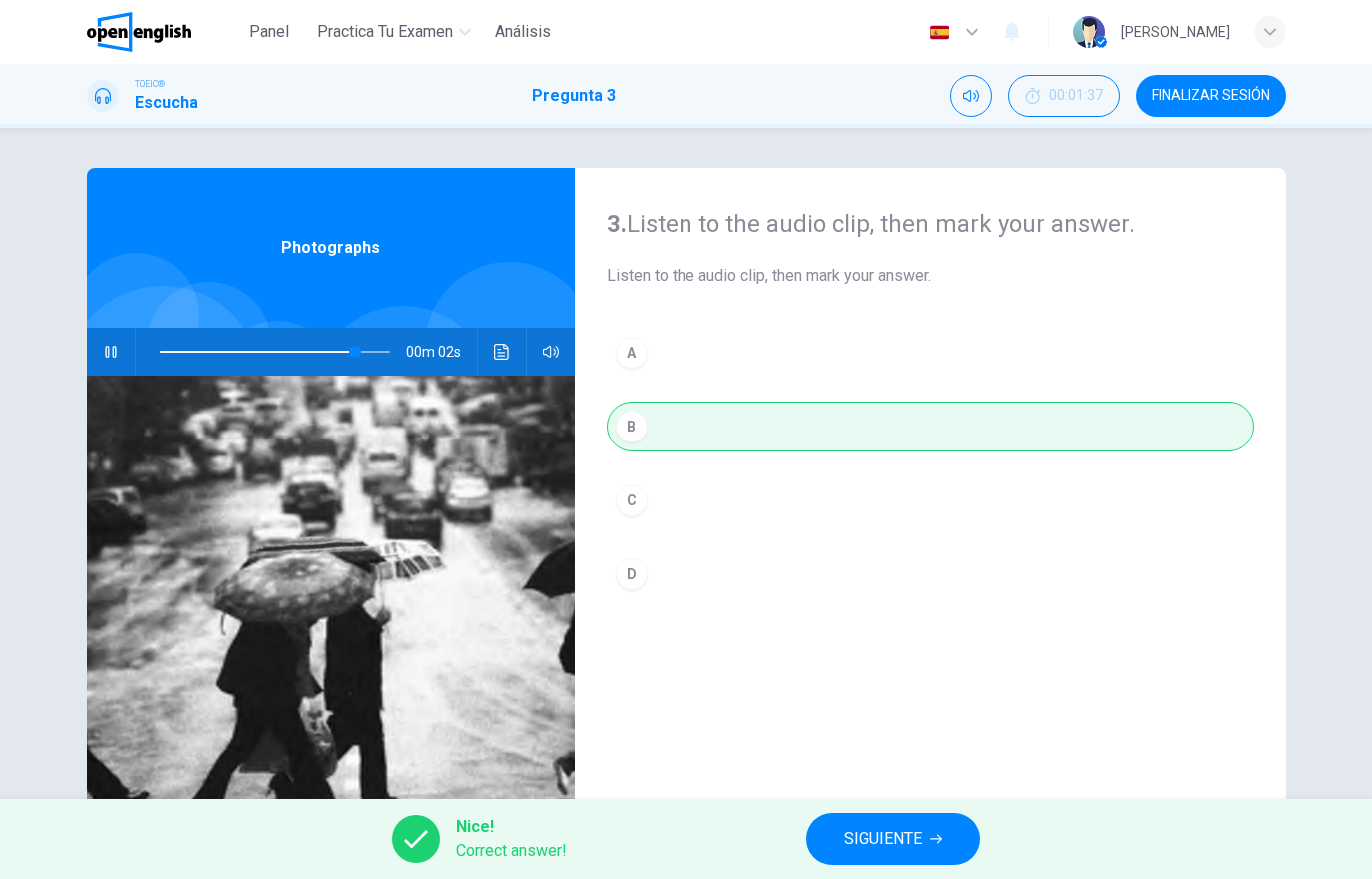 click 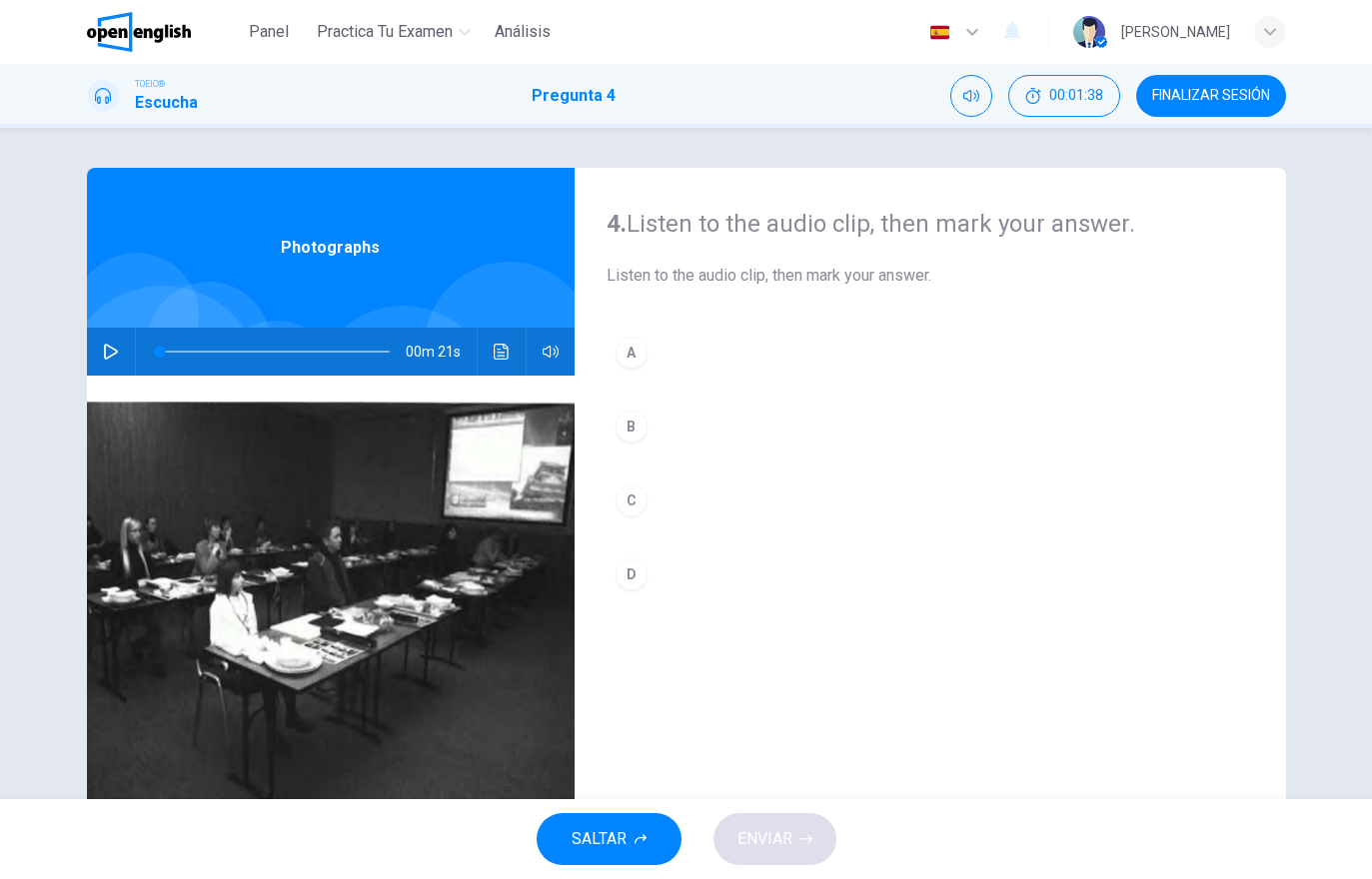 click 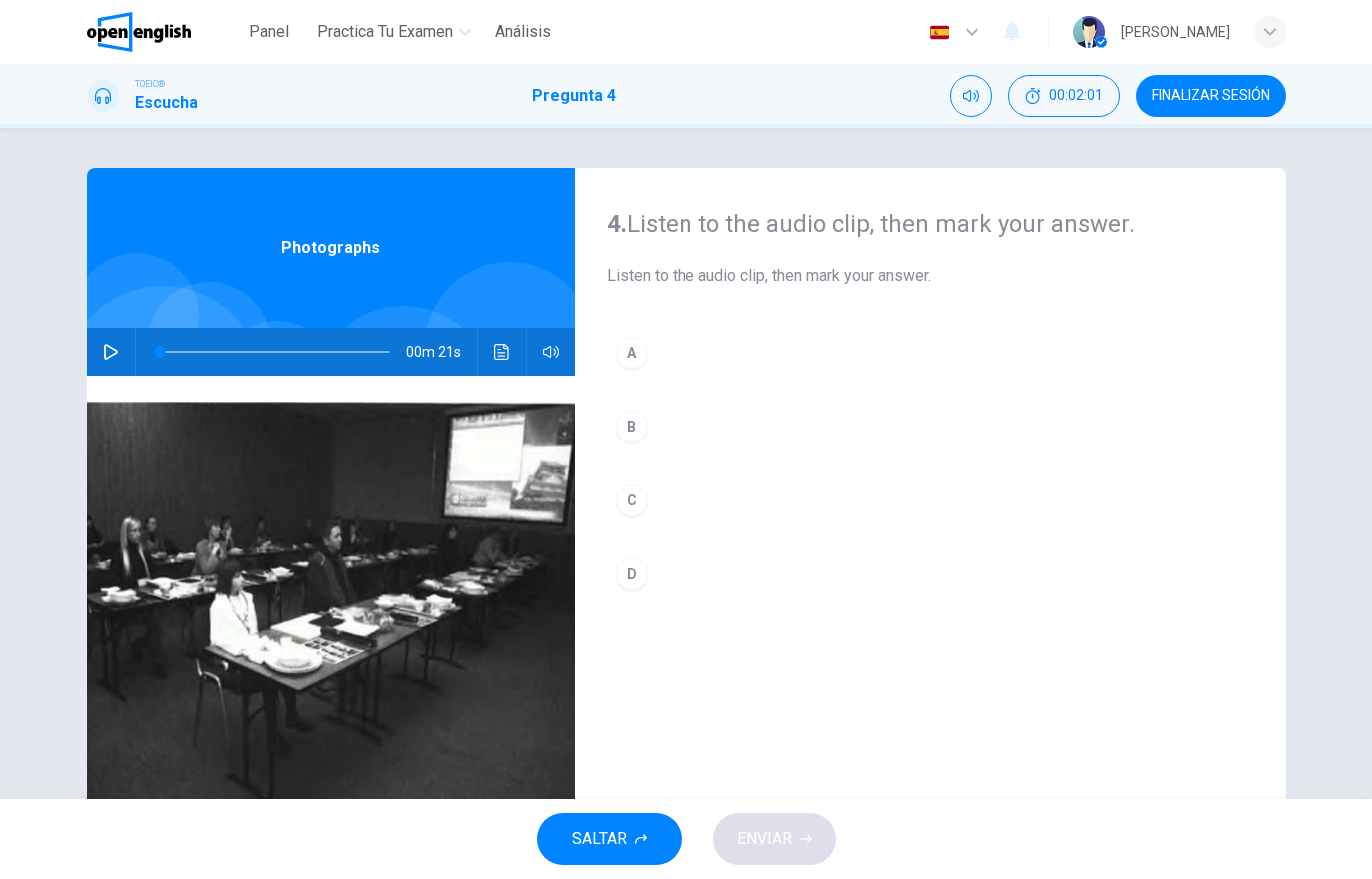 click 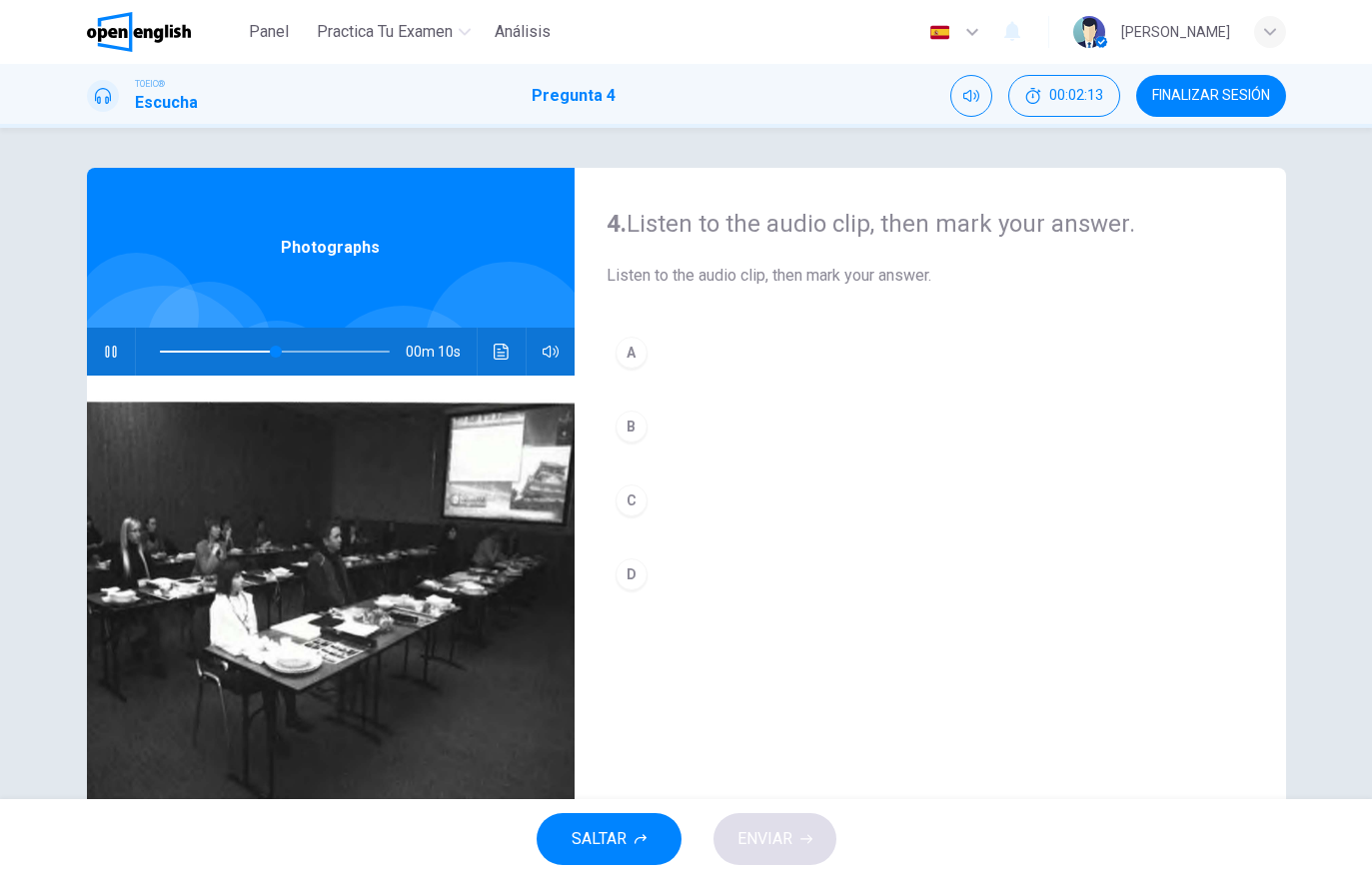 click on "B" at bounding box center (930, 427) 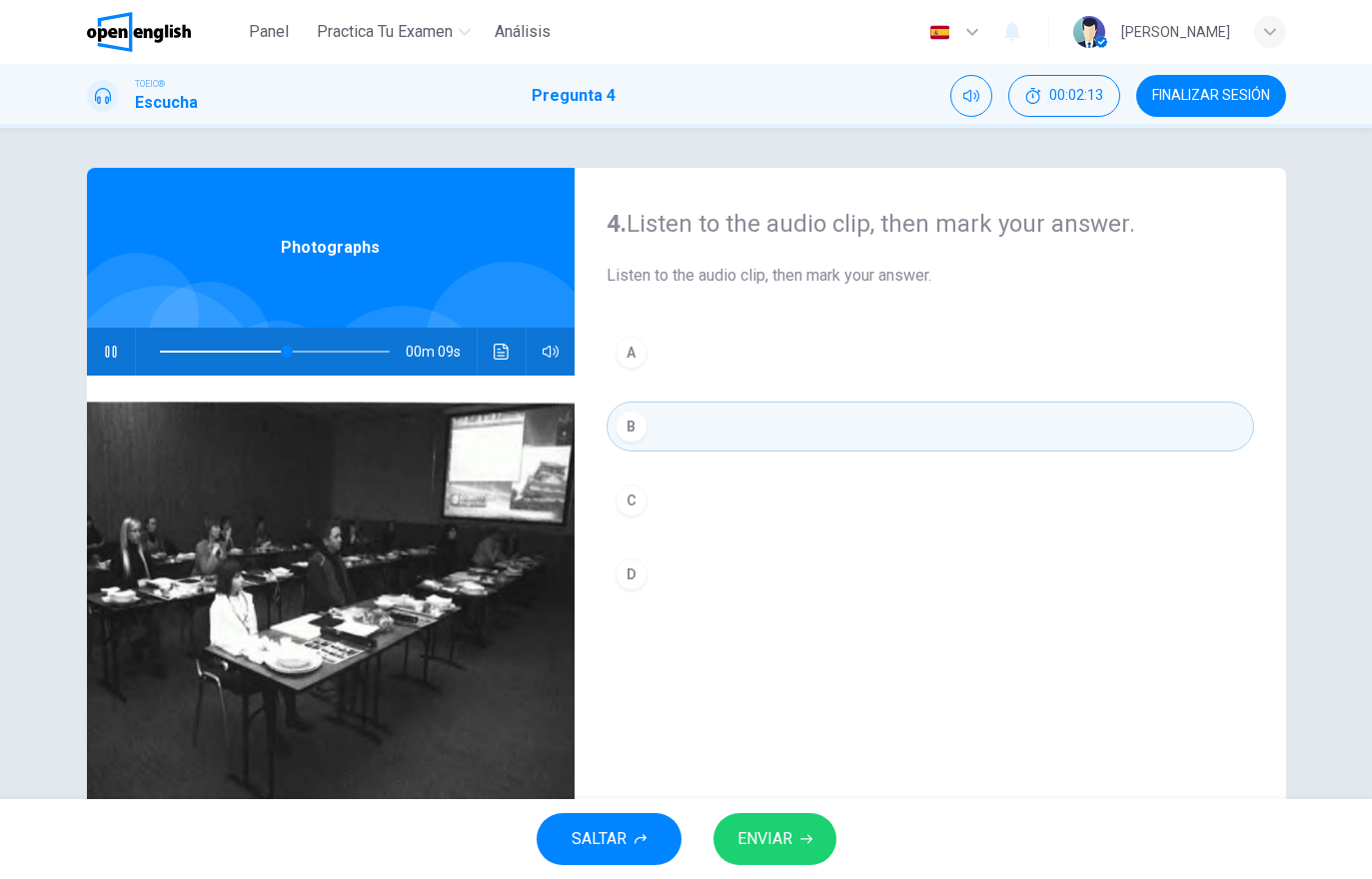 click on "ENVIAR" at bounding box center (774, 839) 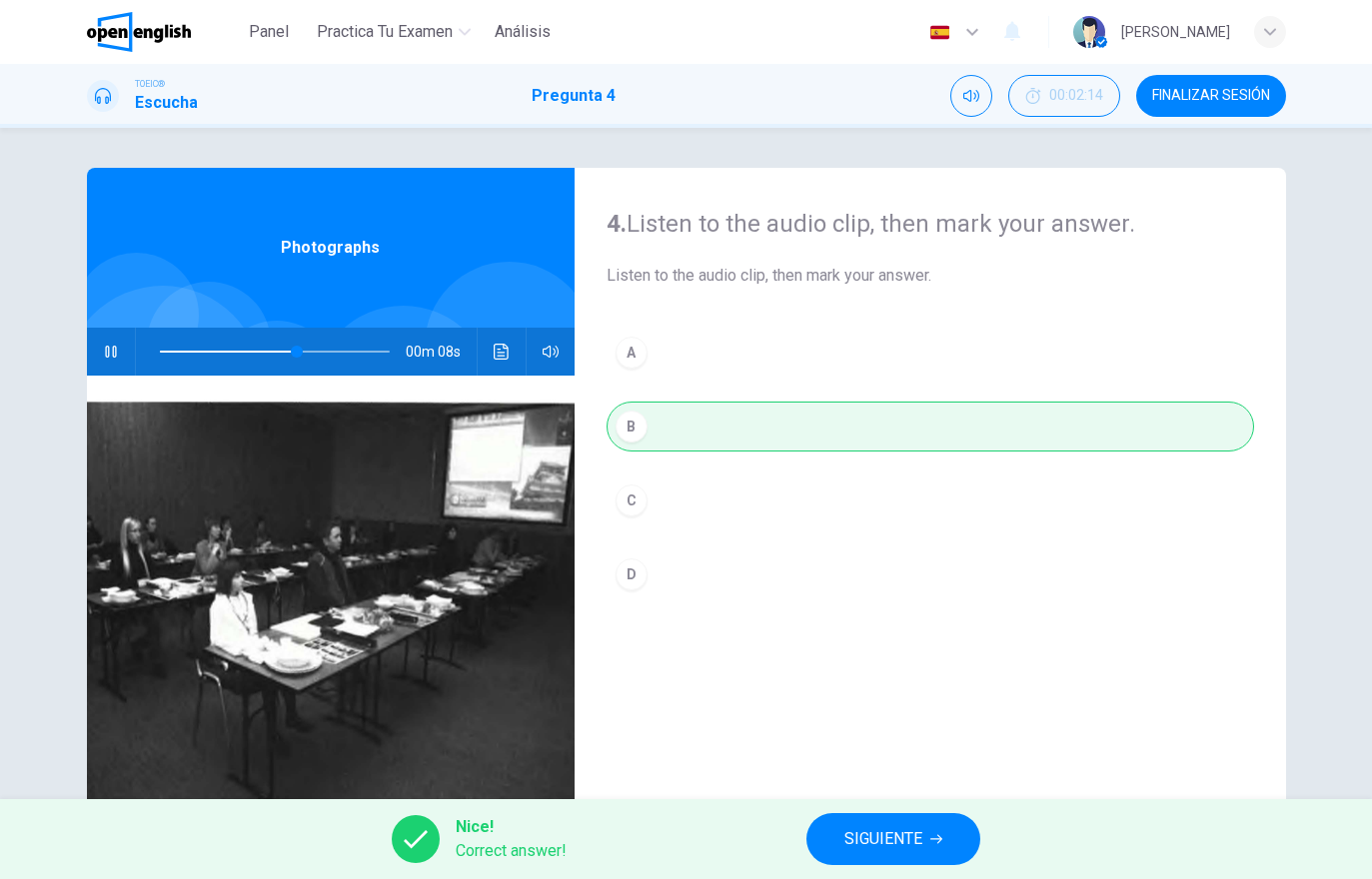 type on "**" 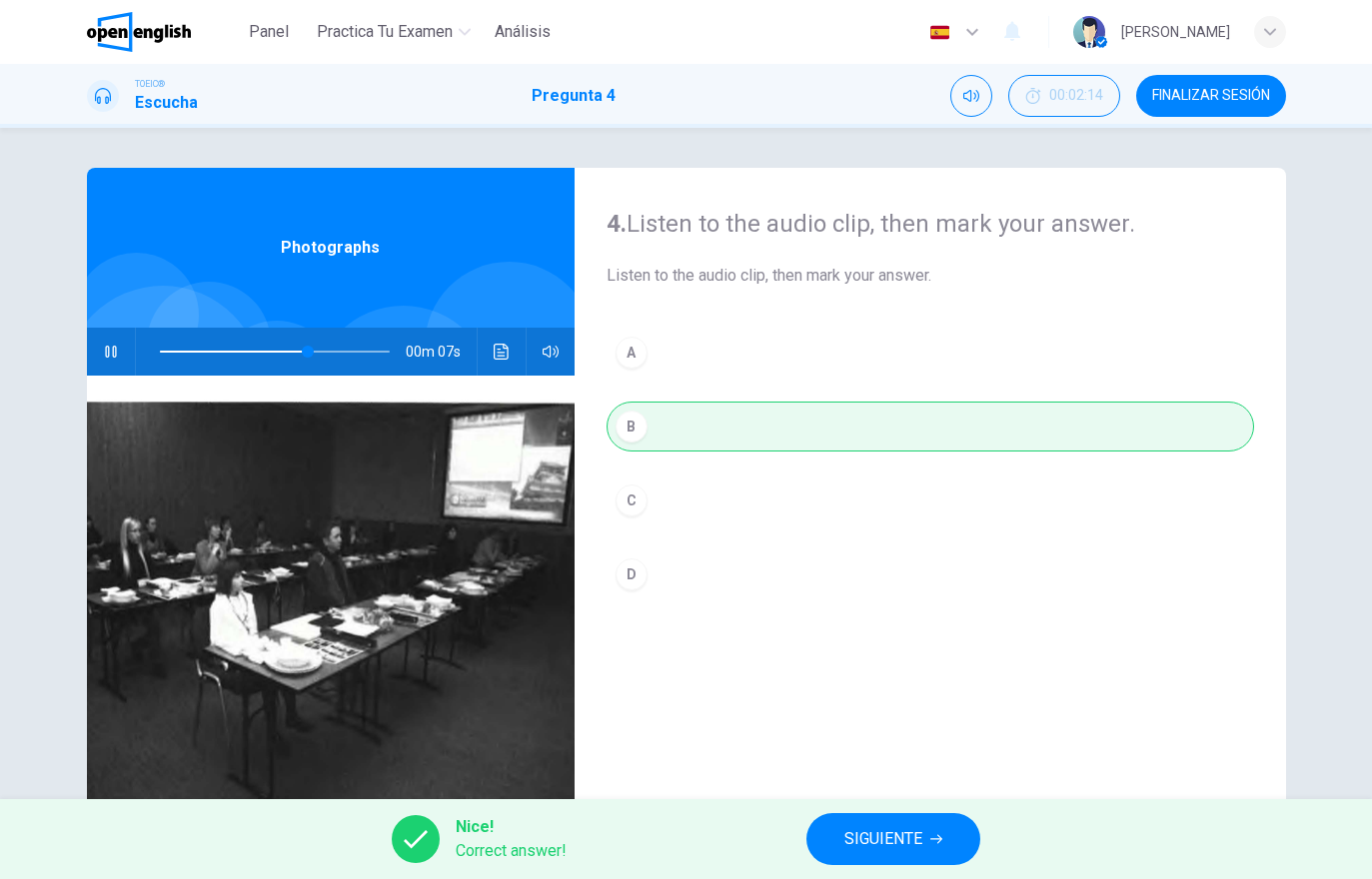 click on "SIGUIENTE" at bounding box center (883, 839) 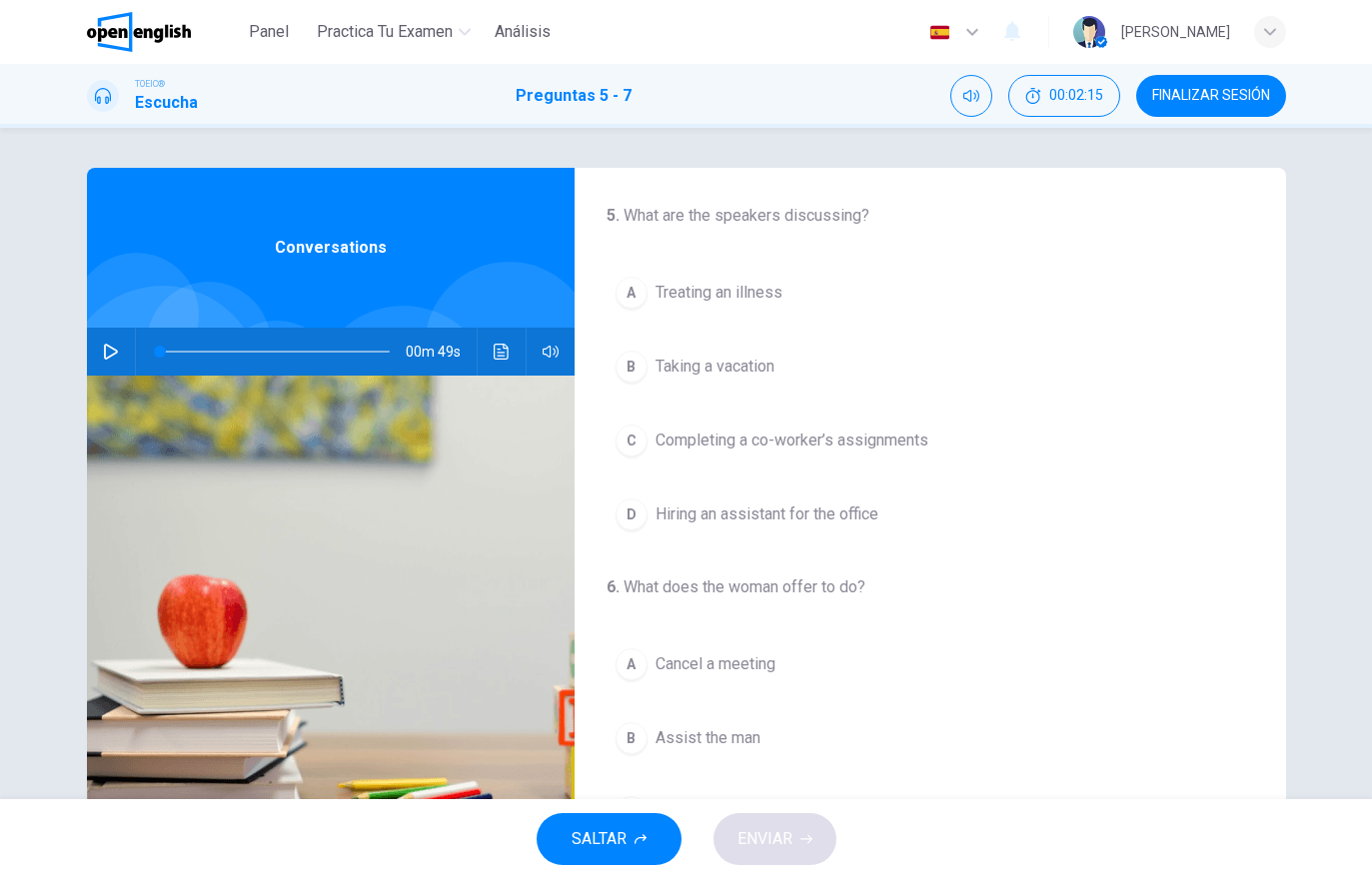 click at bounding box center (111, 352) 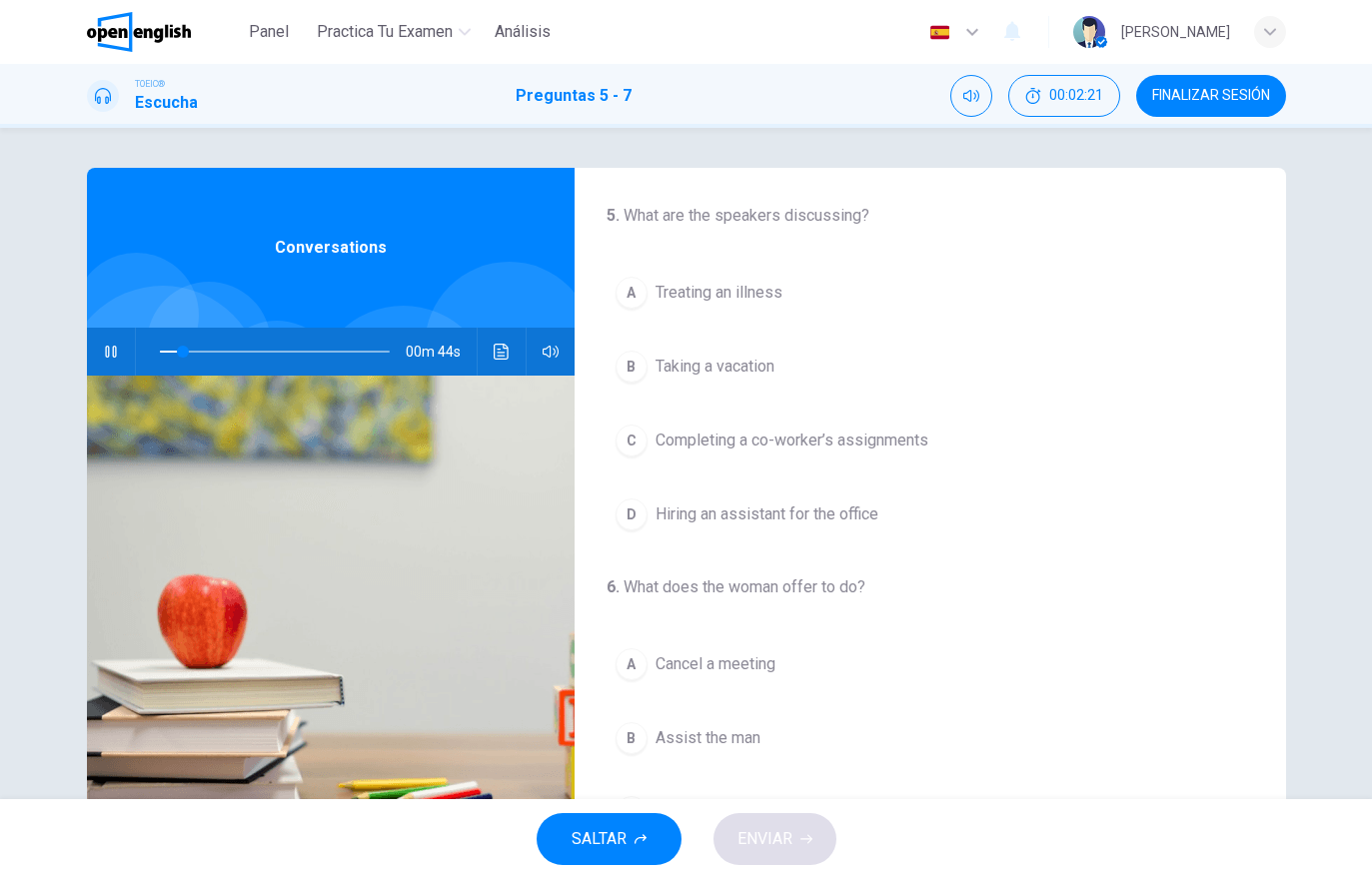 scroll, scrollTop: 0, scrollLeft: 0, axis: both 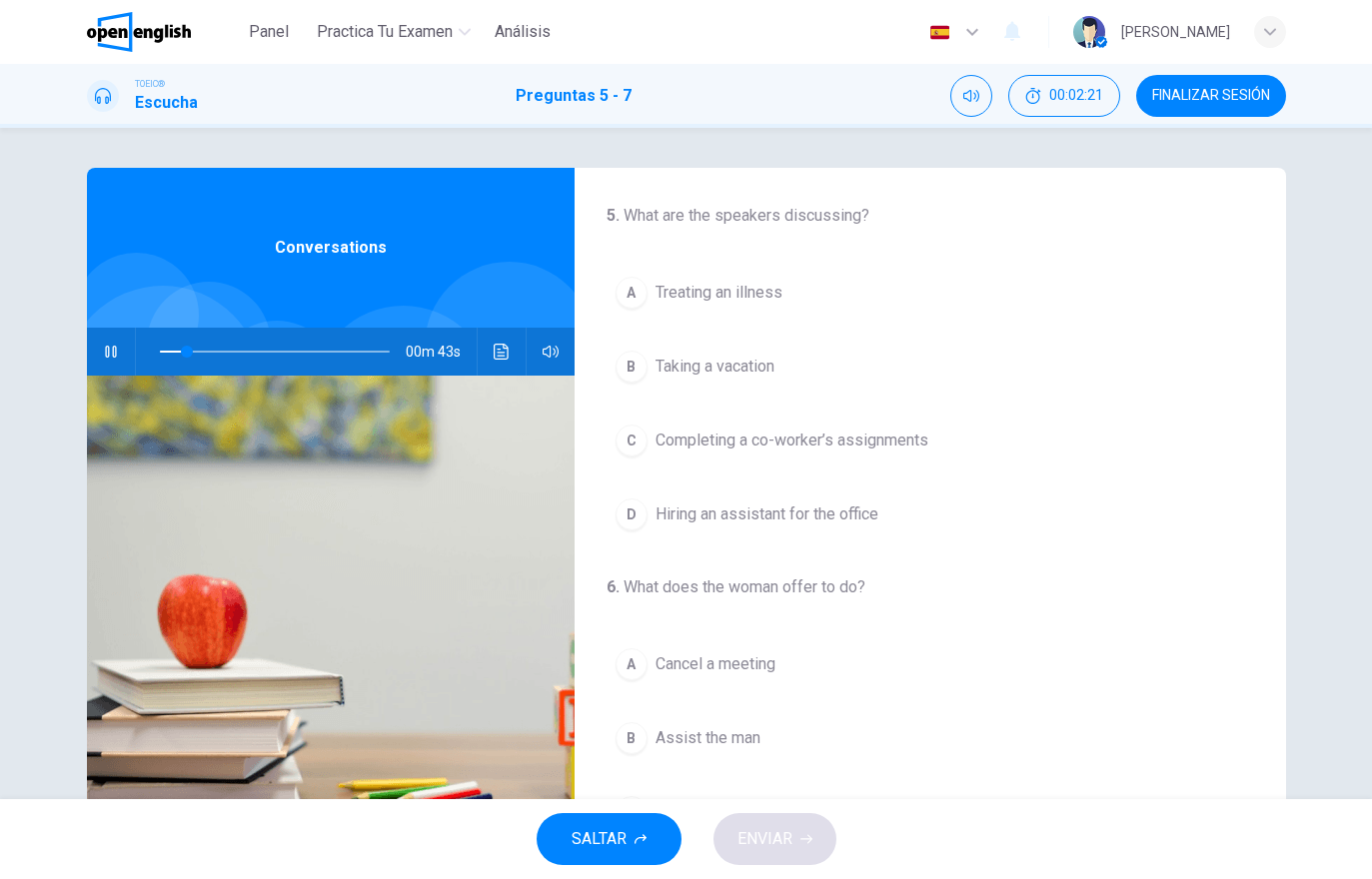 click at bounding box center (111, 352) 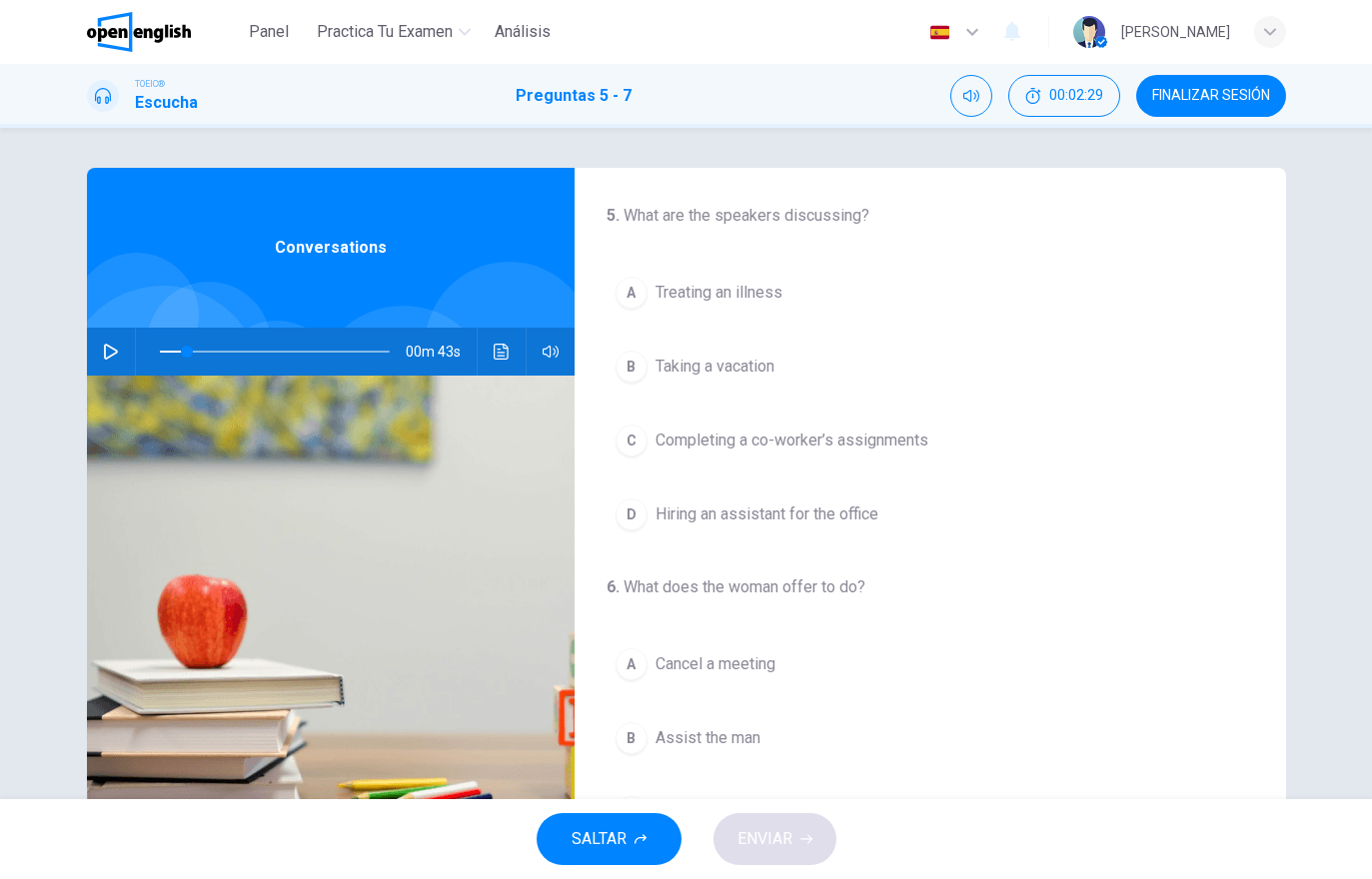 click at bounding box center [111, 352] 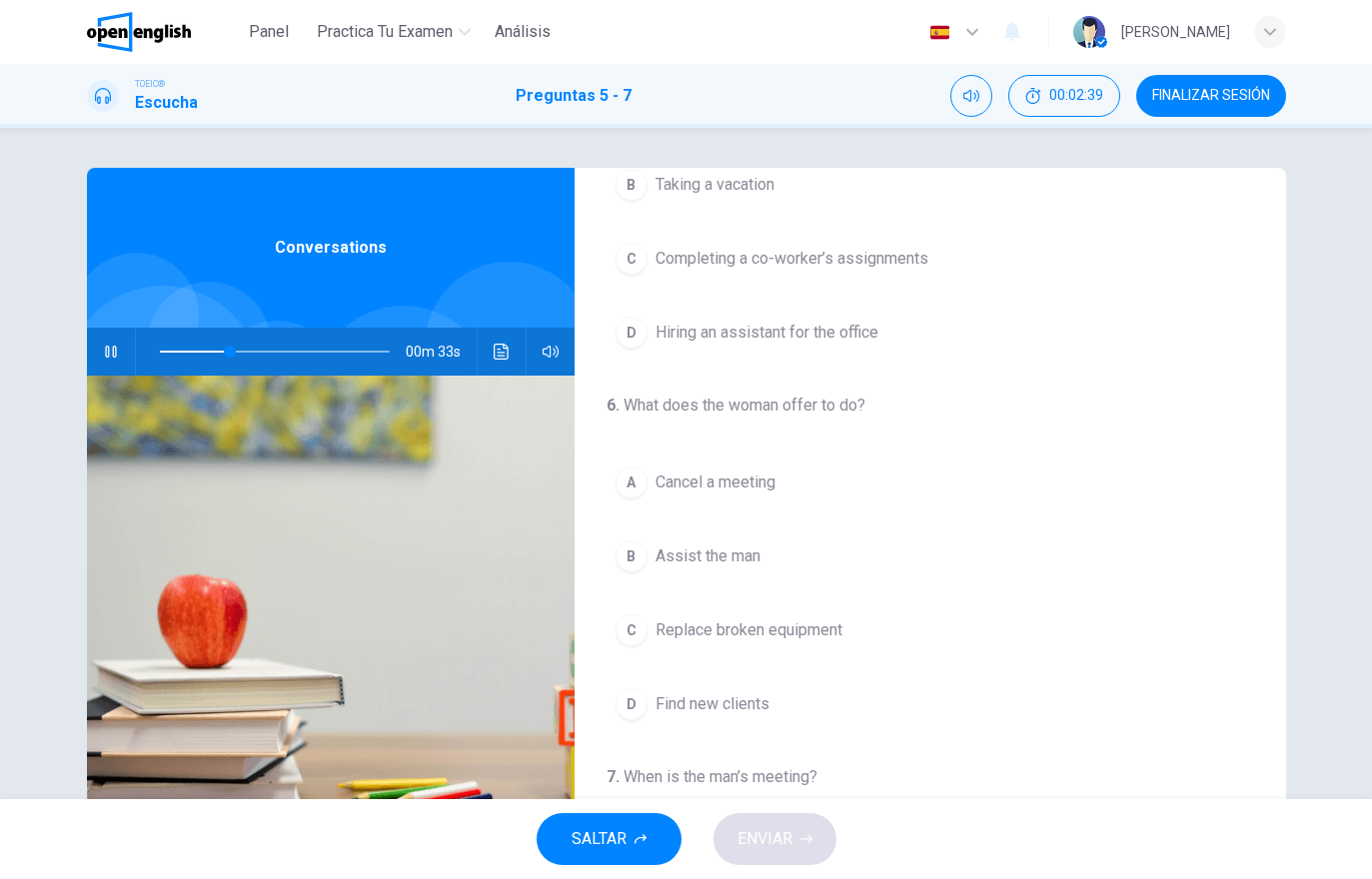 scroll, scrollTop: 185, scrollLeft: 0, axis: vertical 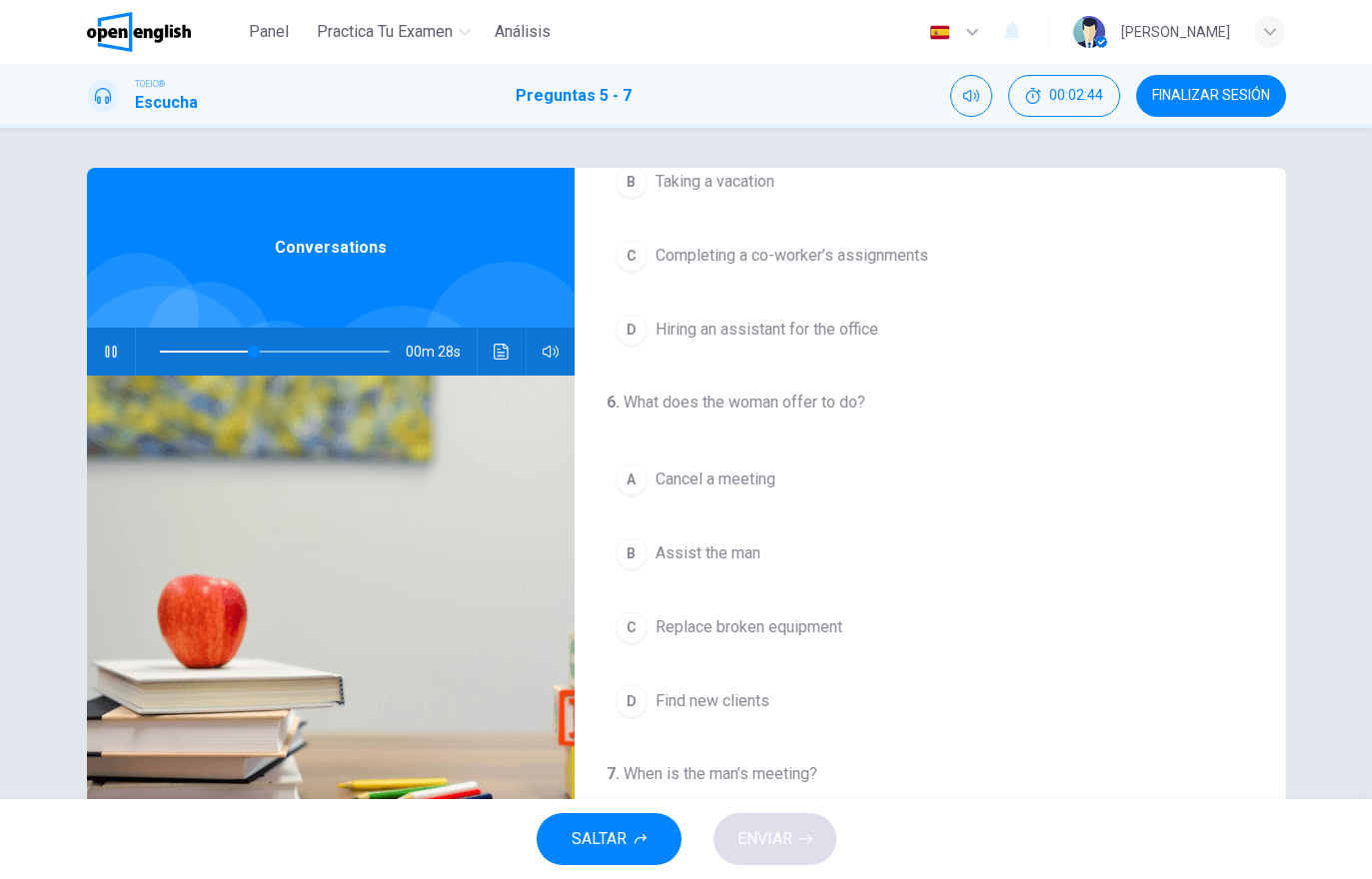 click 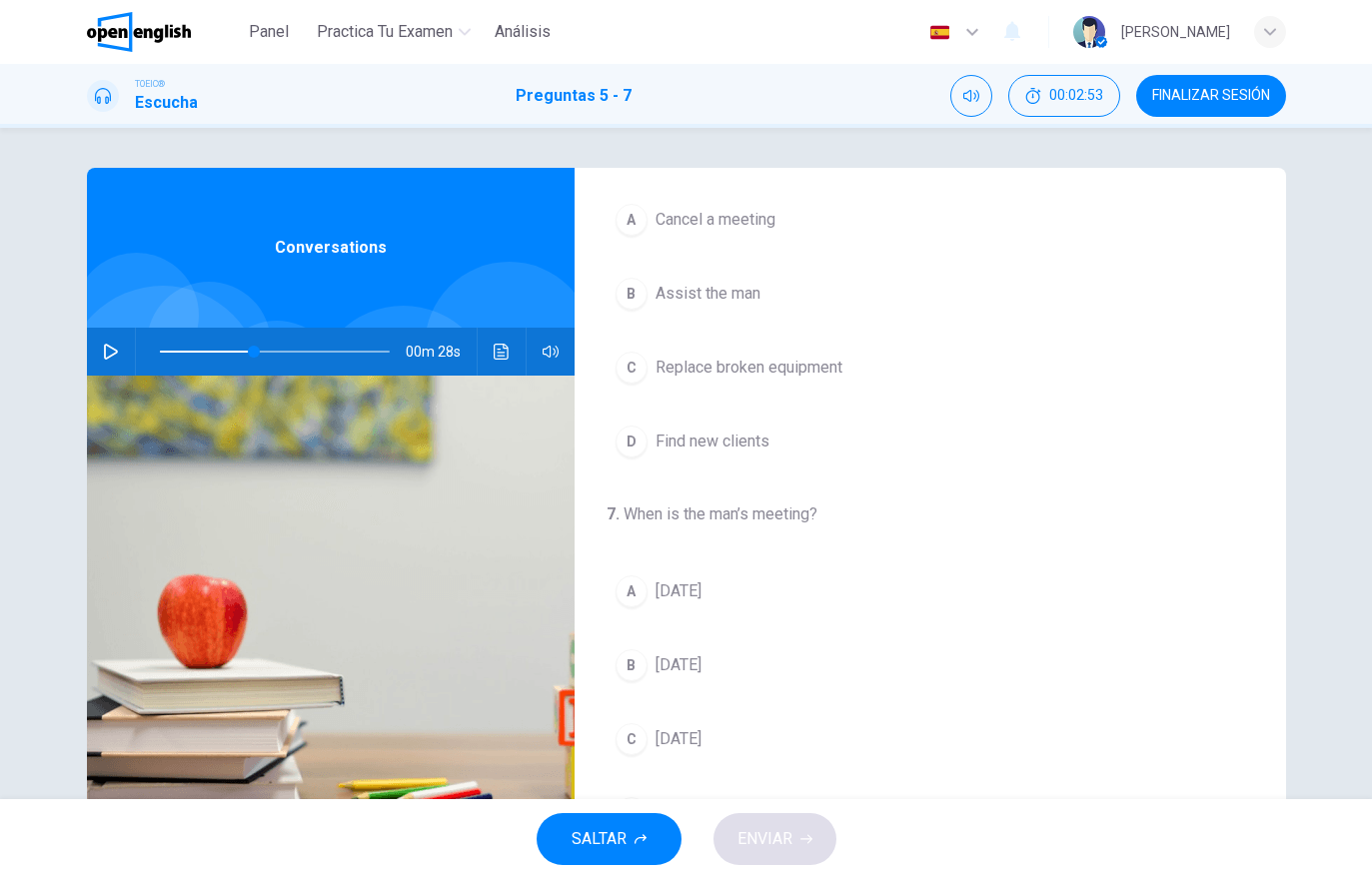 scroll, scrollTop: 443, scrollLeft: 0, axis: vertical 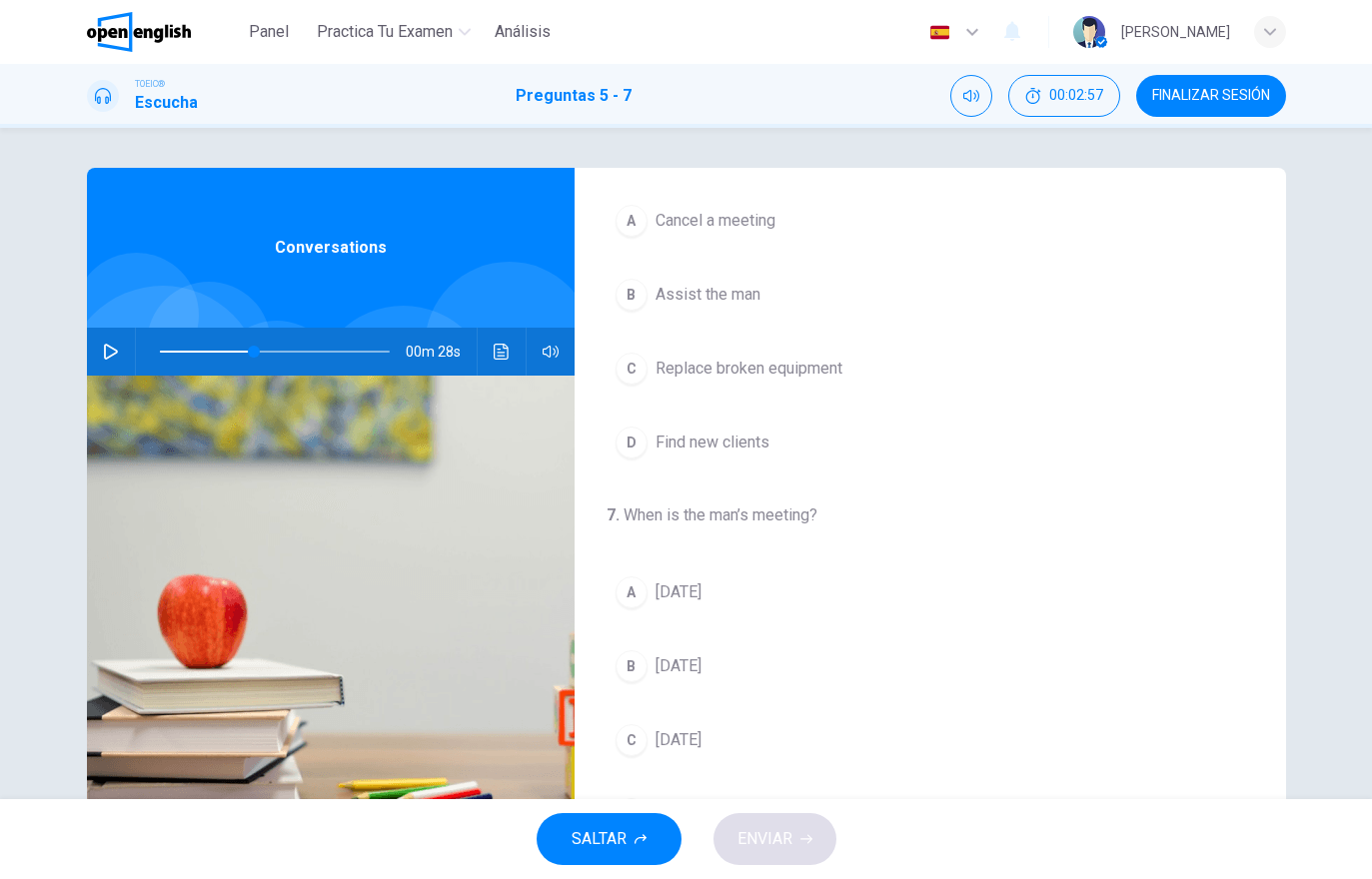 click at bounding box center [111, 352] 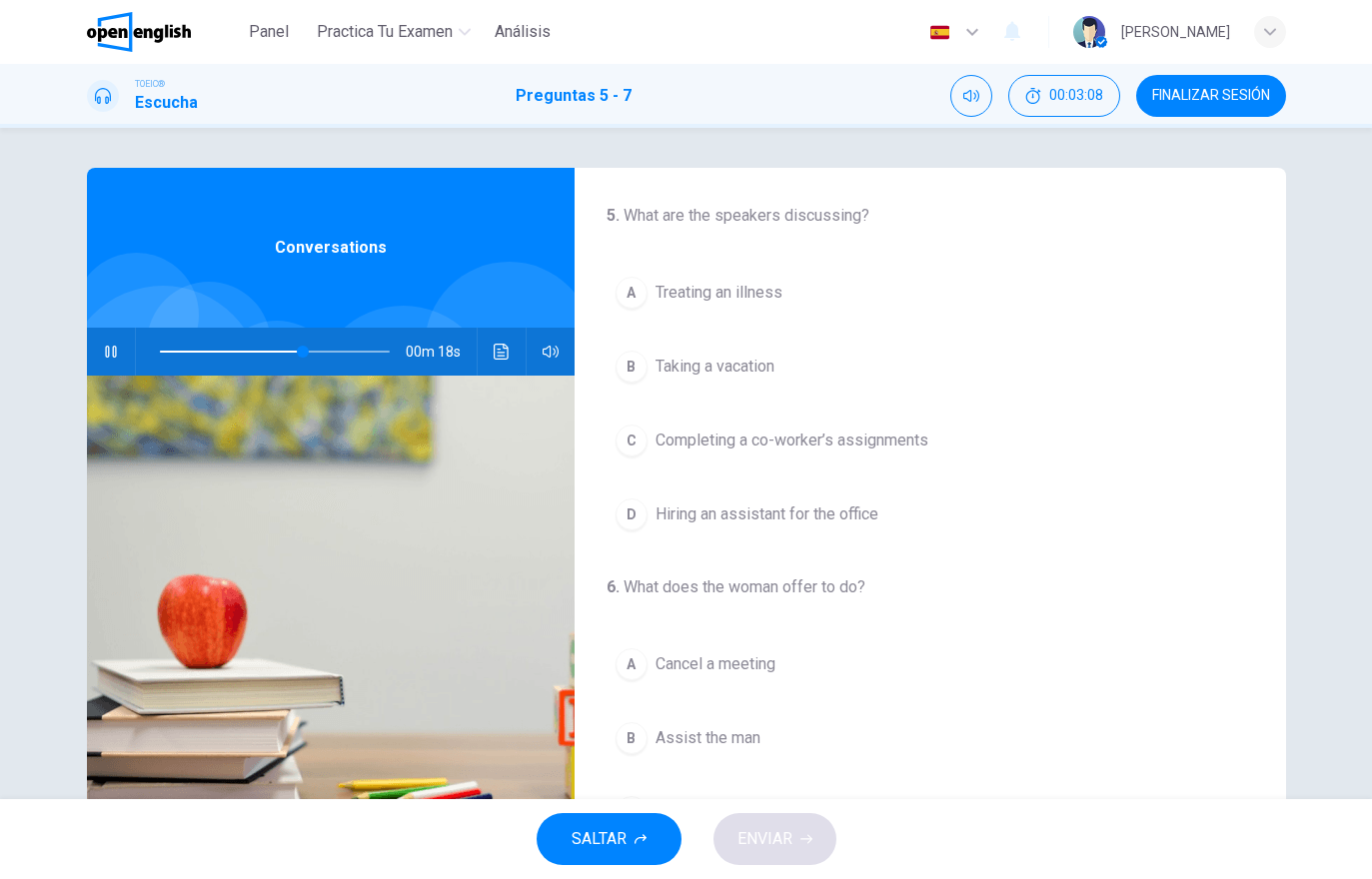 scroll, scrollTop: 0, scrollLeft: 0, axis: both 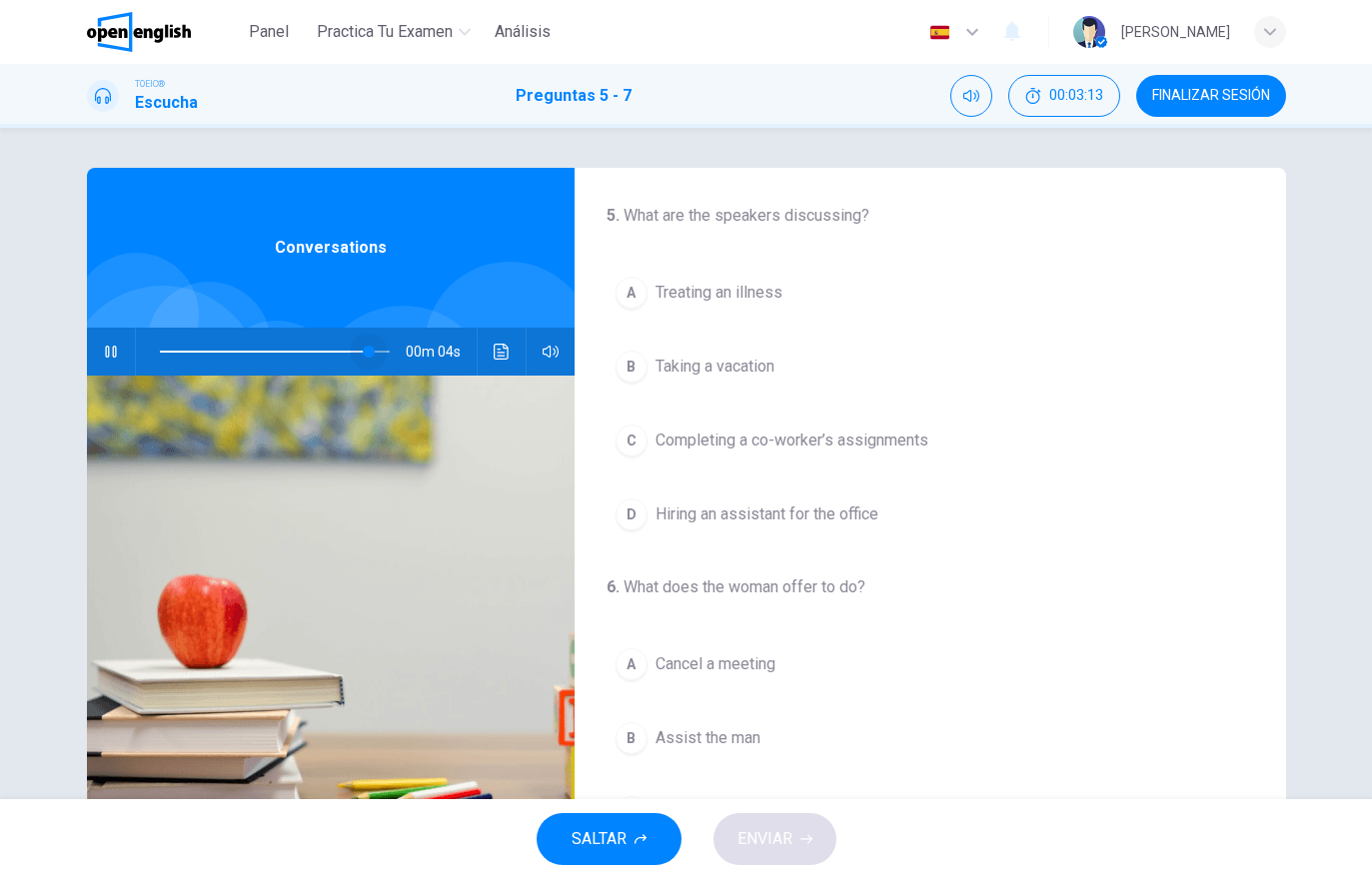 click at bounding box center (275, 352) 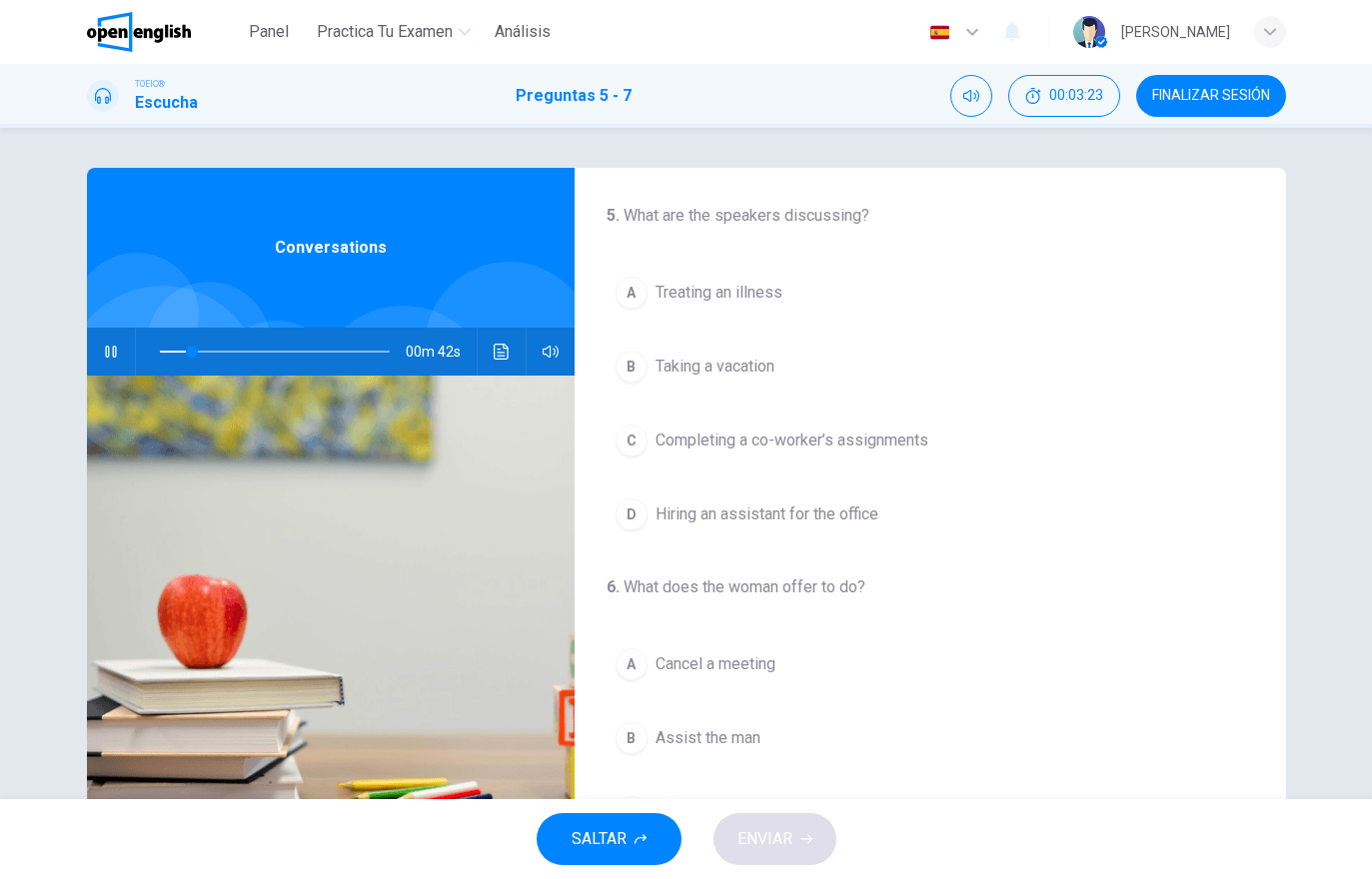 click 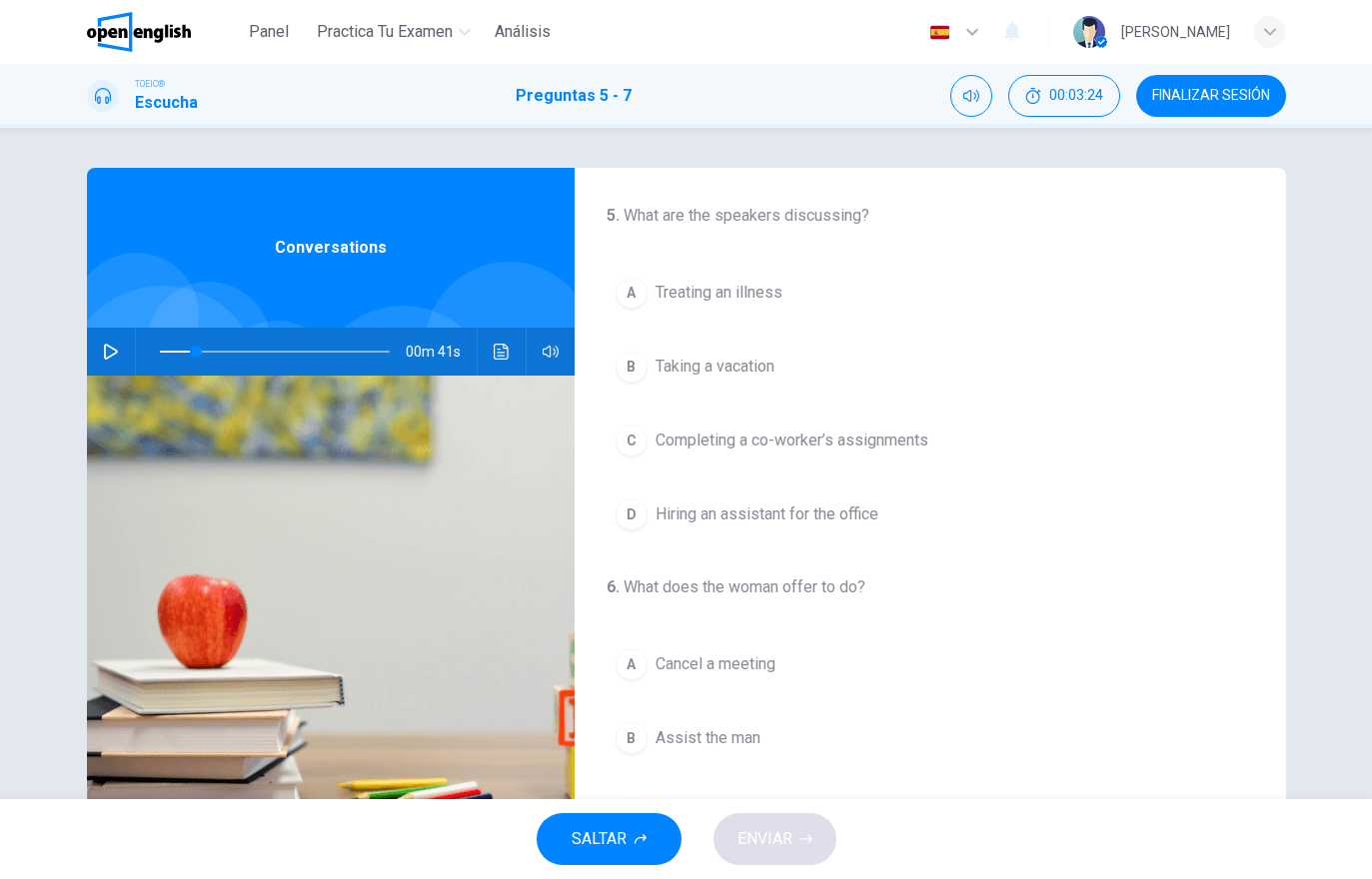 click at bounding box center (111, 352) 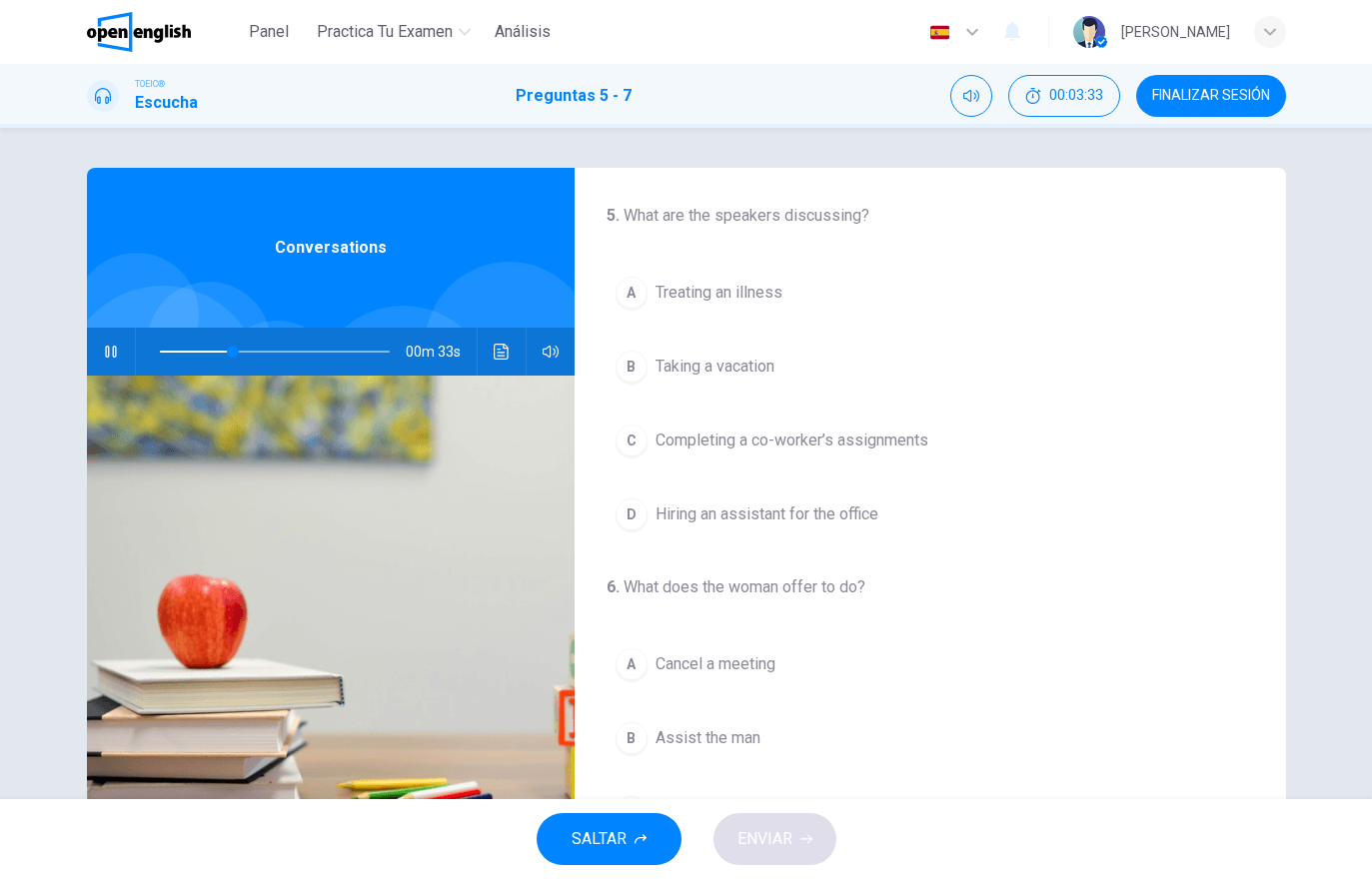 click on "Completing a co-worker’s assignments" at bounding box center [791, 440] 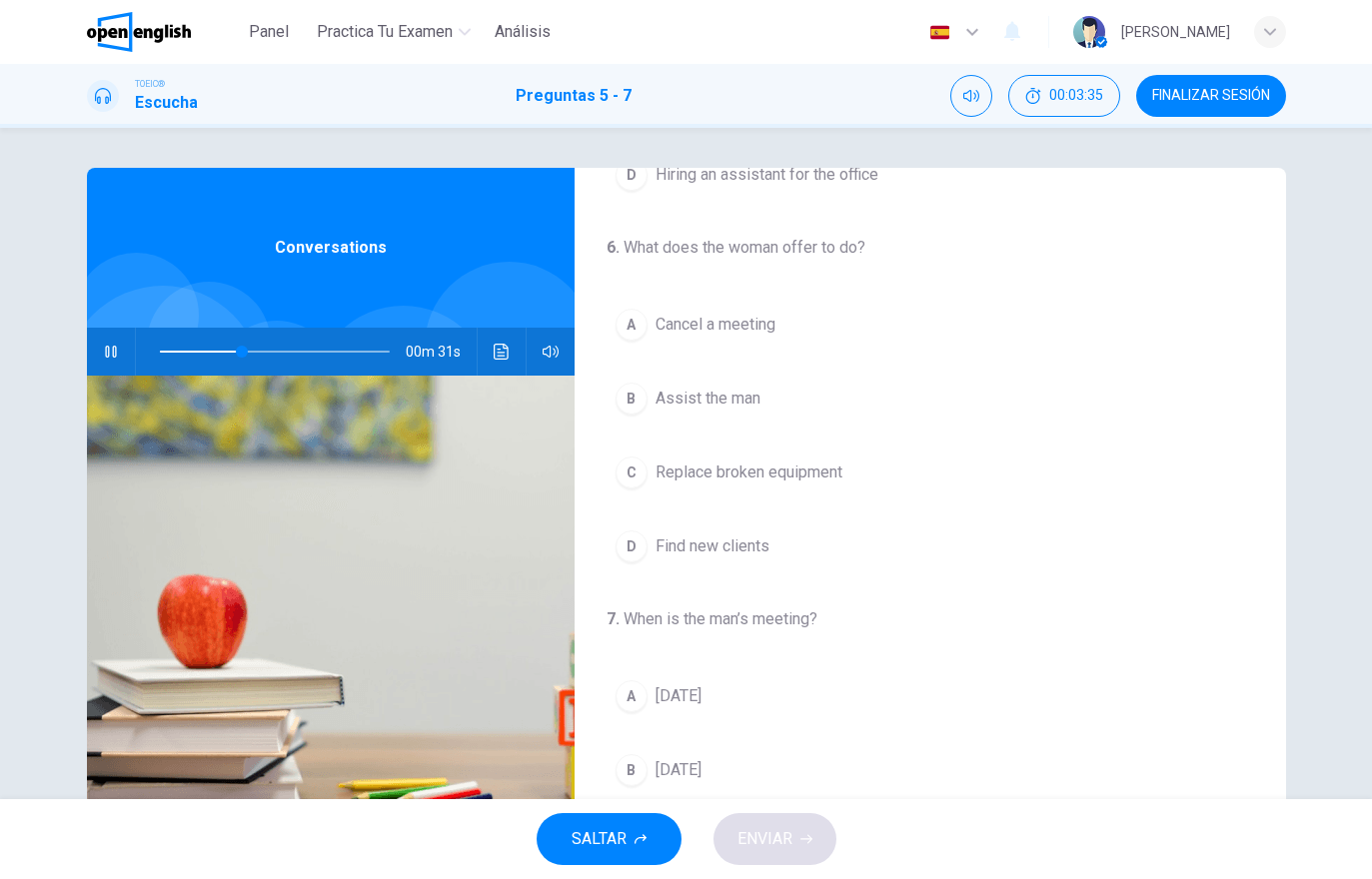 scroll, scrollTop: 338, scrollLeft: 0, axis: vertical 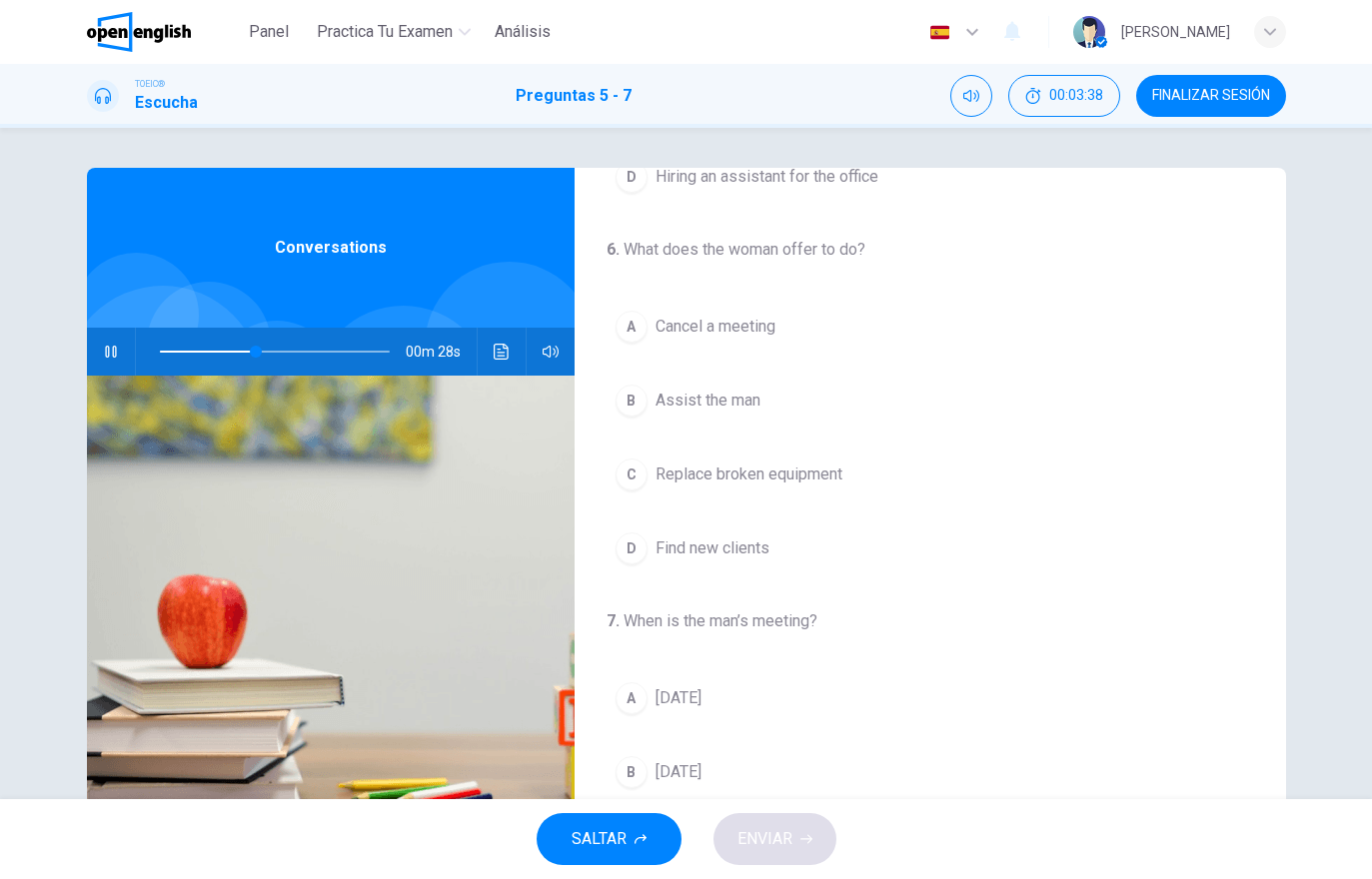 click on "Assist the man" at bounding box center [707, 401] 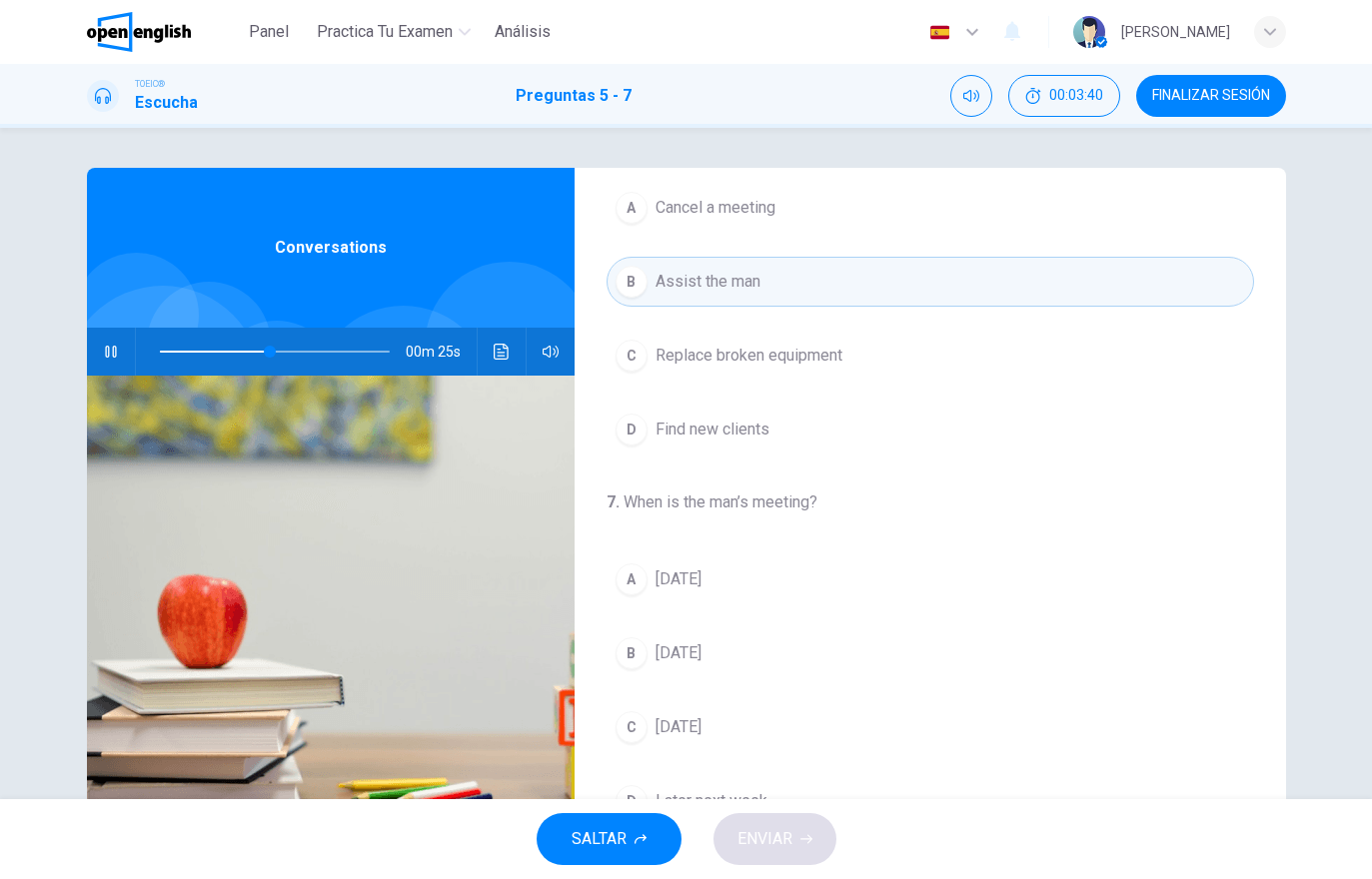 scroll, scrollTop: 456, scrollLeft: 0, axis: vertical 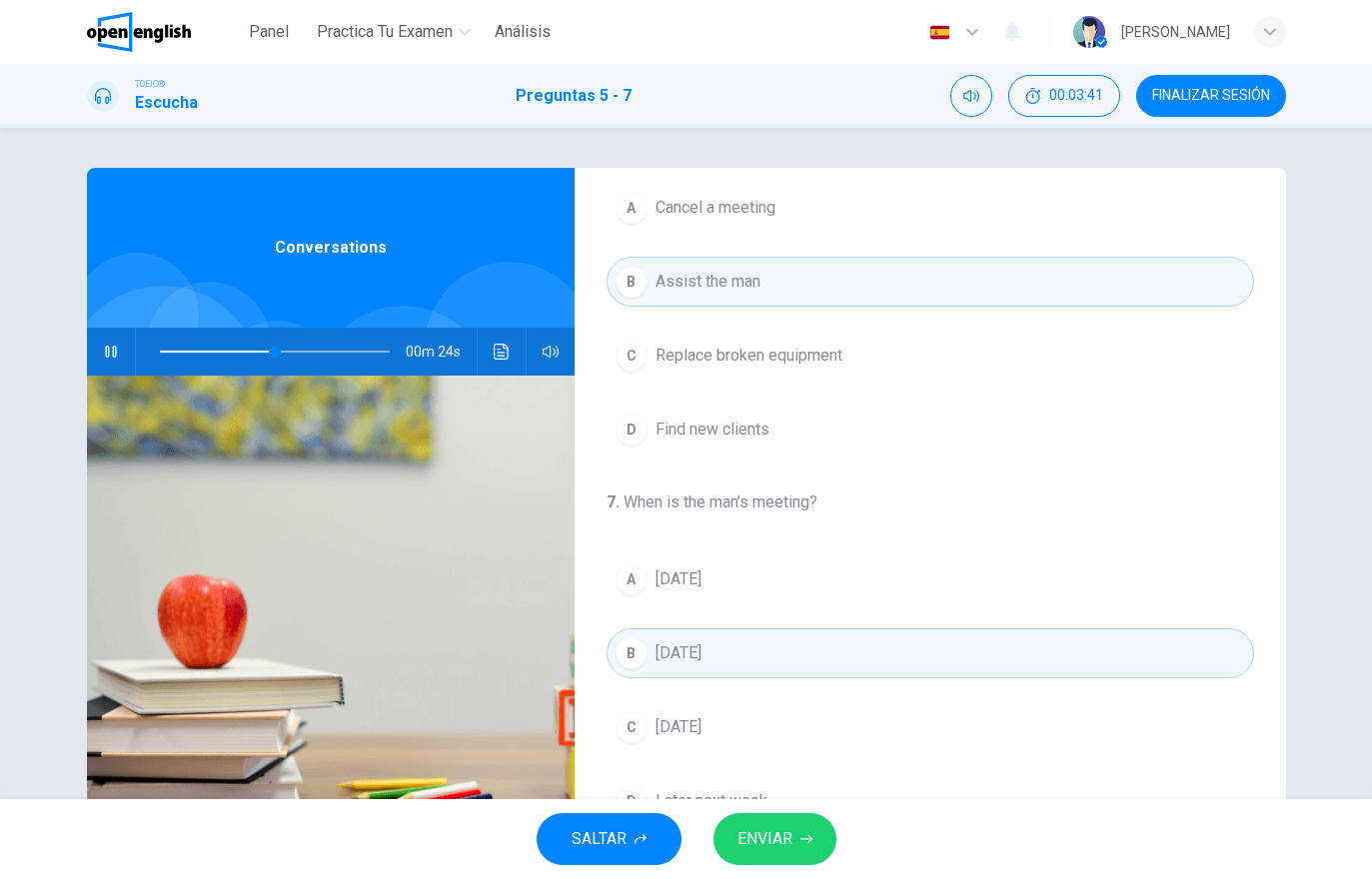 click on "ENVIAR" at bounding box center [774, 839] 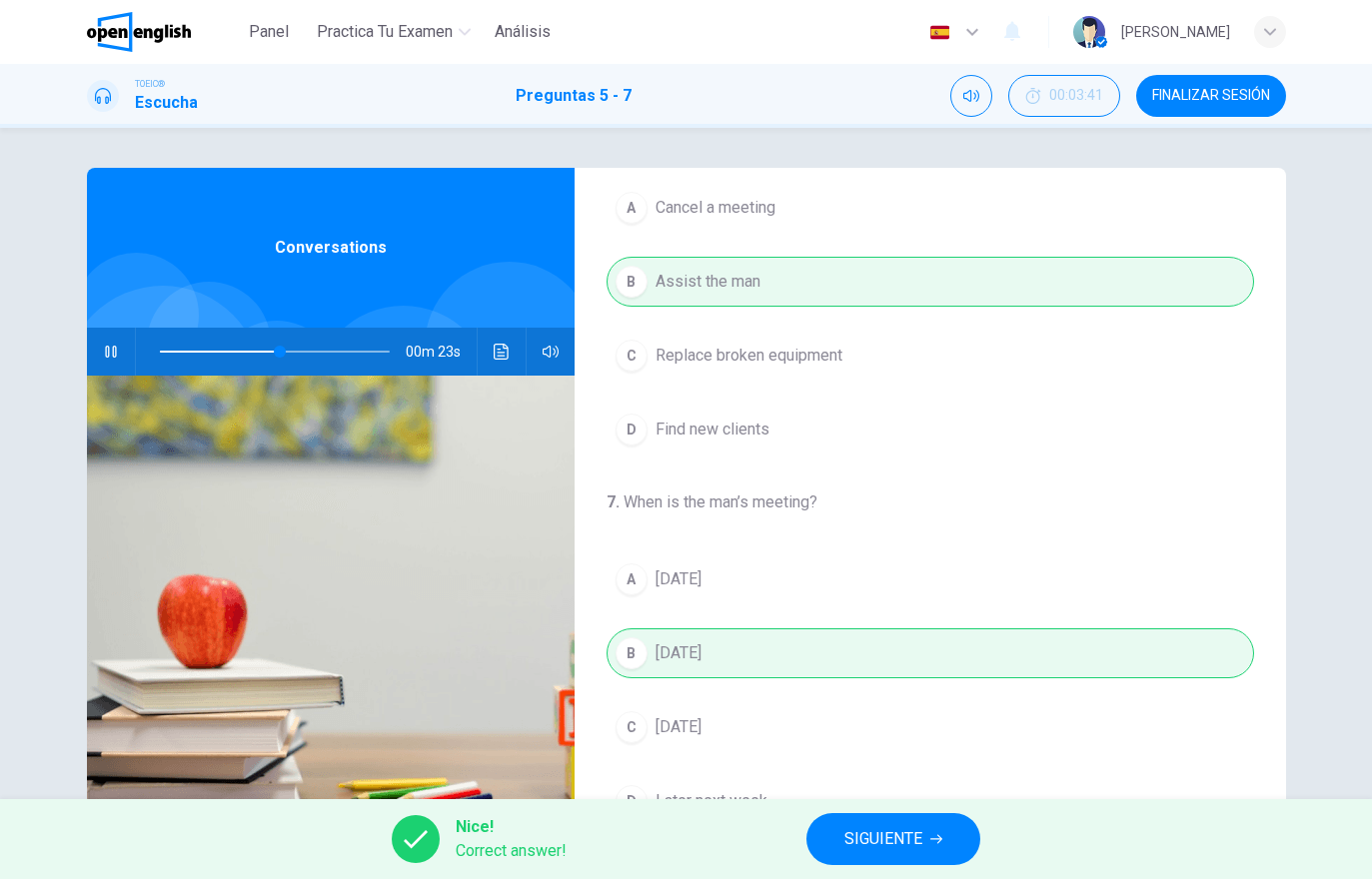 type on "**" 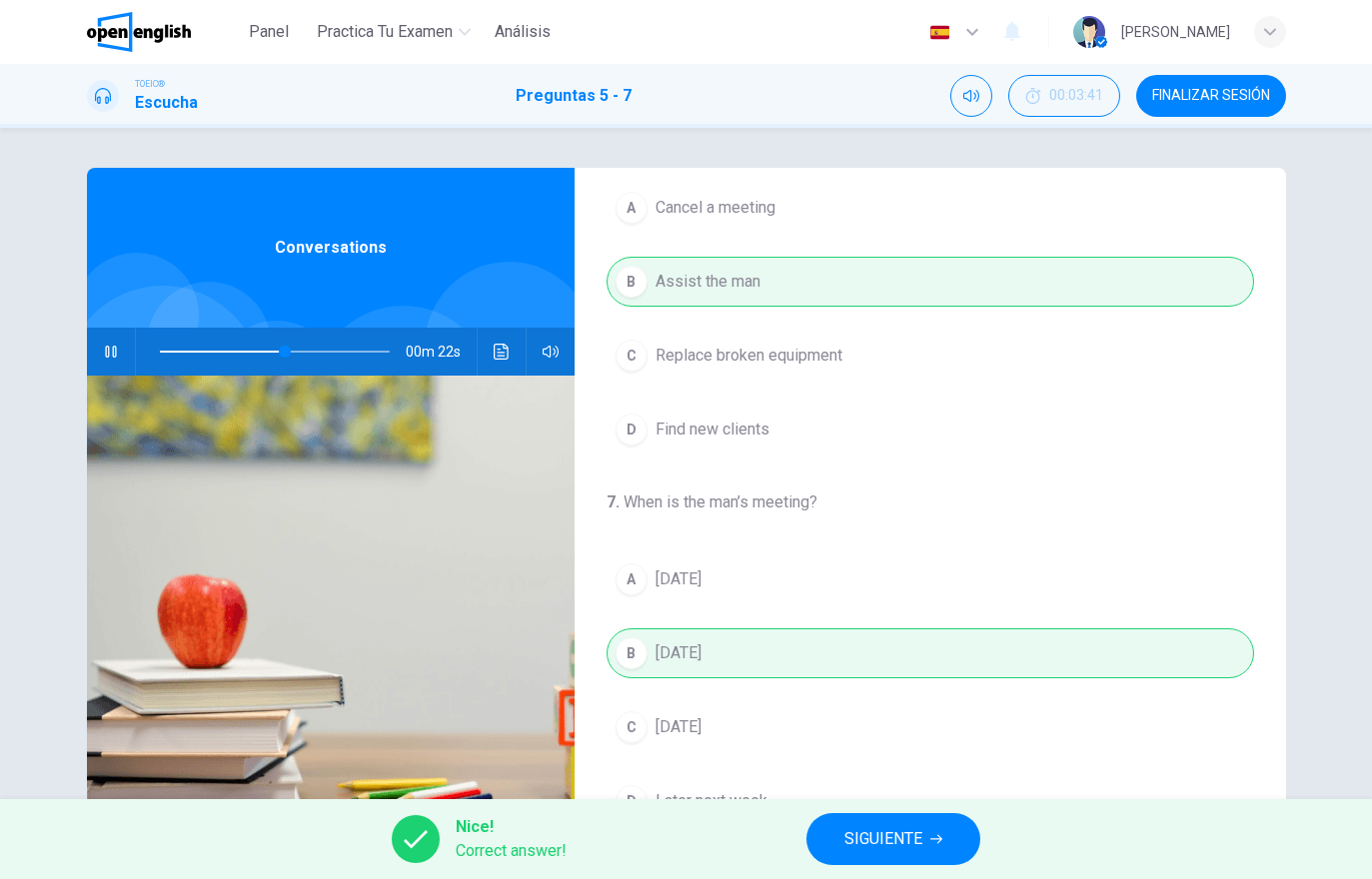 click 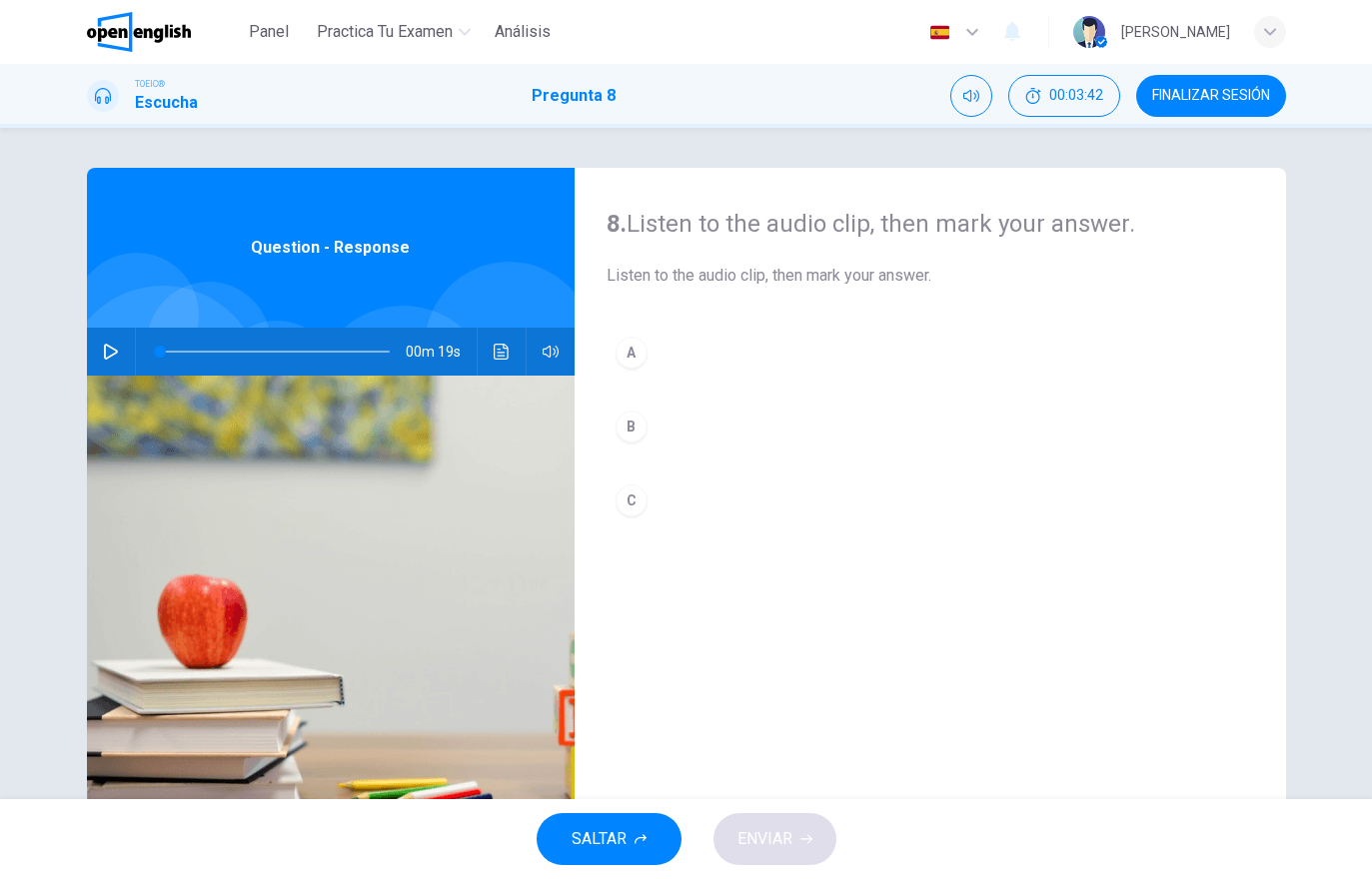 click 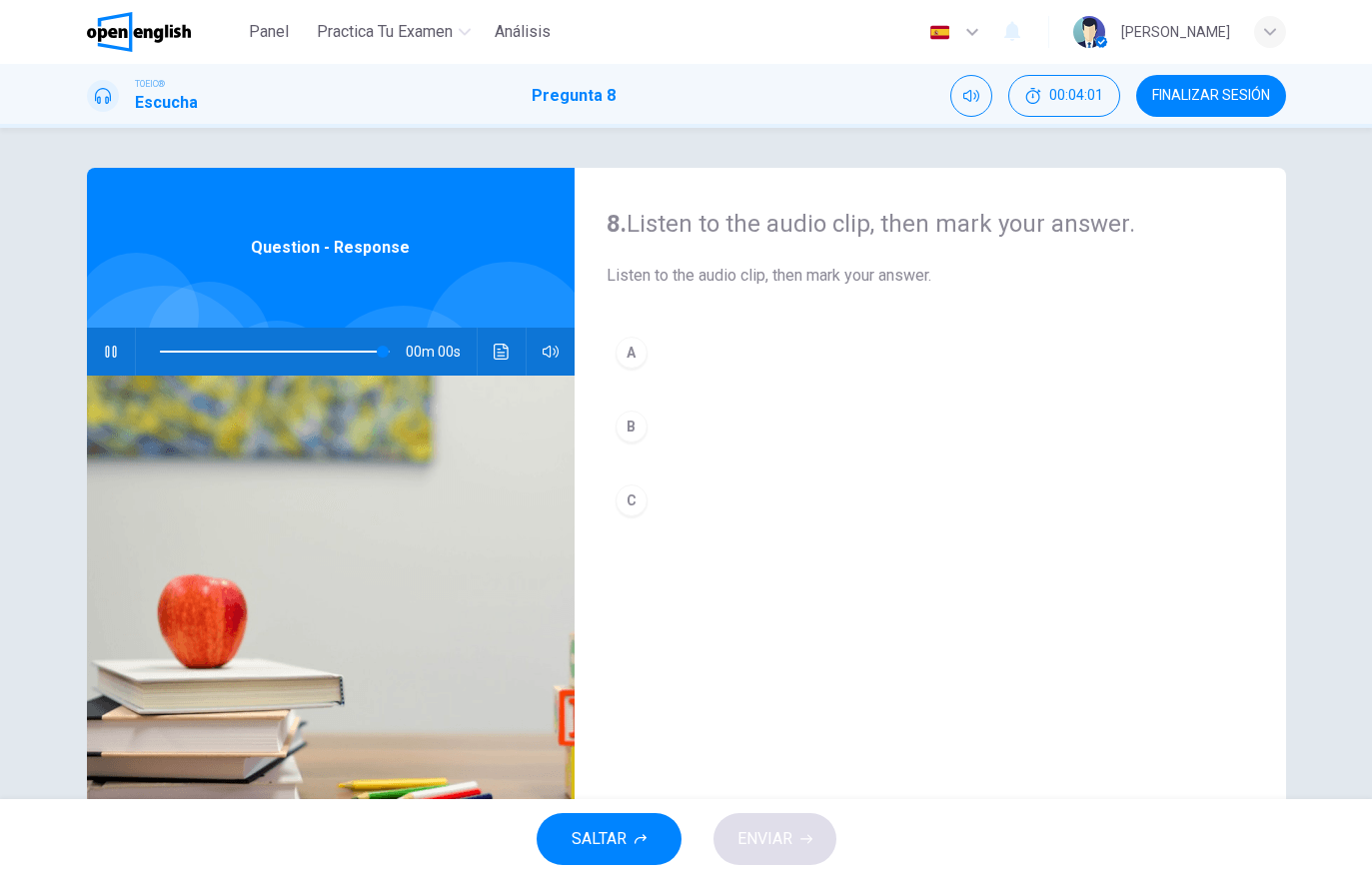 click on "B" at bounding box center (930, 427) 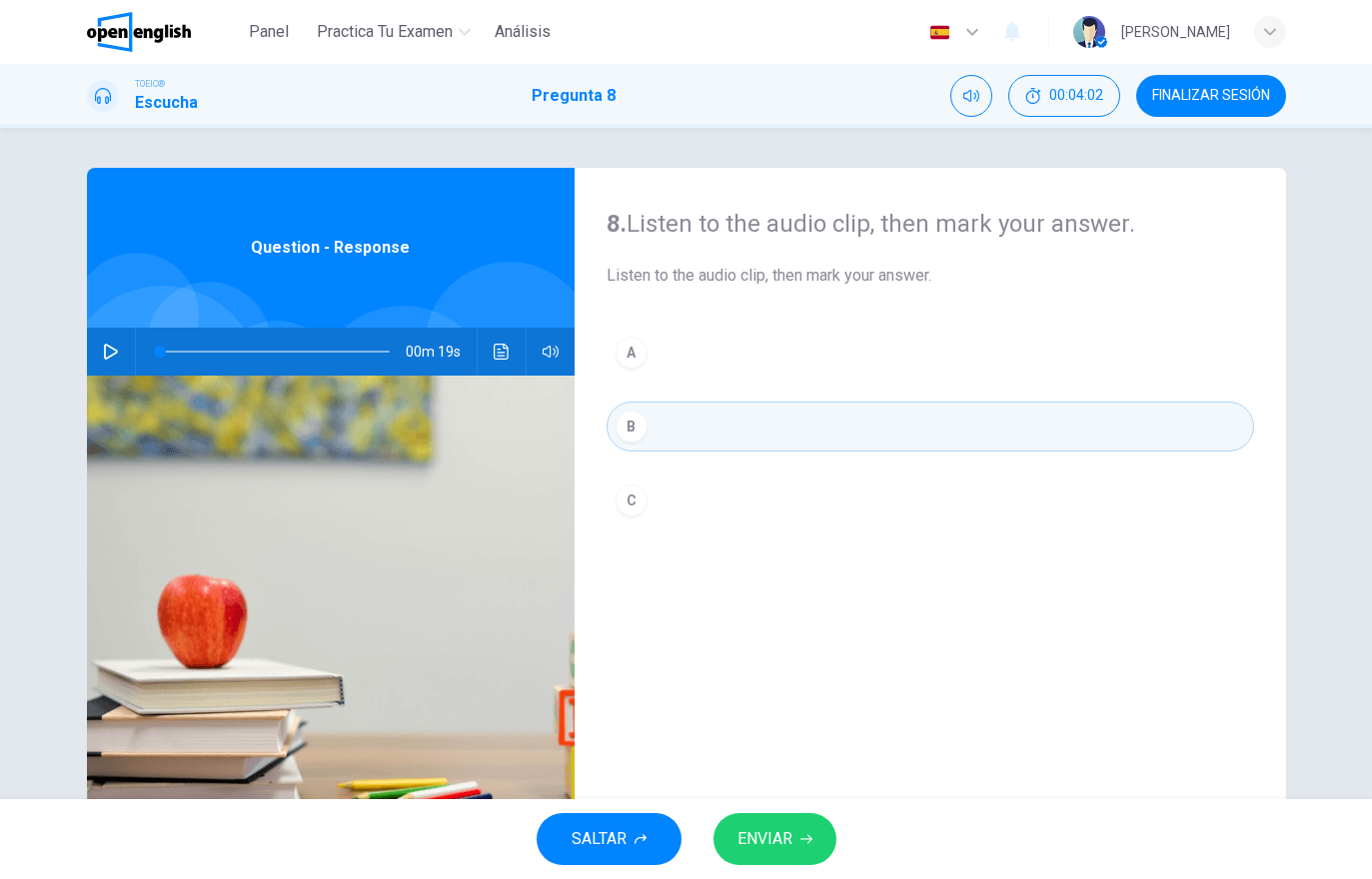 click on "ENVIAR" at bounding box center (764, 839) 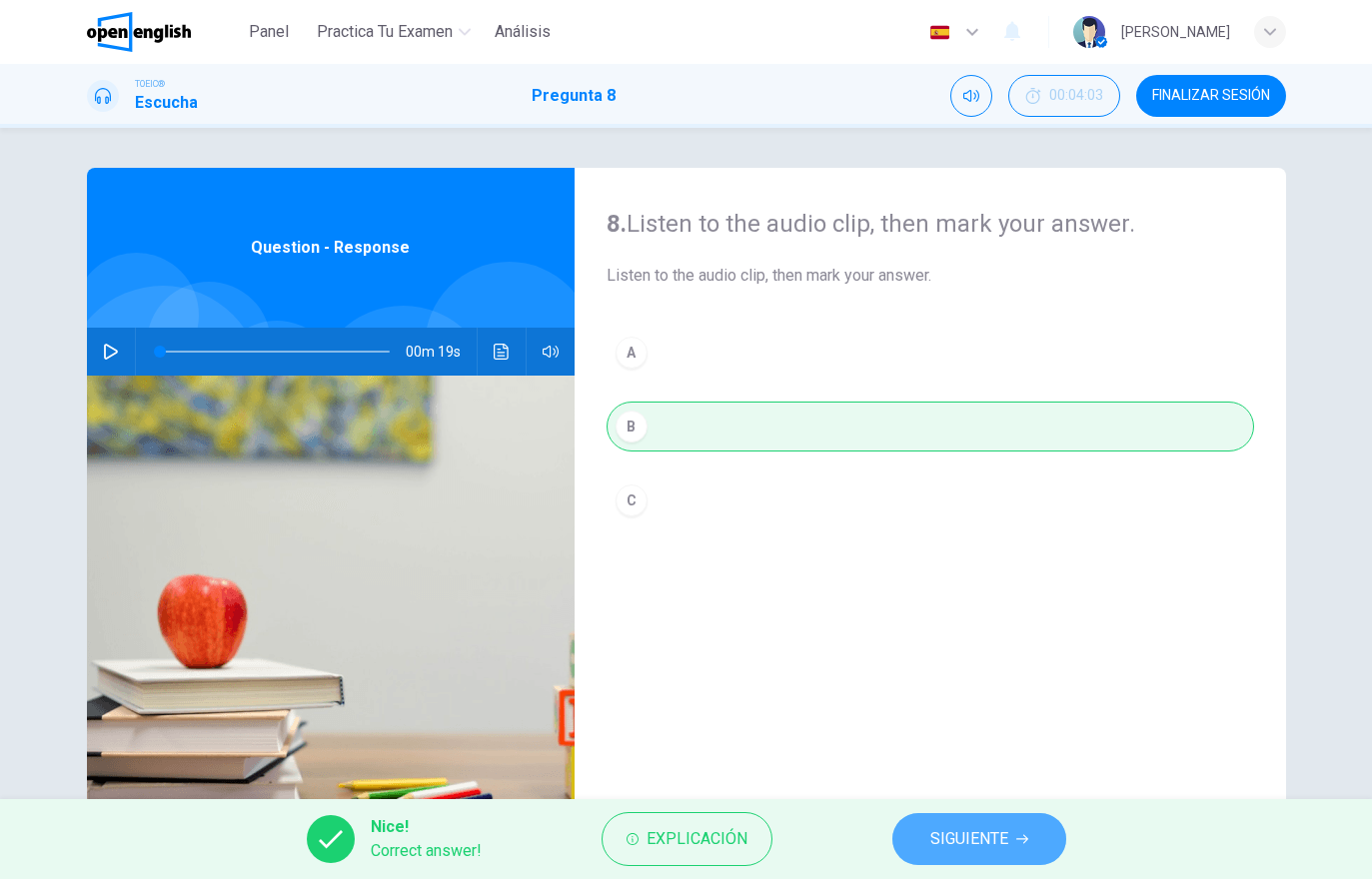click on "SIGUIENTE" at bounding box center [979, 839] 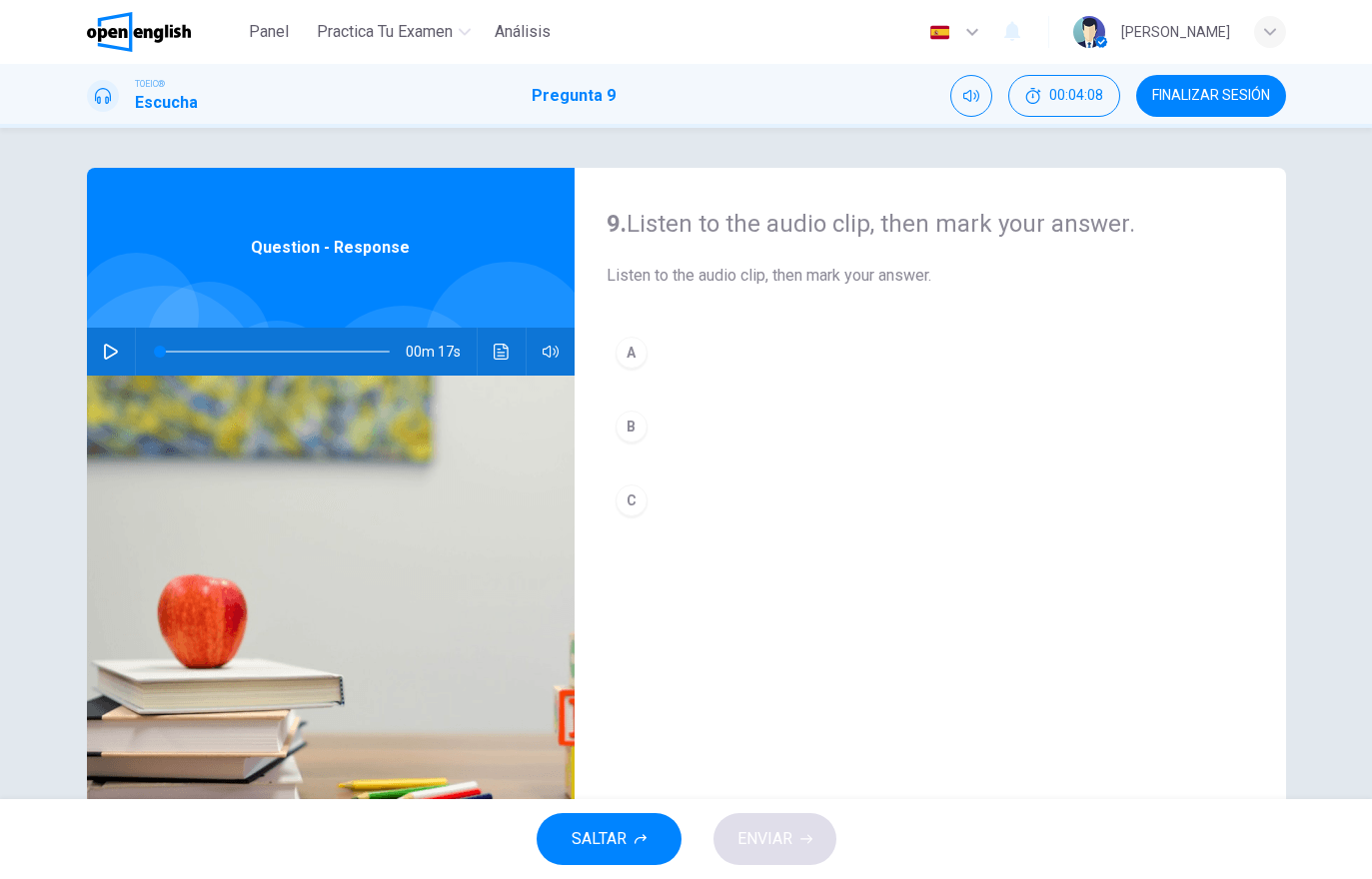 click at bounding box center [111, 352] 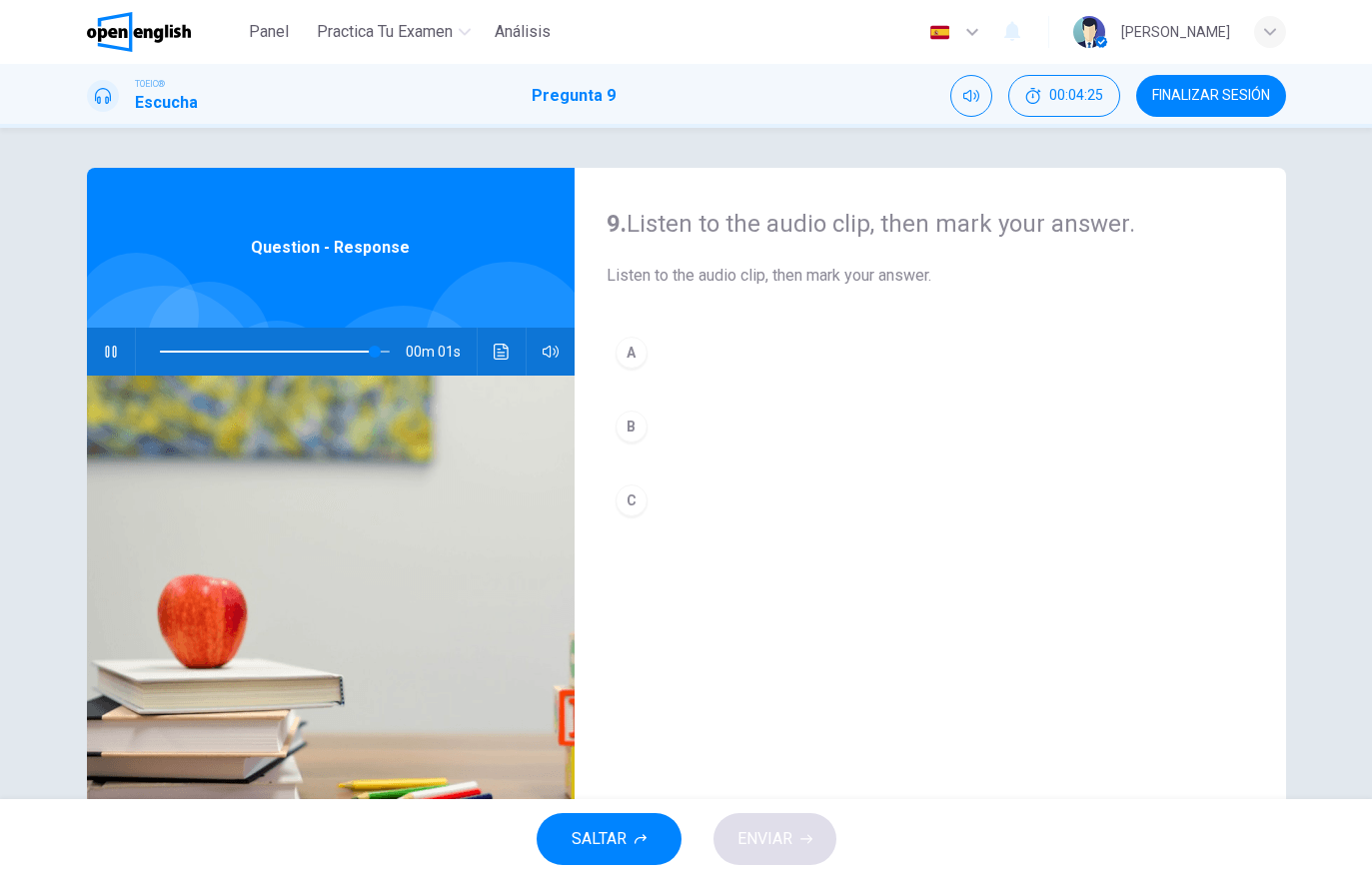 type on "*" 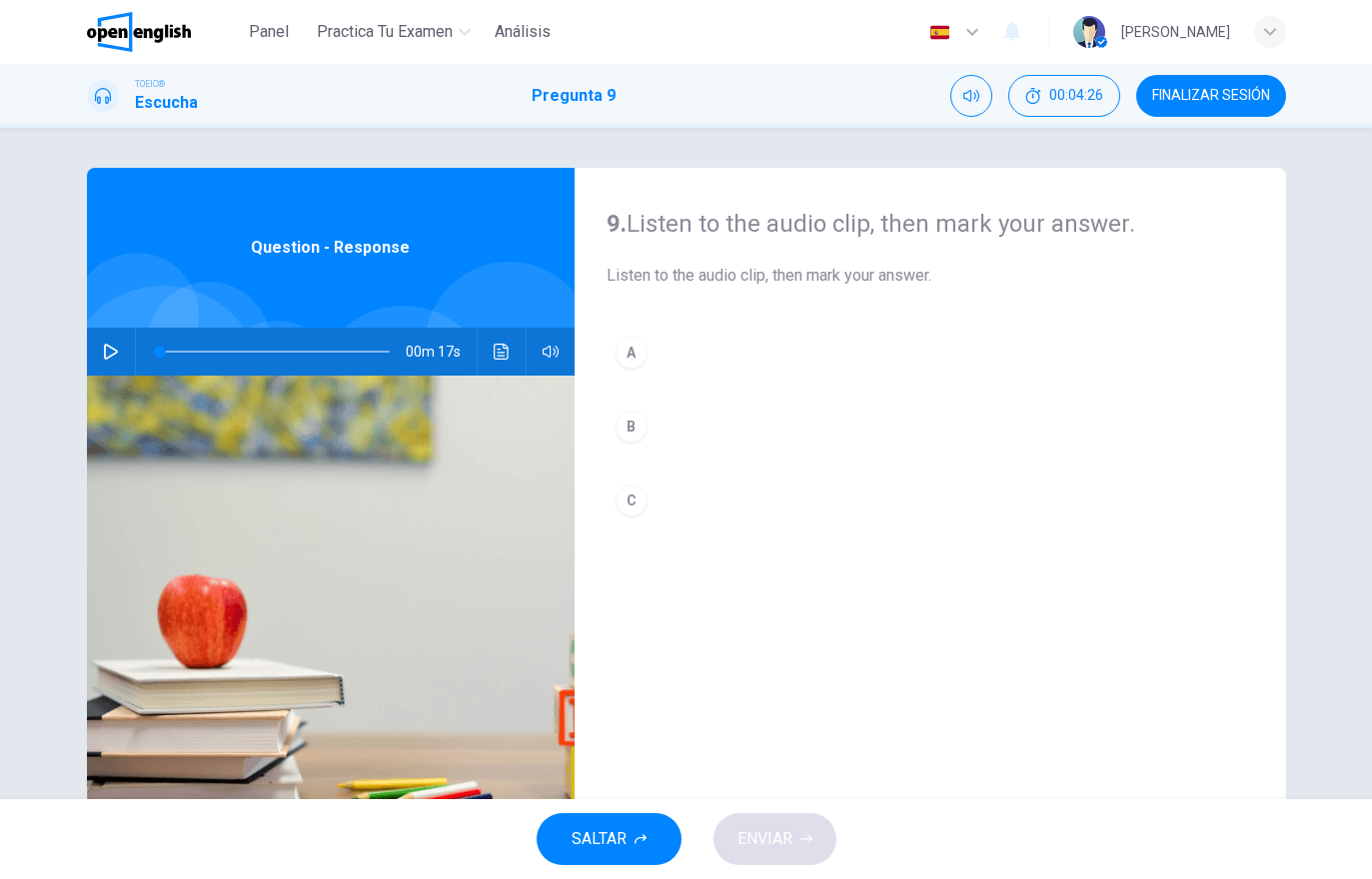 click on "A" at bounding box center (930, 353) 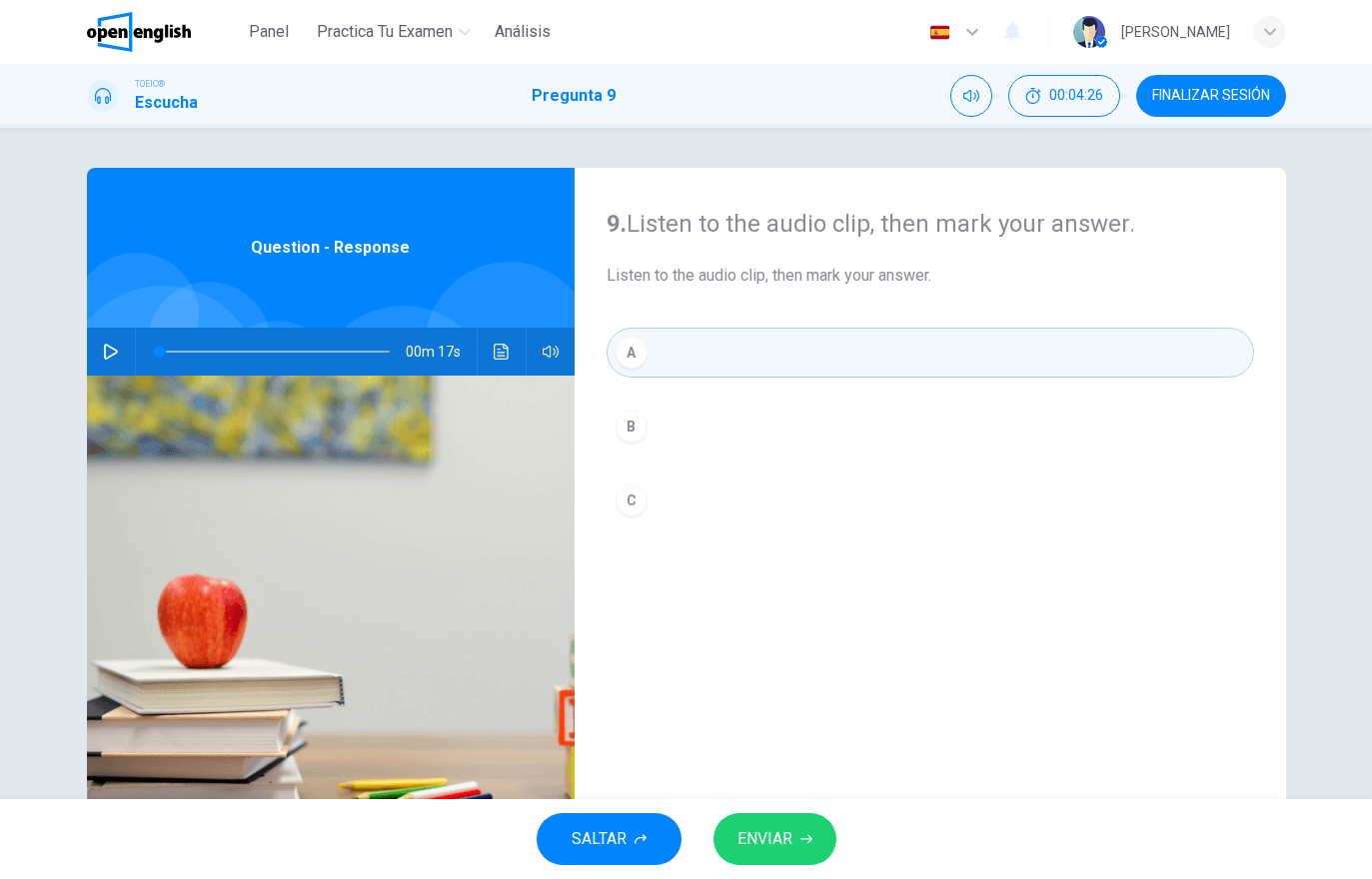 click on "ENVIAR" at bounding box center [774, 839] 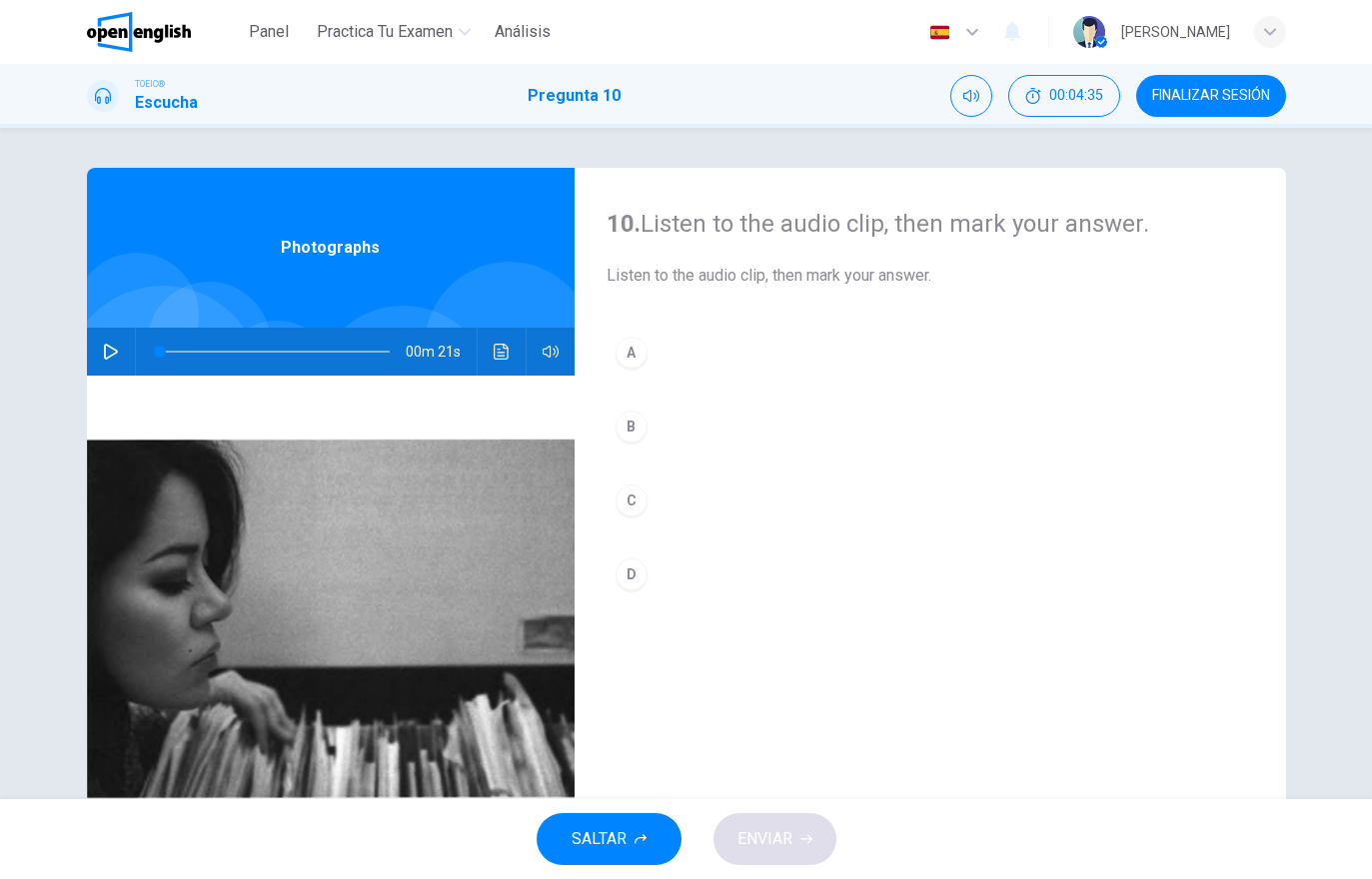 click at bounding box center [111, 352] 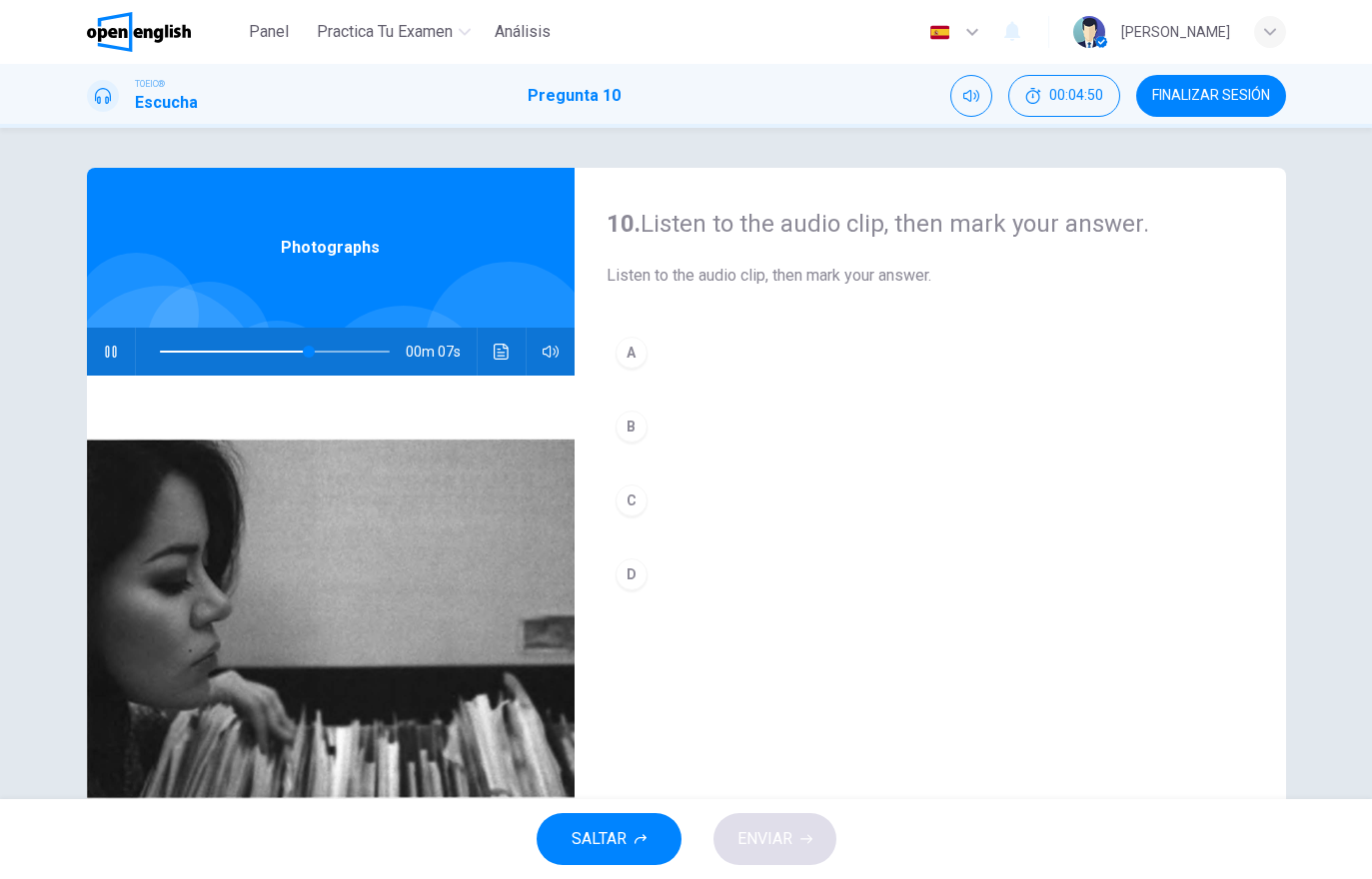 click on "C" at bounding box center [930, 500] 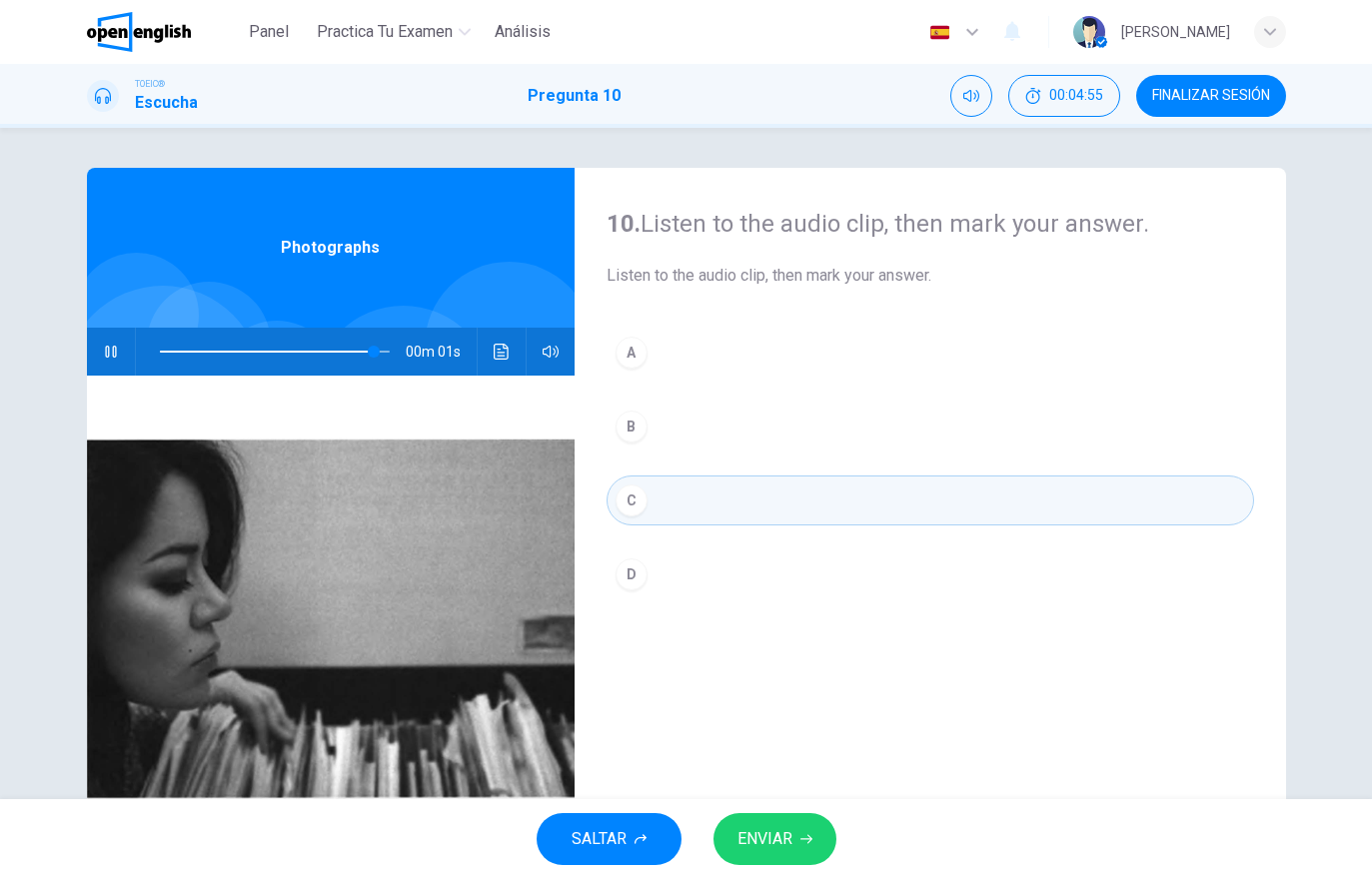 click 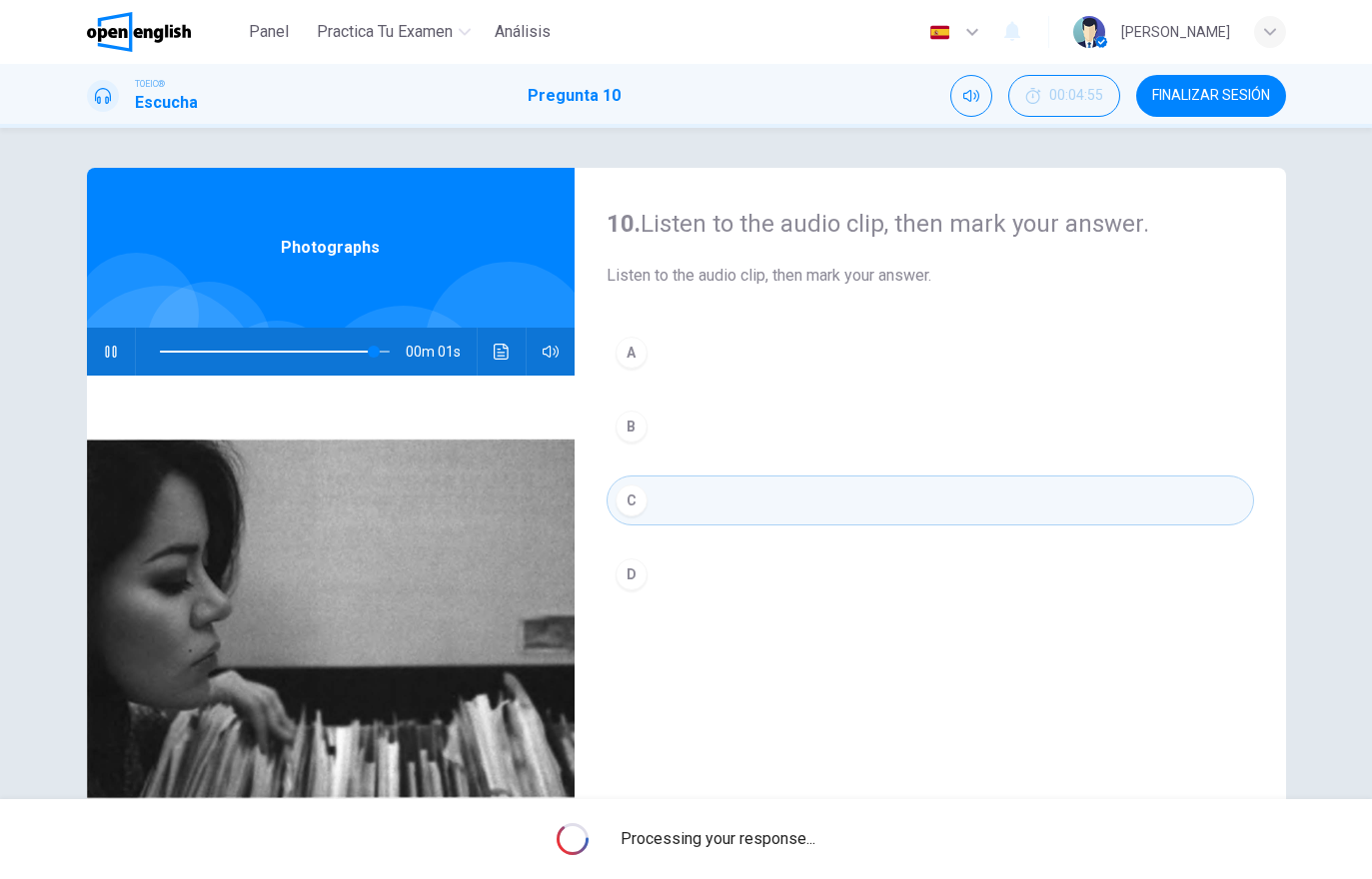type on "**" 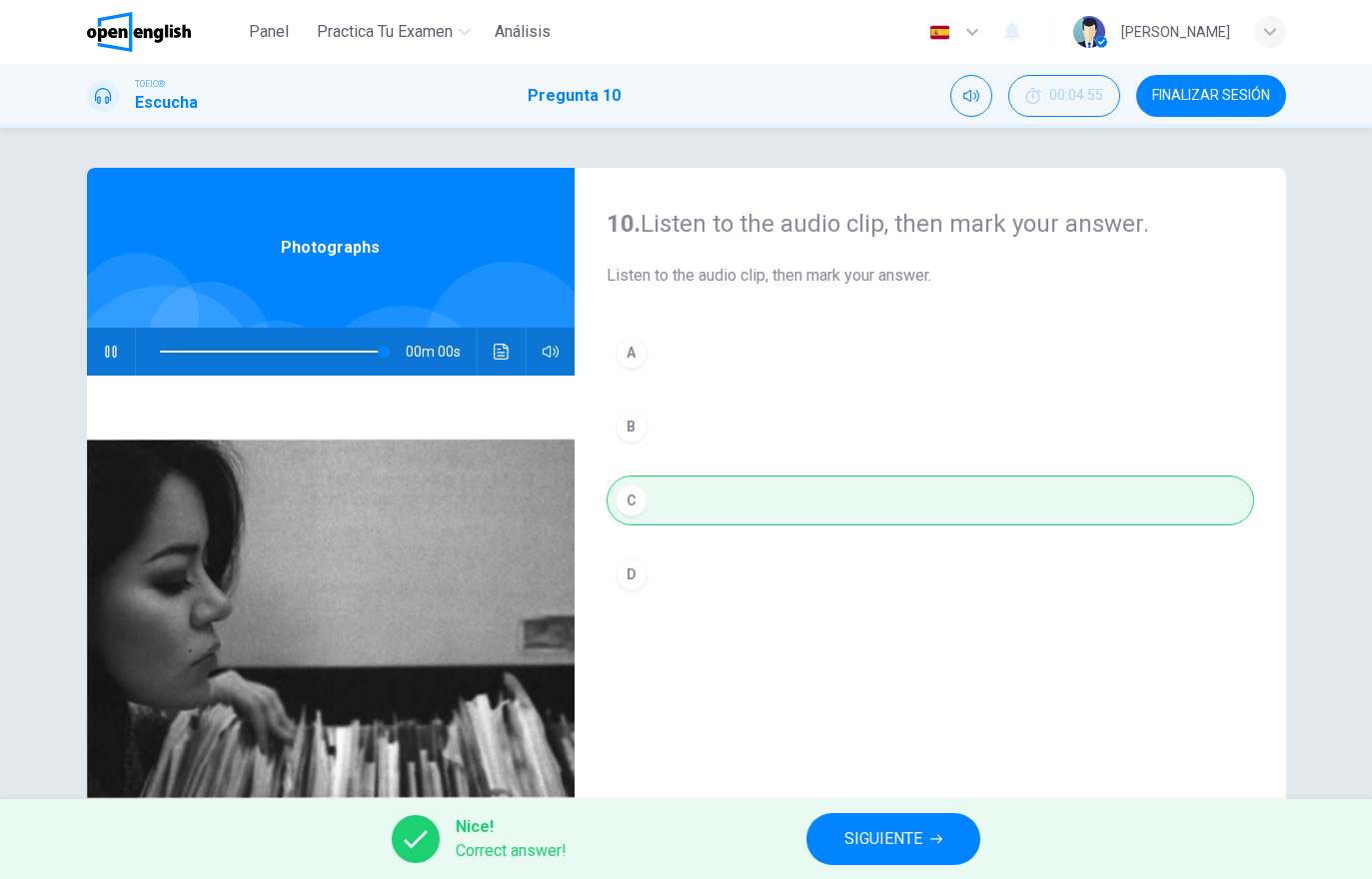 click on "SIGUIENTE" at bounding box center (883, 839) 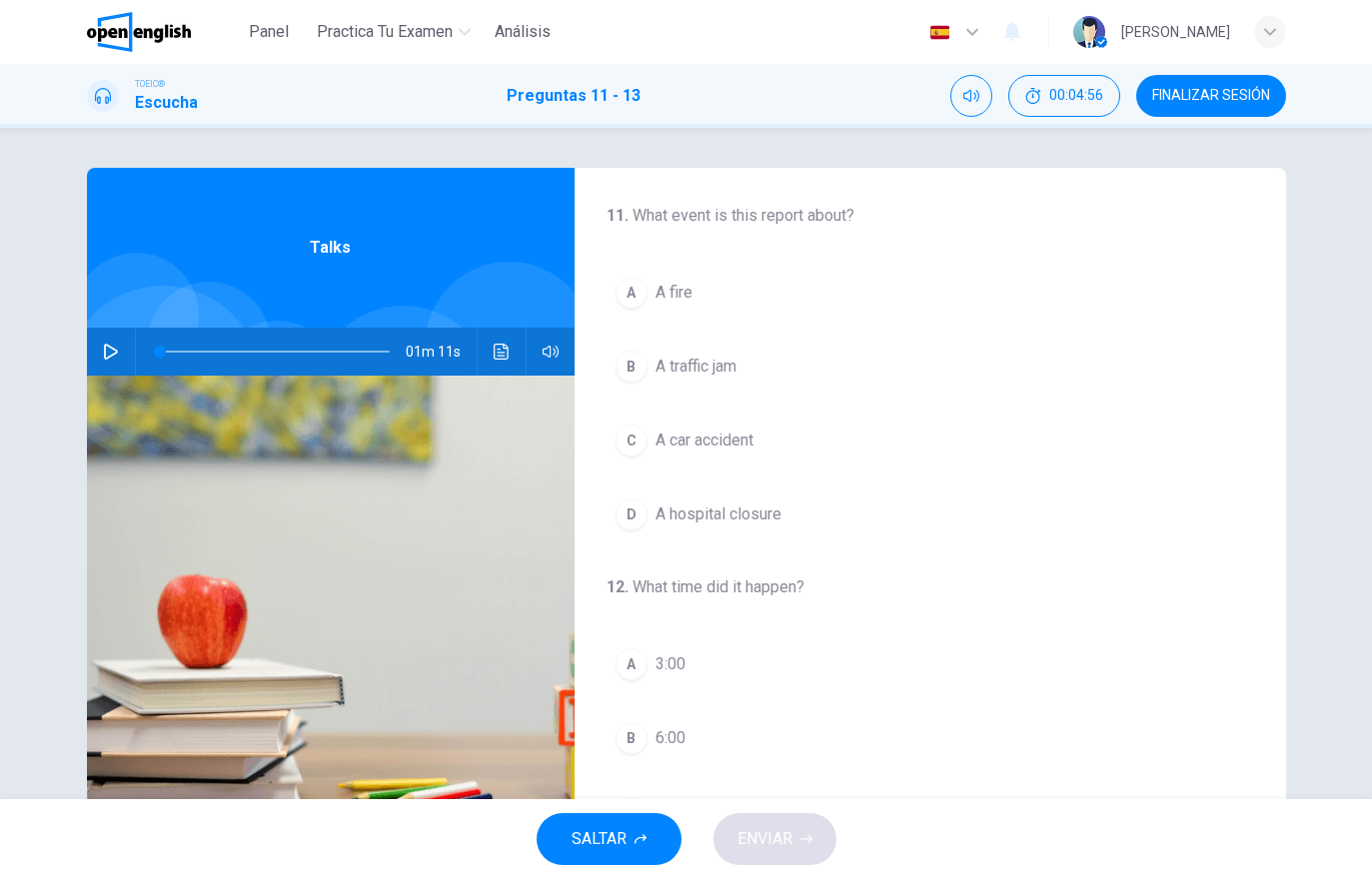 click at bounding box center [111, 352] 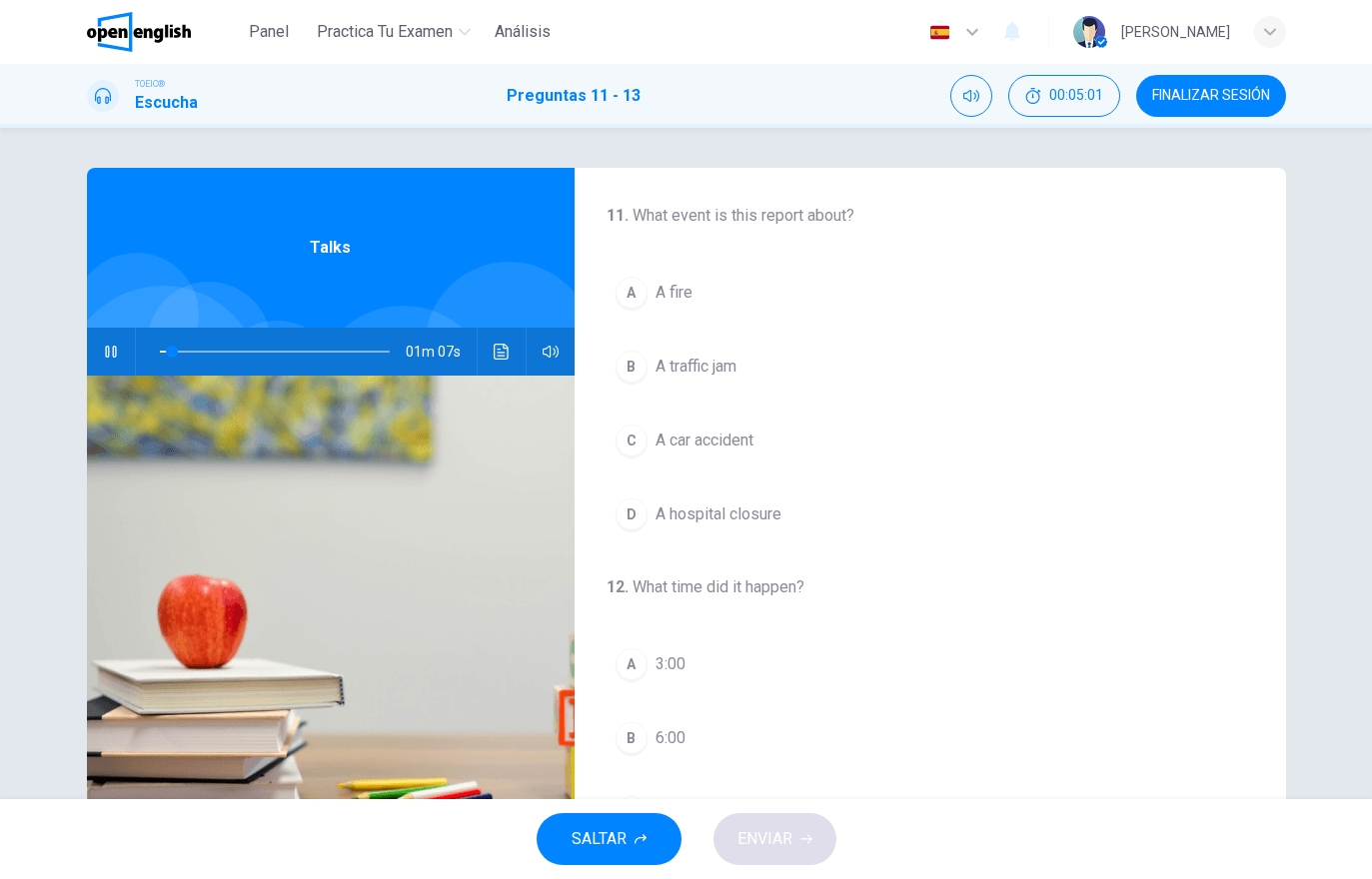 scroll, scrollTop: 0, scrollLeft: 0, axis: both 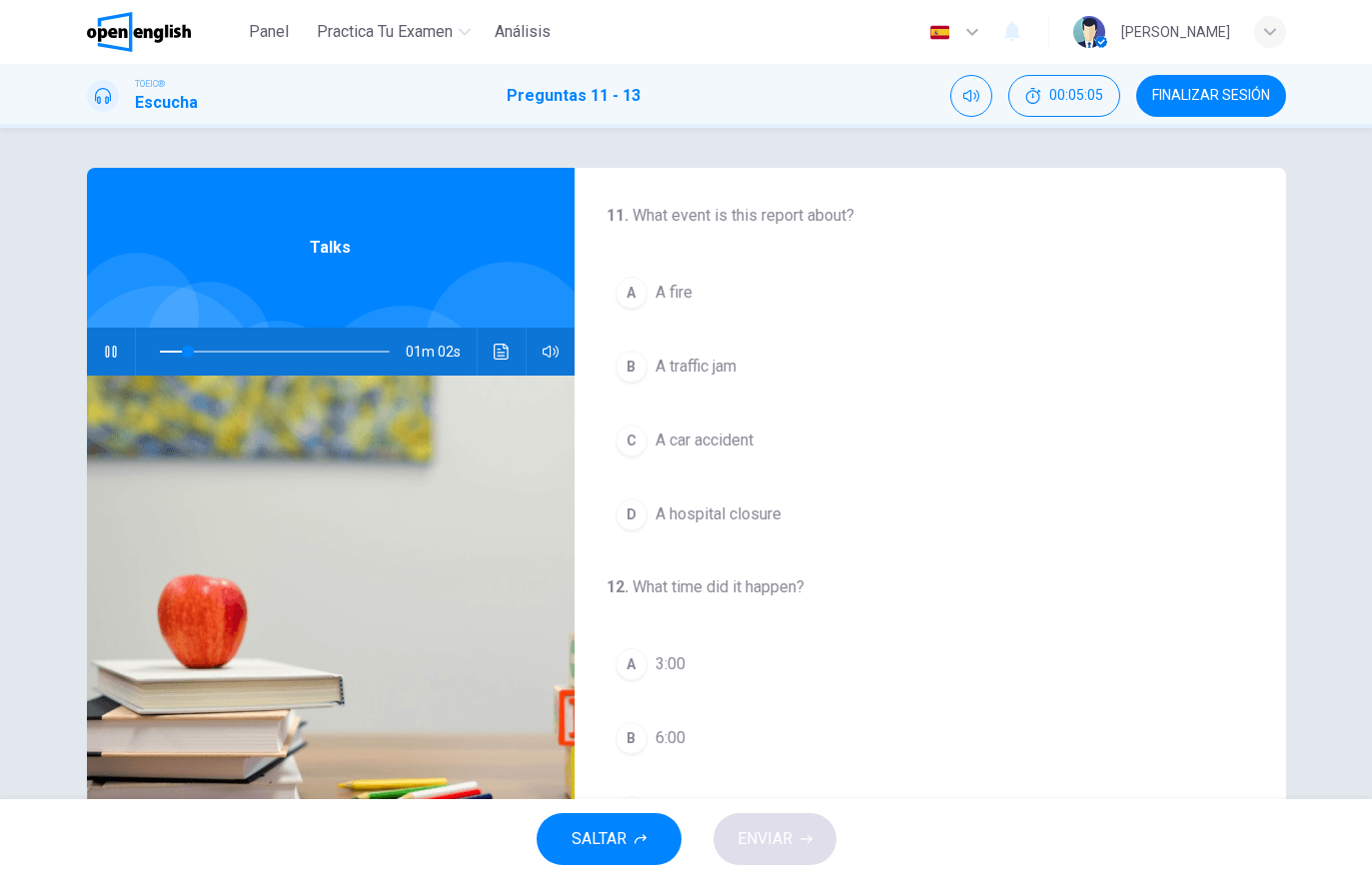 click on "A car accident" at bounding box center (704, 440) 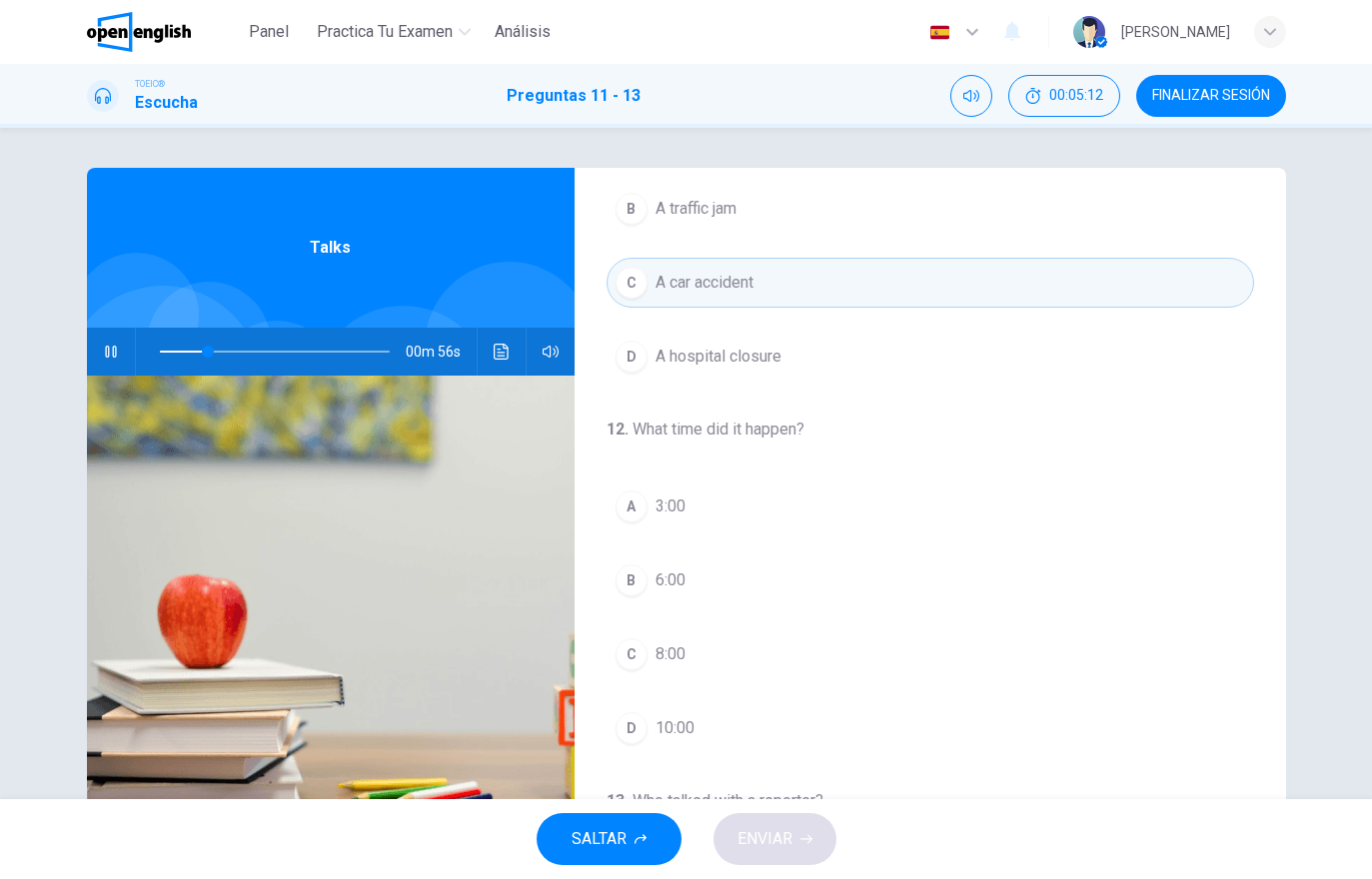 scroll, scrollTop: 169, scrollLeft: 0, axis: vertical 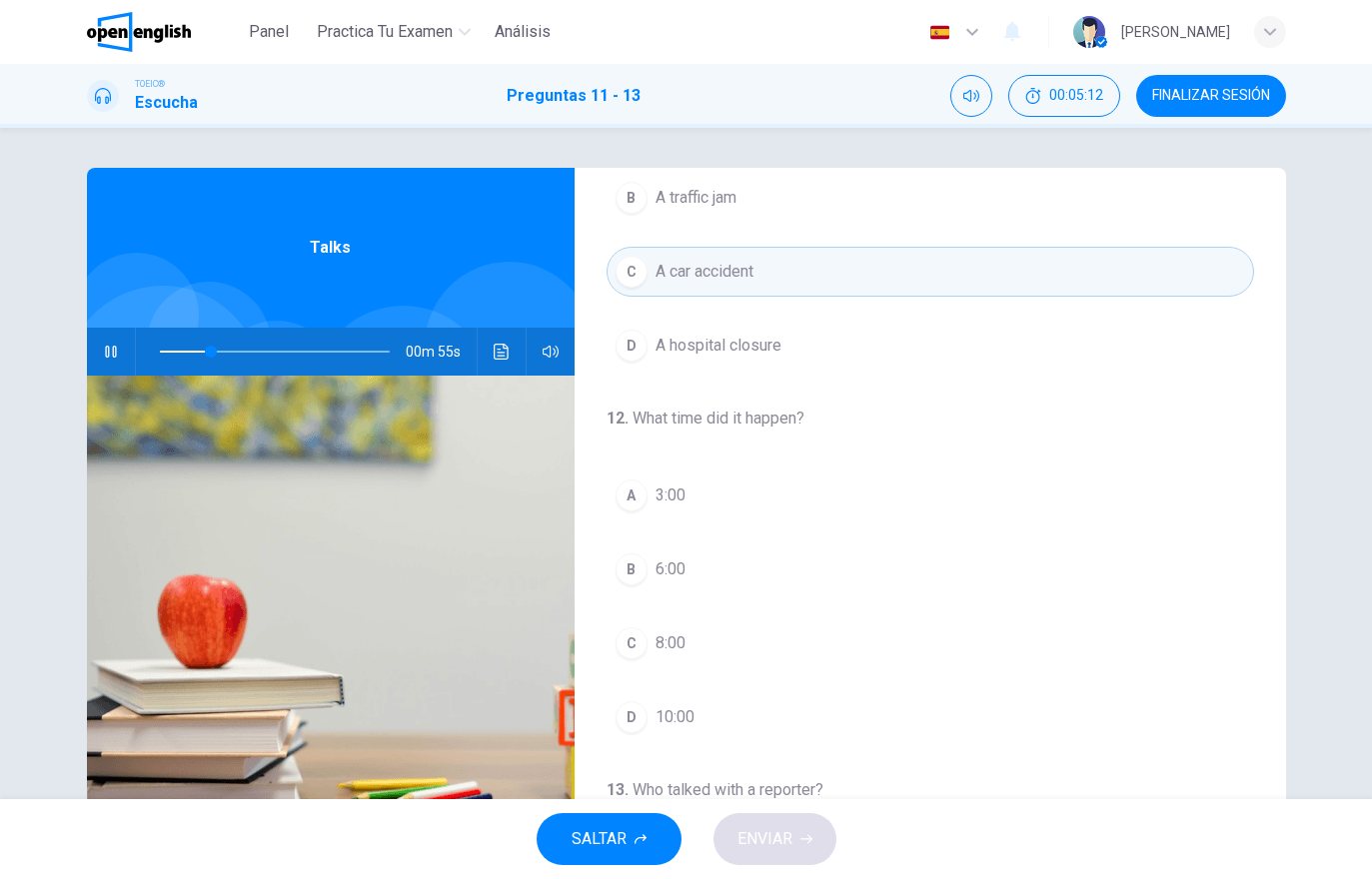 click on "C 8:00" at bounding box center [930, 643] 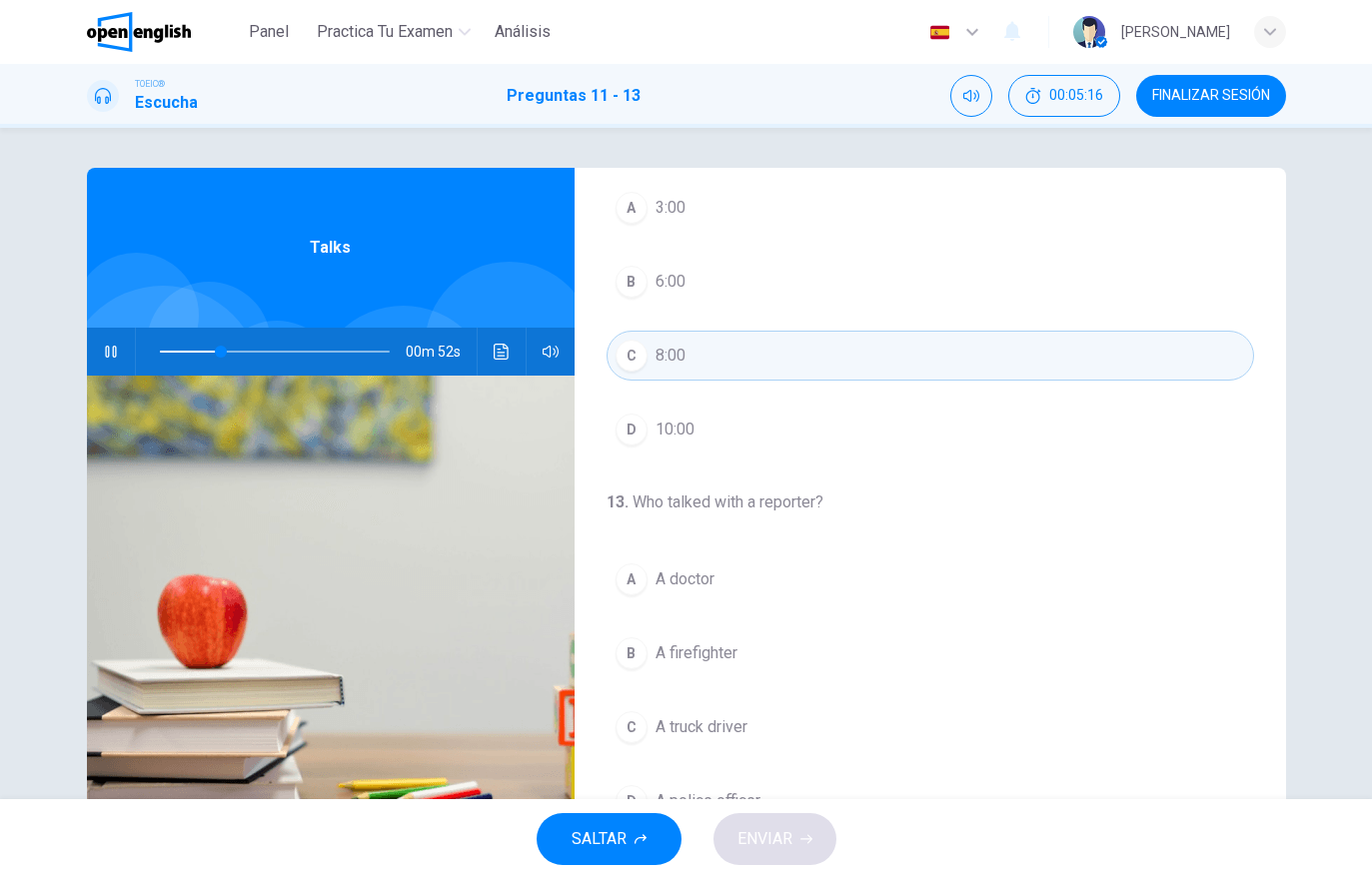 scroll, scrollTop: 456, scrollLeft: 0, axis: vertical 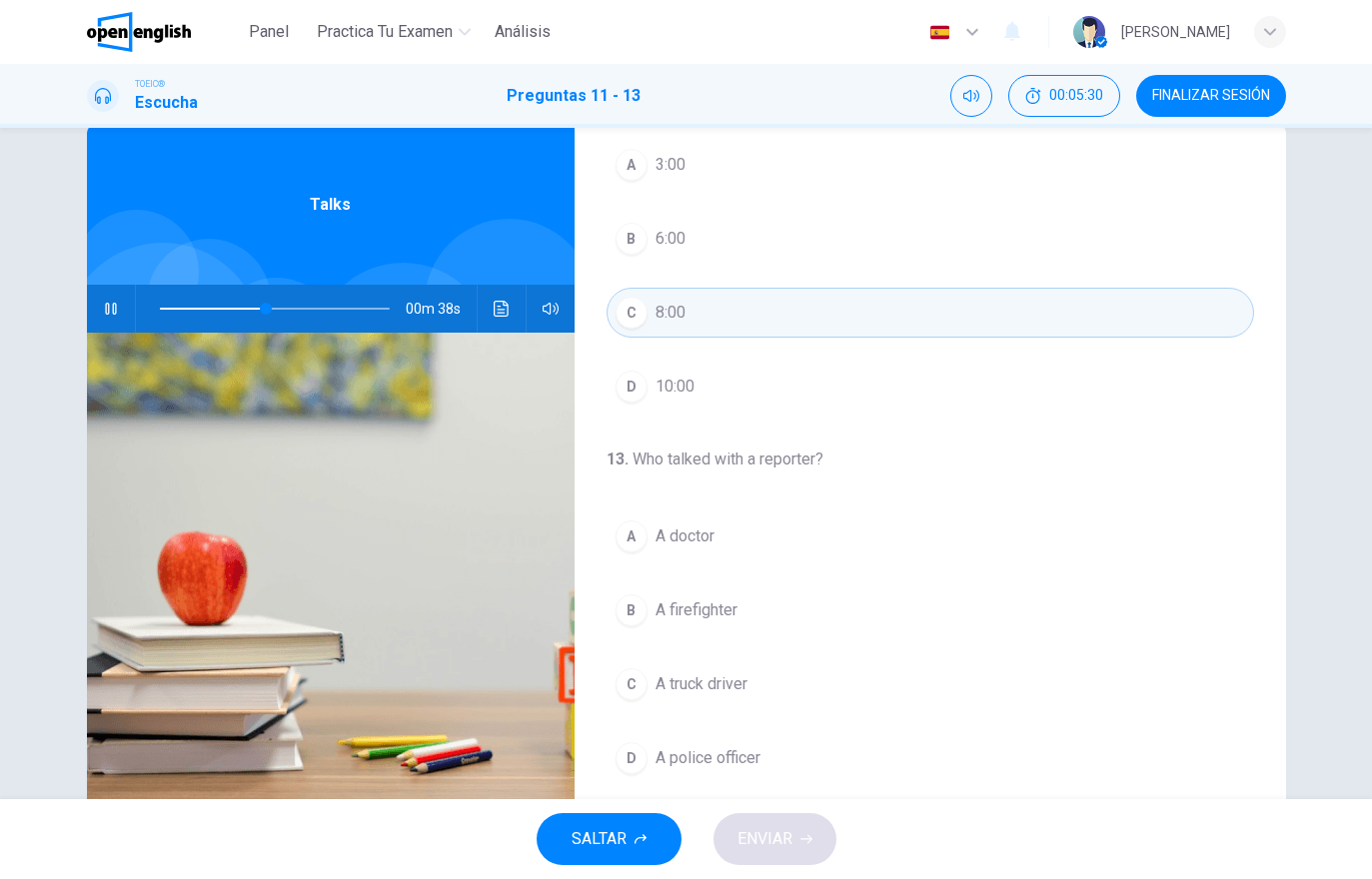 click on "A doctor" at bounding box center [685, 536] 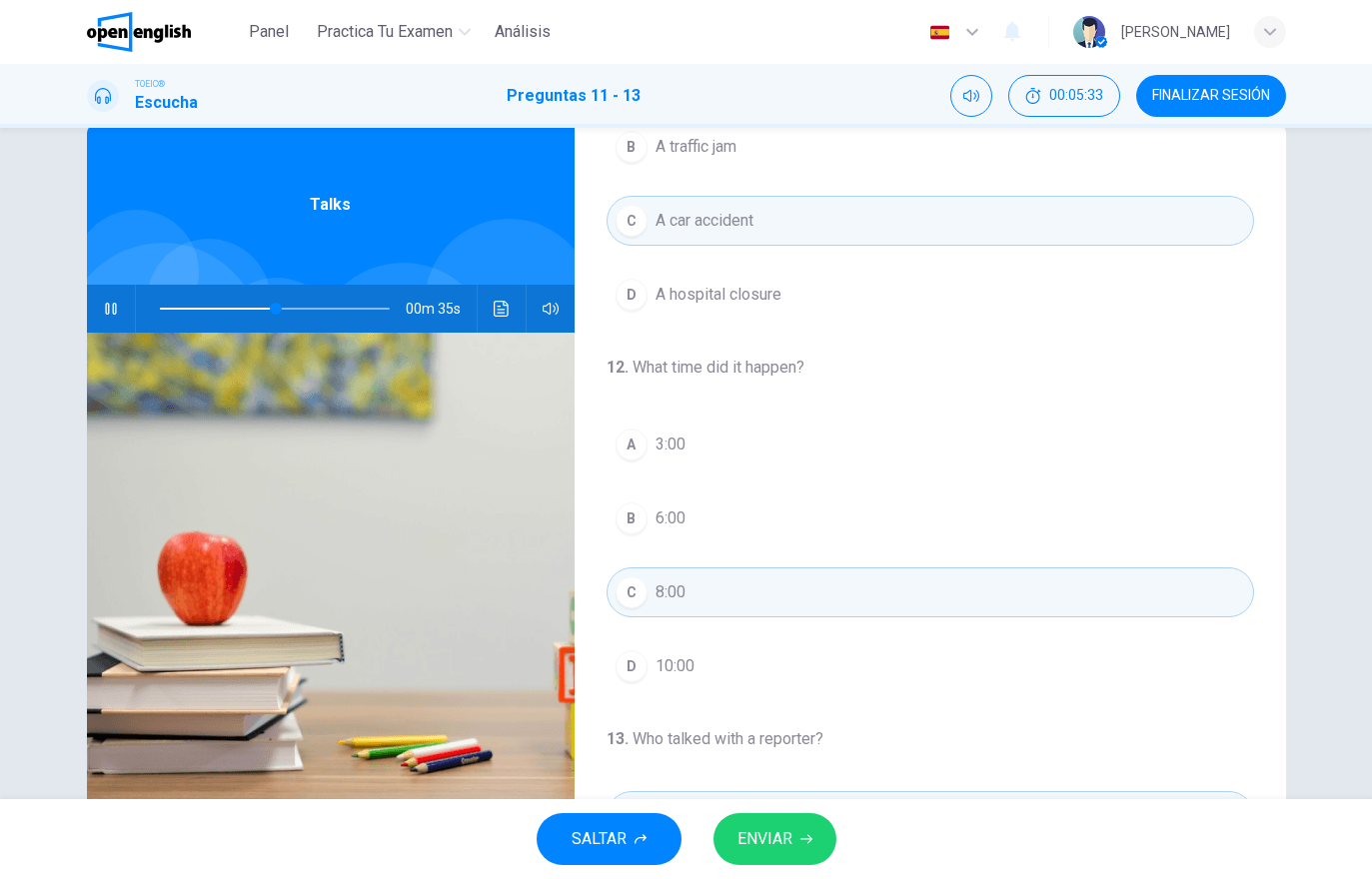 scroll, scrollTop: 131, scrollLeft: 0, axis: vertical 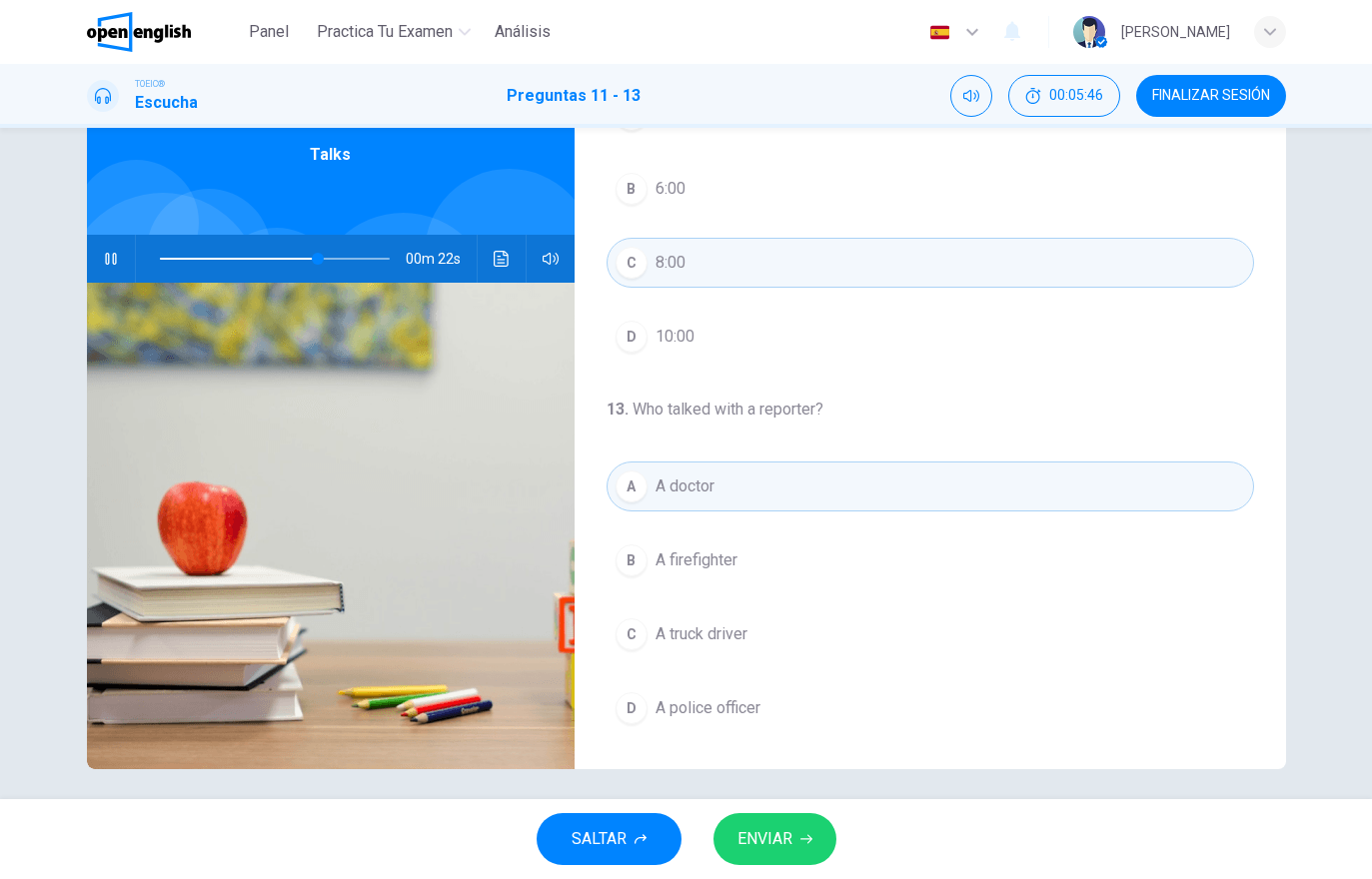 click on "ENVIAR" at bounding box center [774, 839] 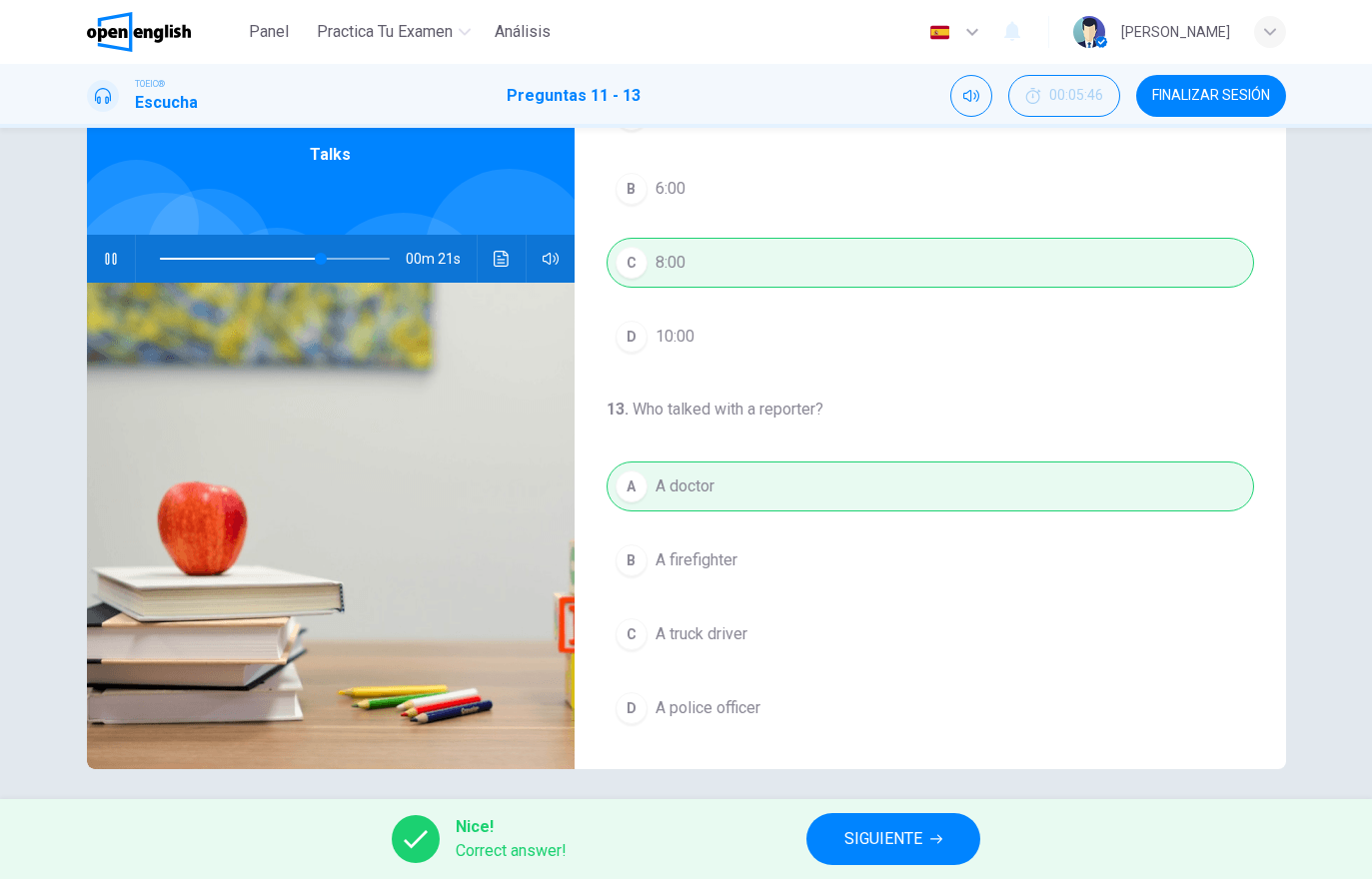 type on "**" 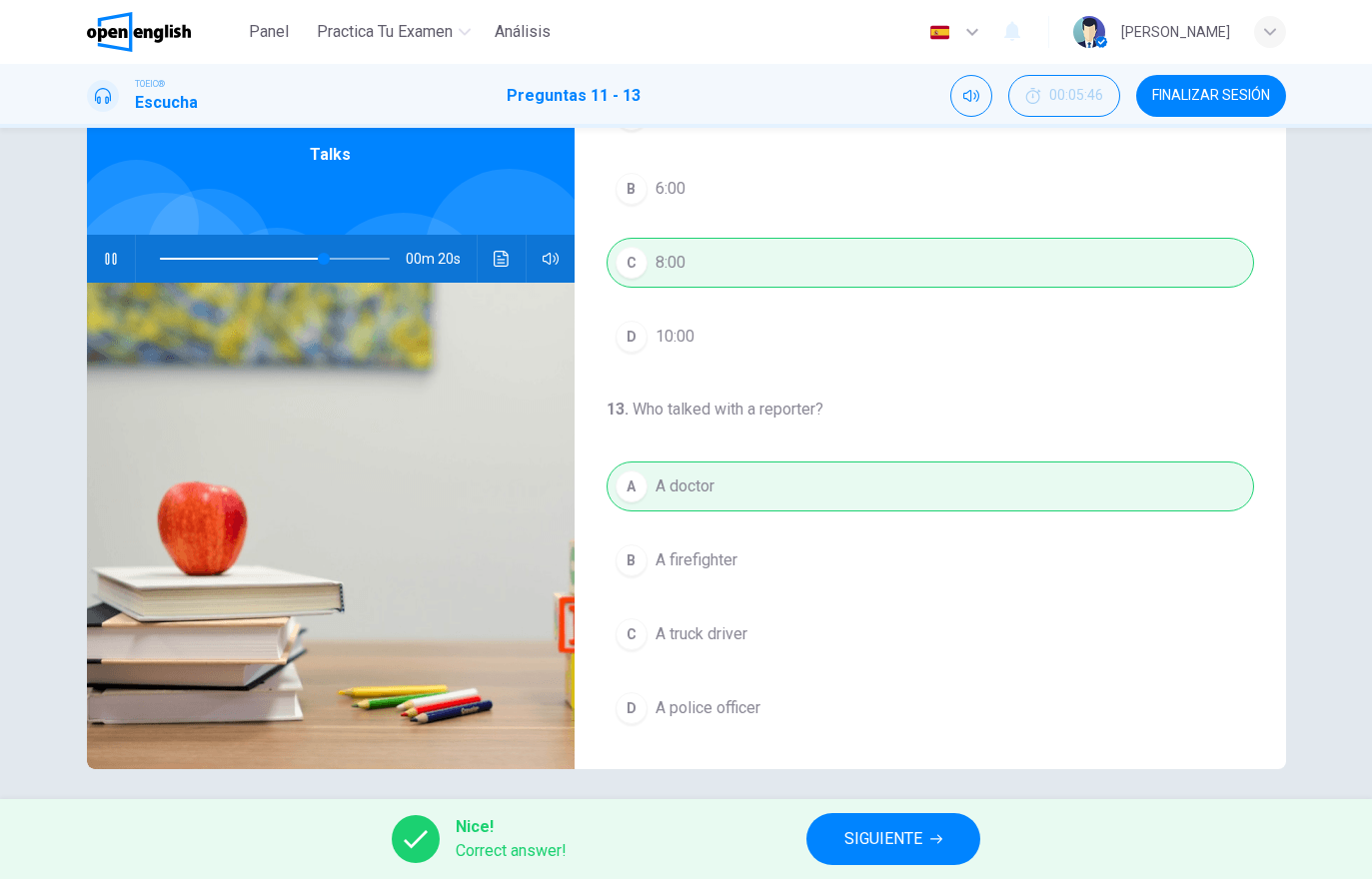 click on "SIGUIENTE" at bounding box center (883, 839) 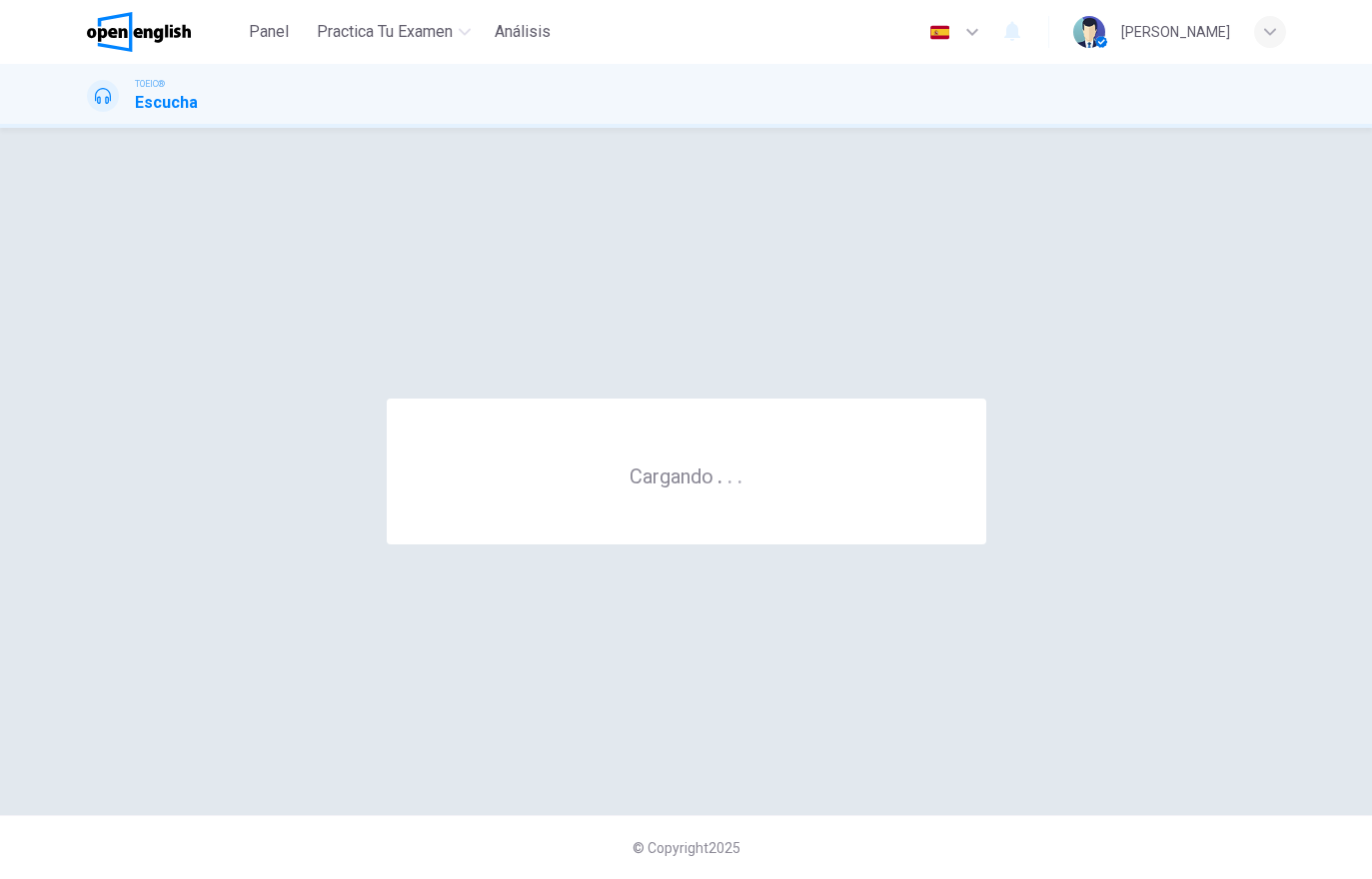 scroll, scrollTop: 0, scrollLeft: 0, axis: both 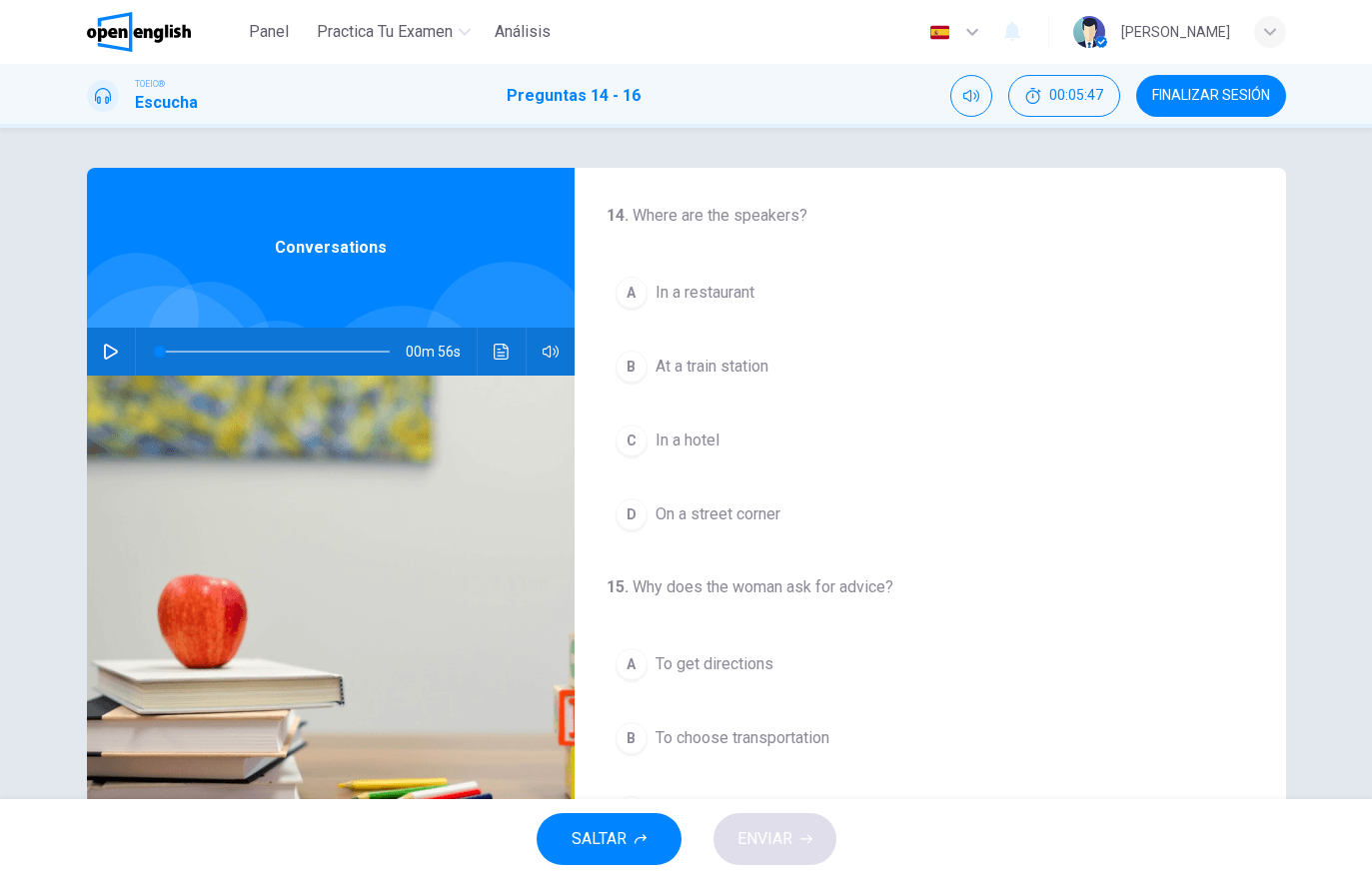 click 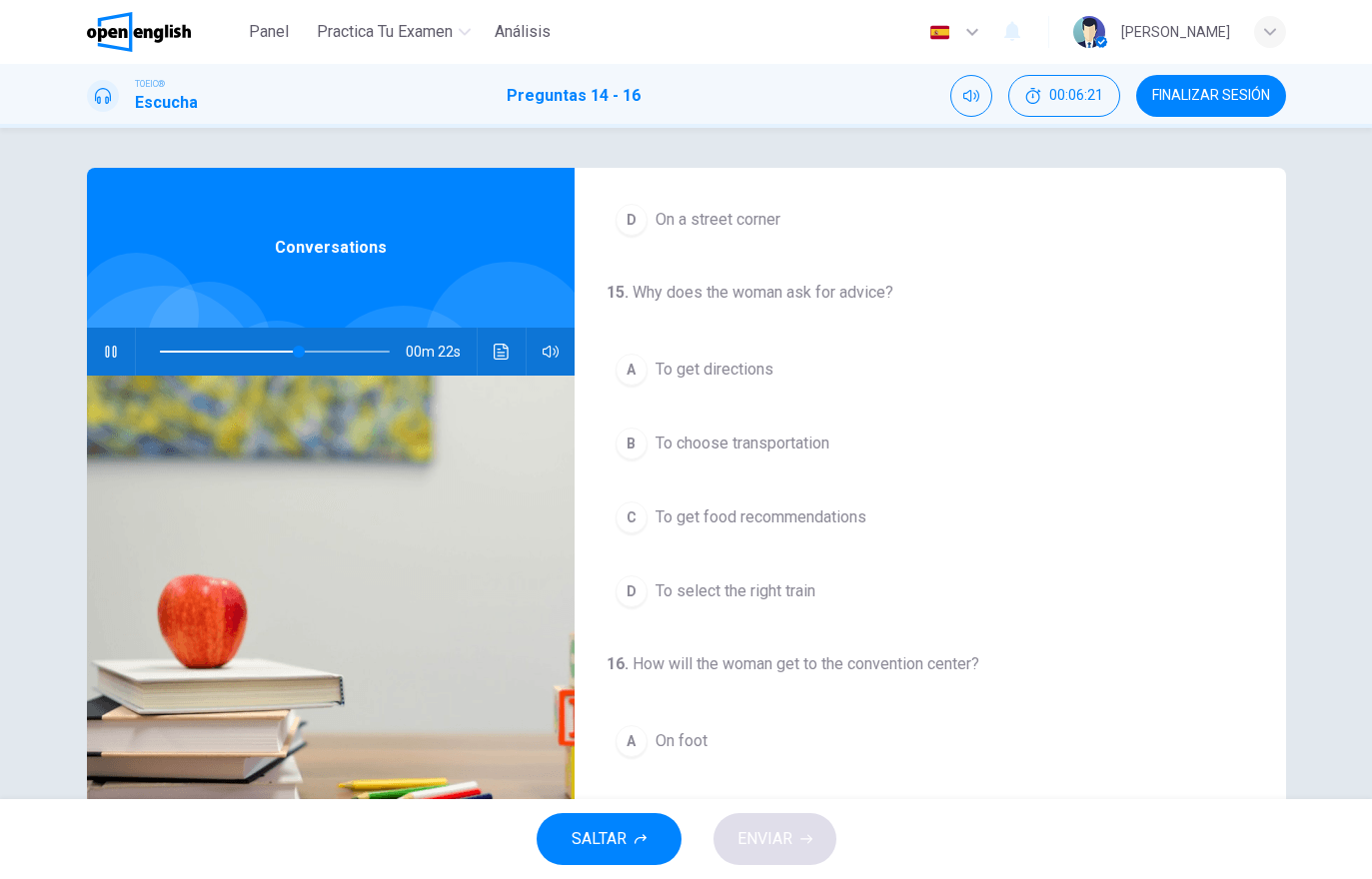 scroll, scrollTop: 297, scrollLeft: 0, axis: vertical 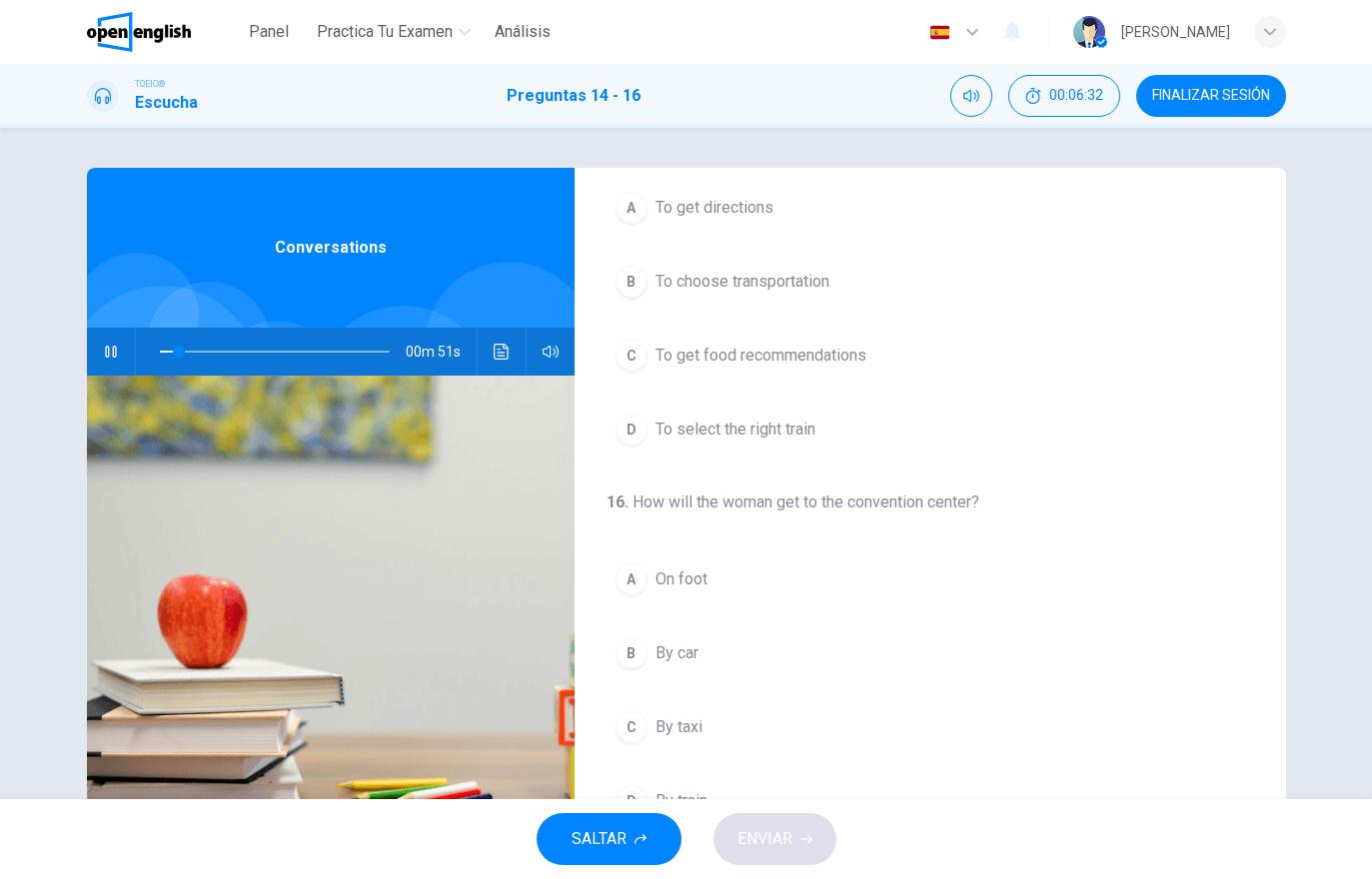 click on "On foot" at bounding box center [682, 579] 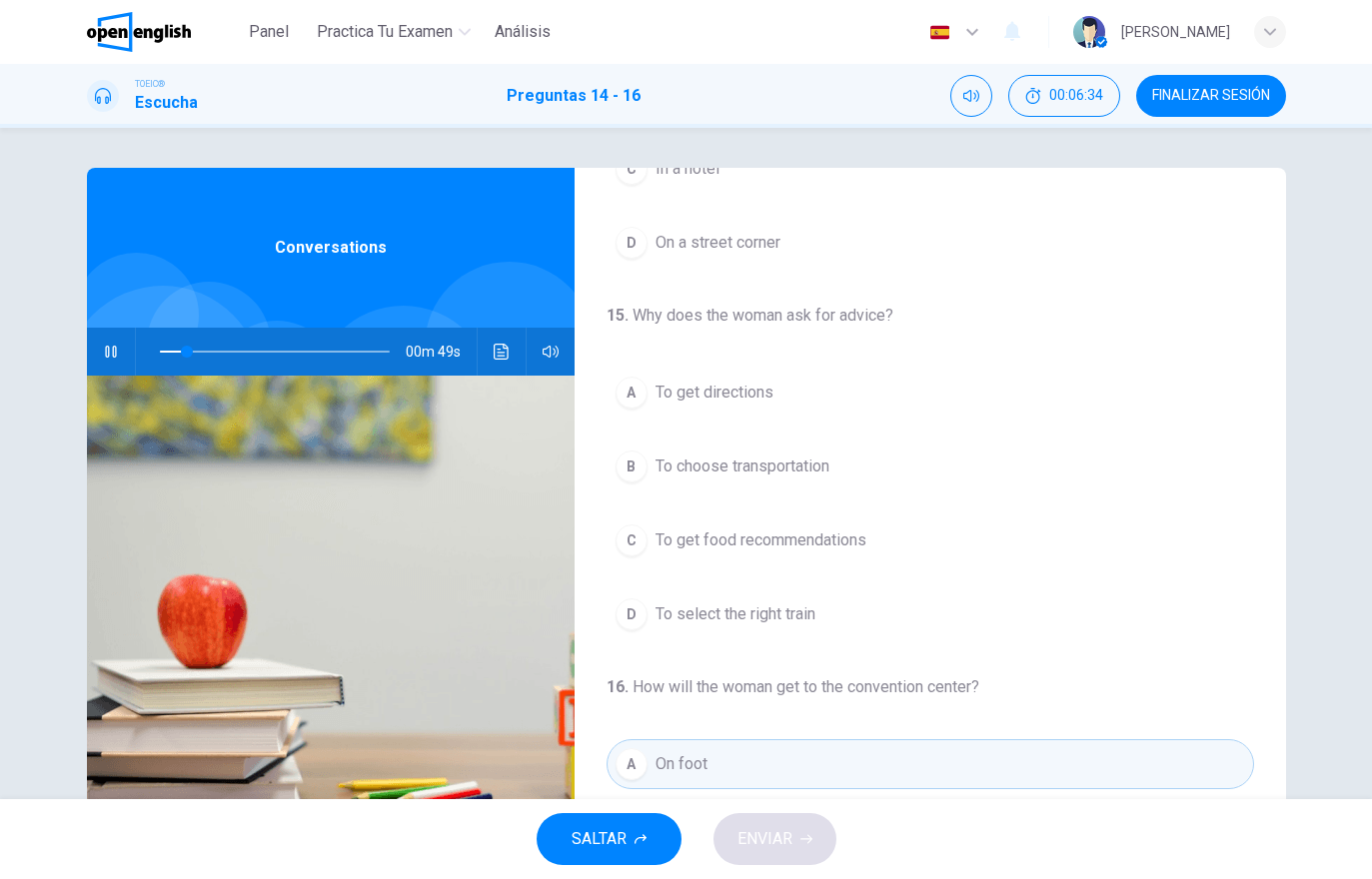 scroll, scrollTop: 271, scrollLeft: 0, axis: vertical 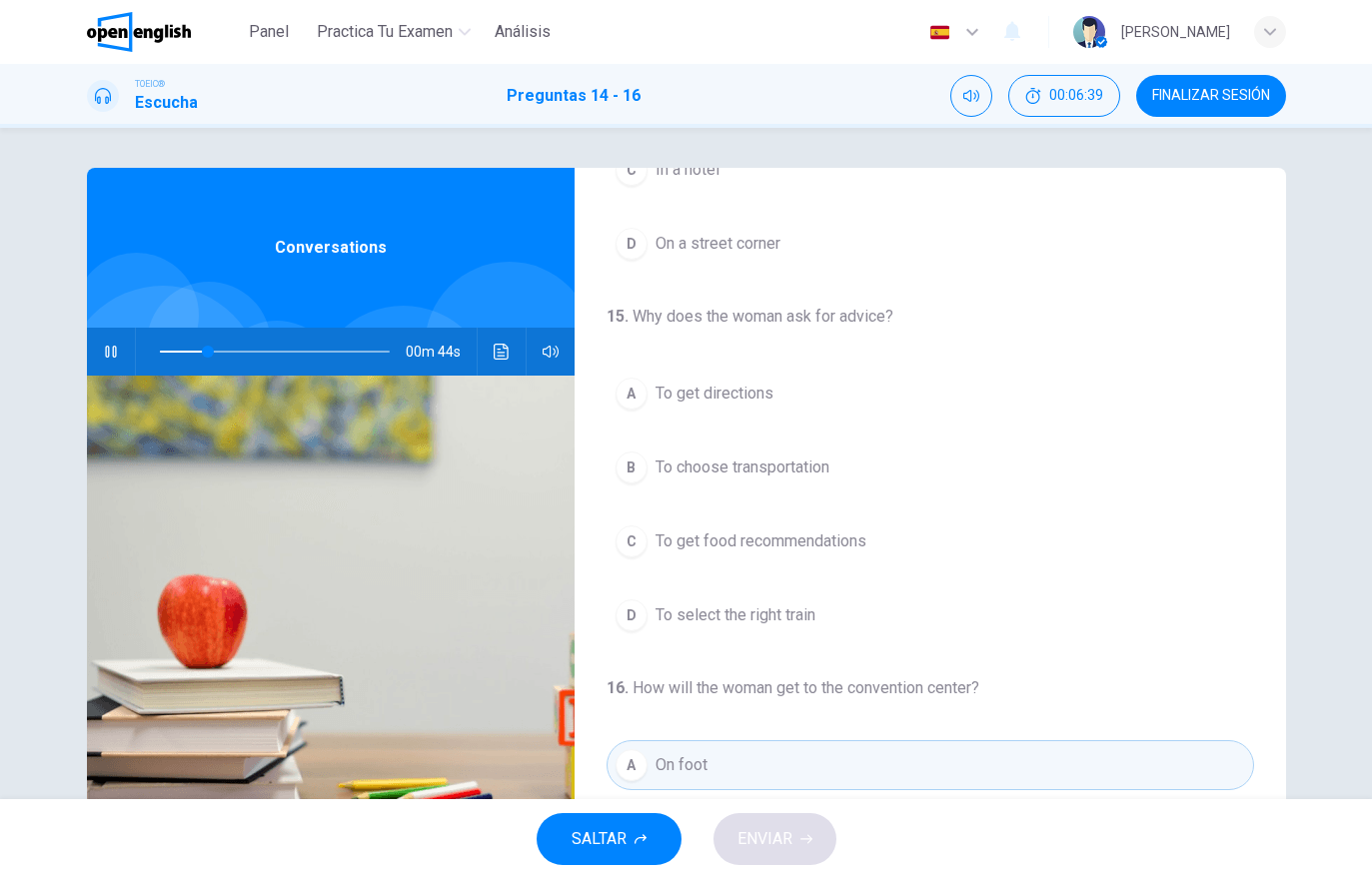 click on "C To get food recommendations" at bounding box center [930, 541] 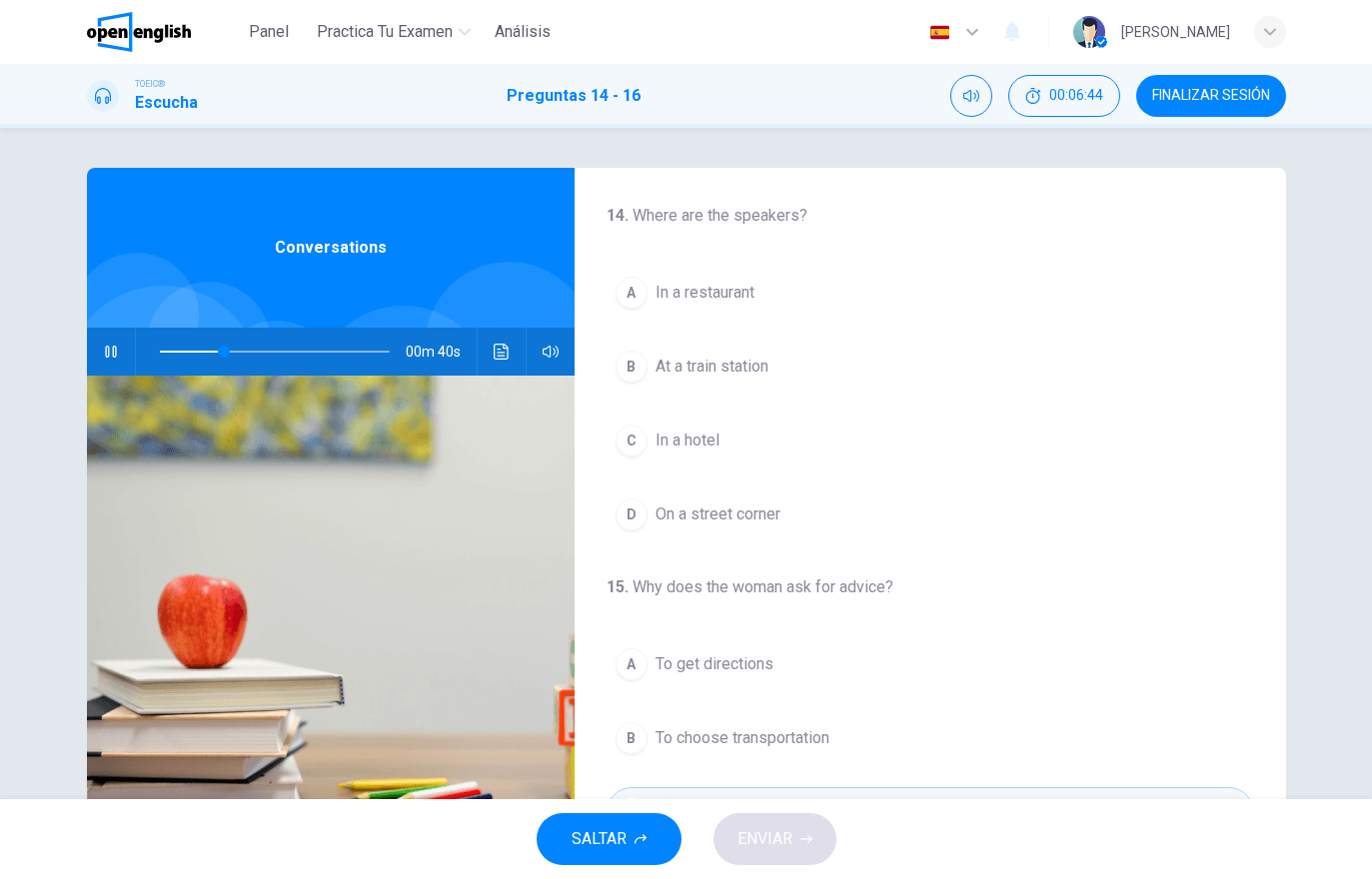 scroll, scrollTop: 0, scrollLeft: 0, axis: both 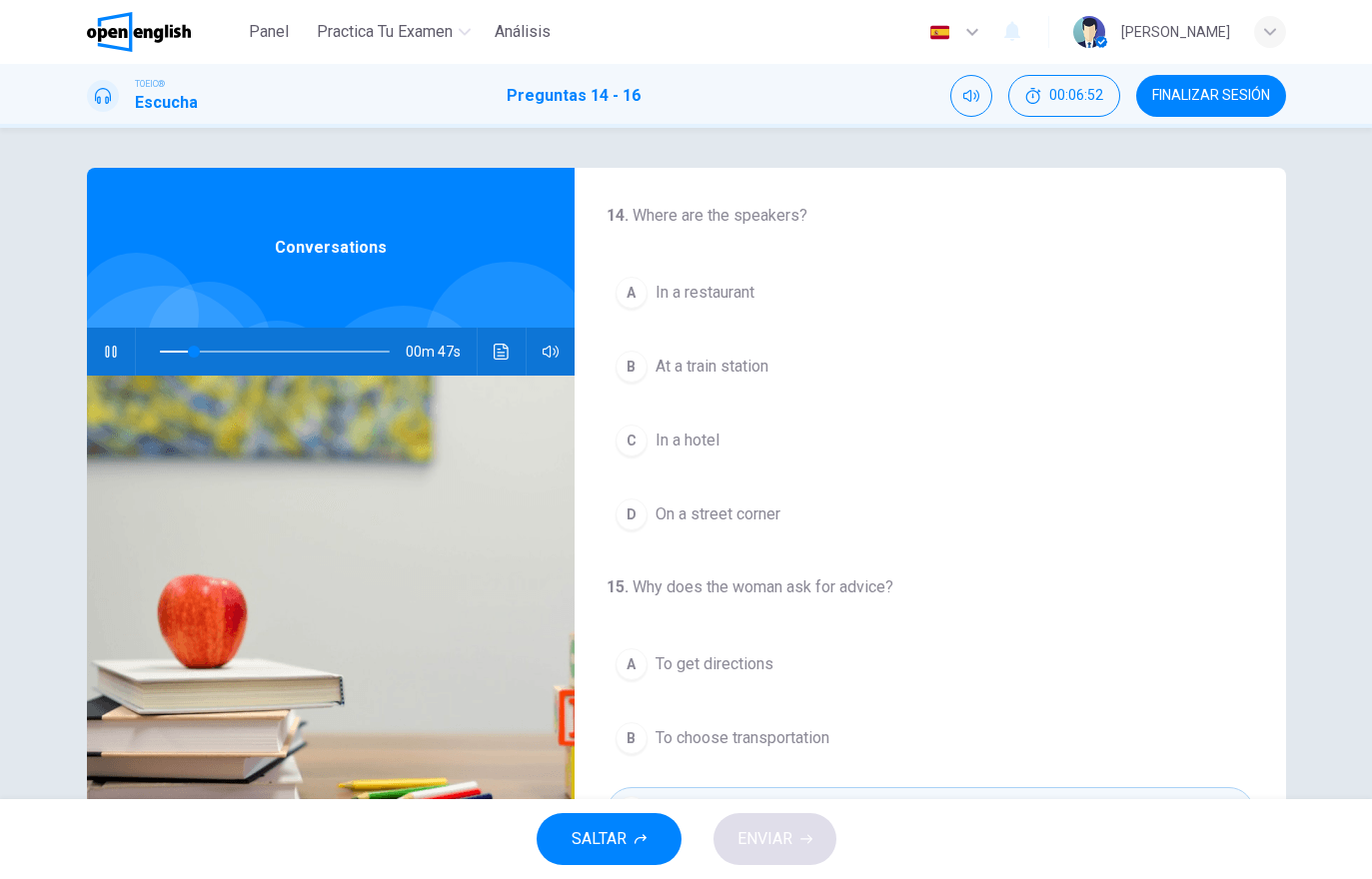 click on "In a hotel" at bounding box center (687, 440) 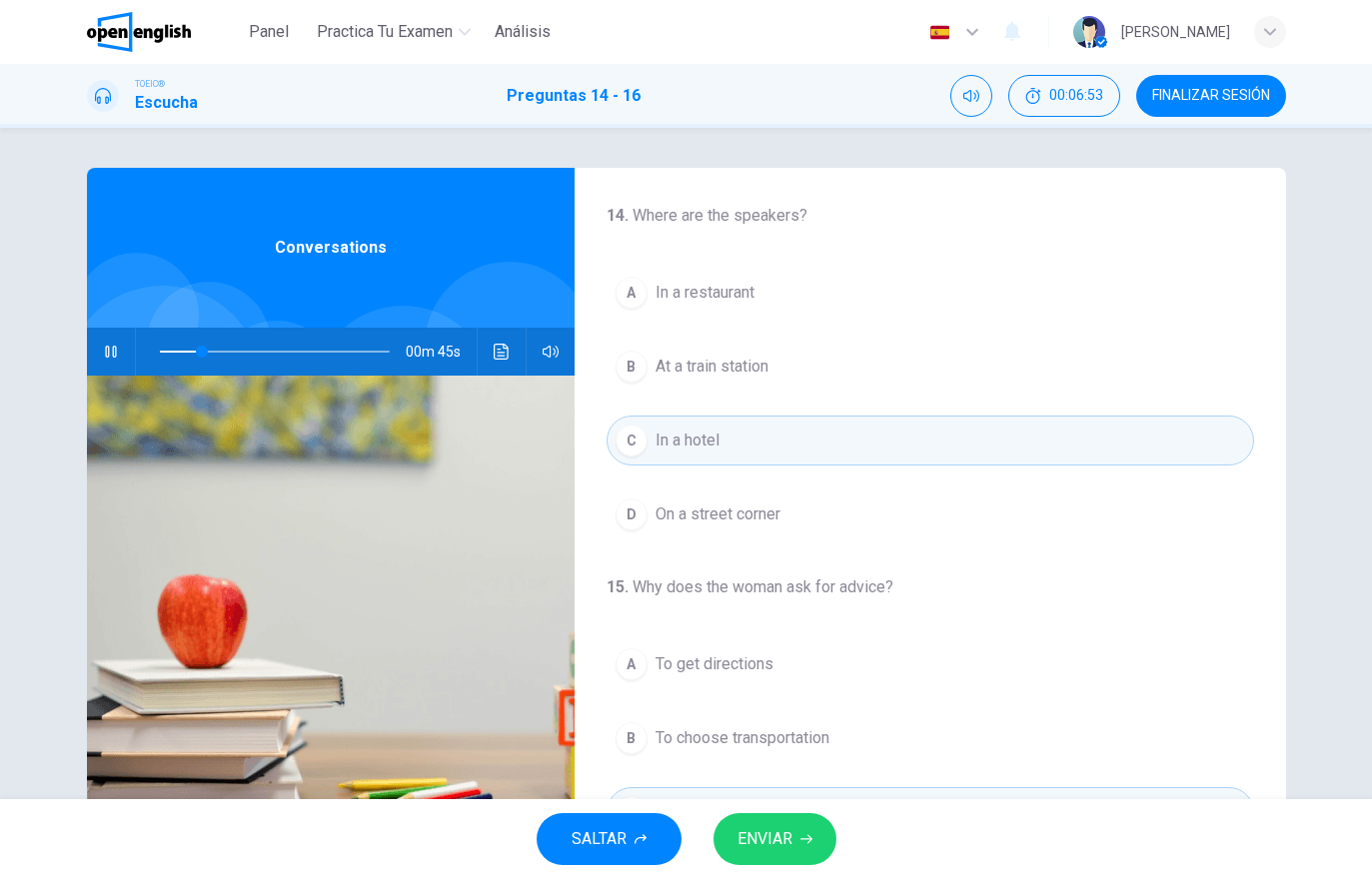 click on "ENVIAR" at bounding box center [764, 839] 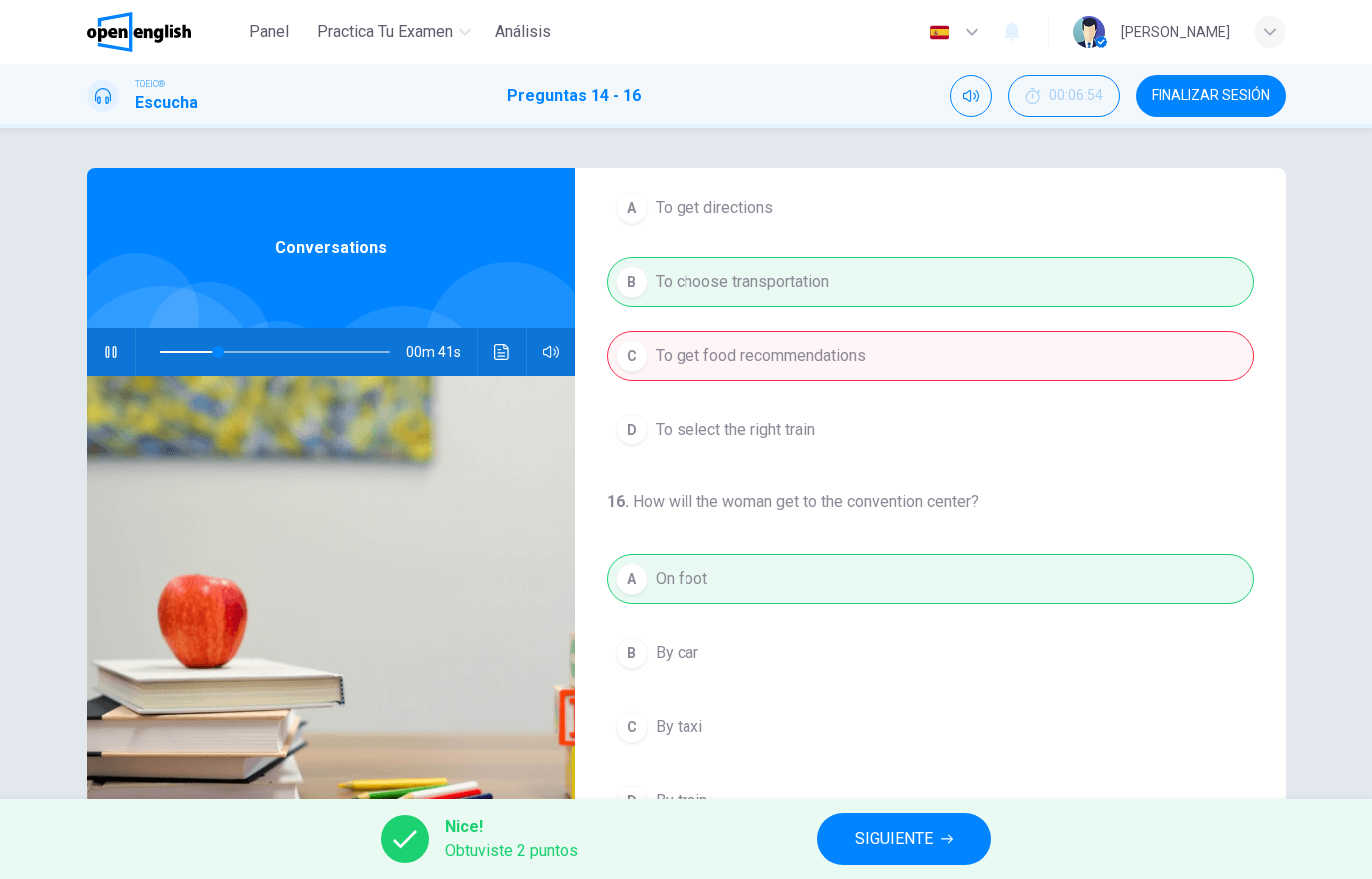 scroll, scrollTop: 456, scrollLeft: 0, axis: vertical 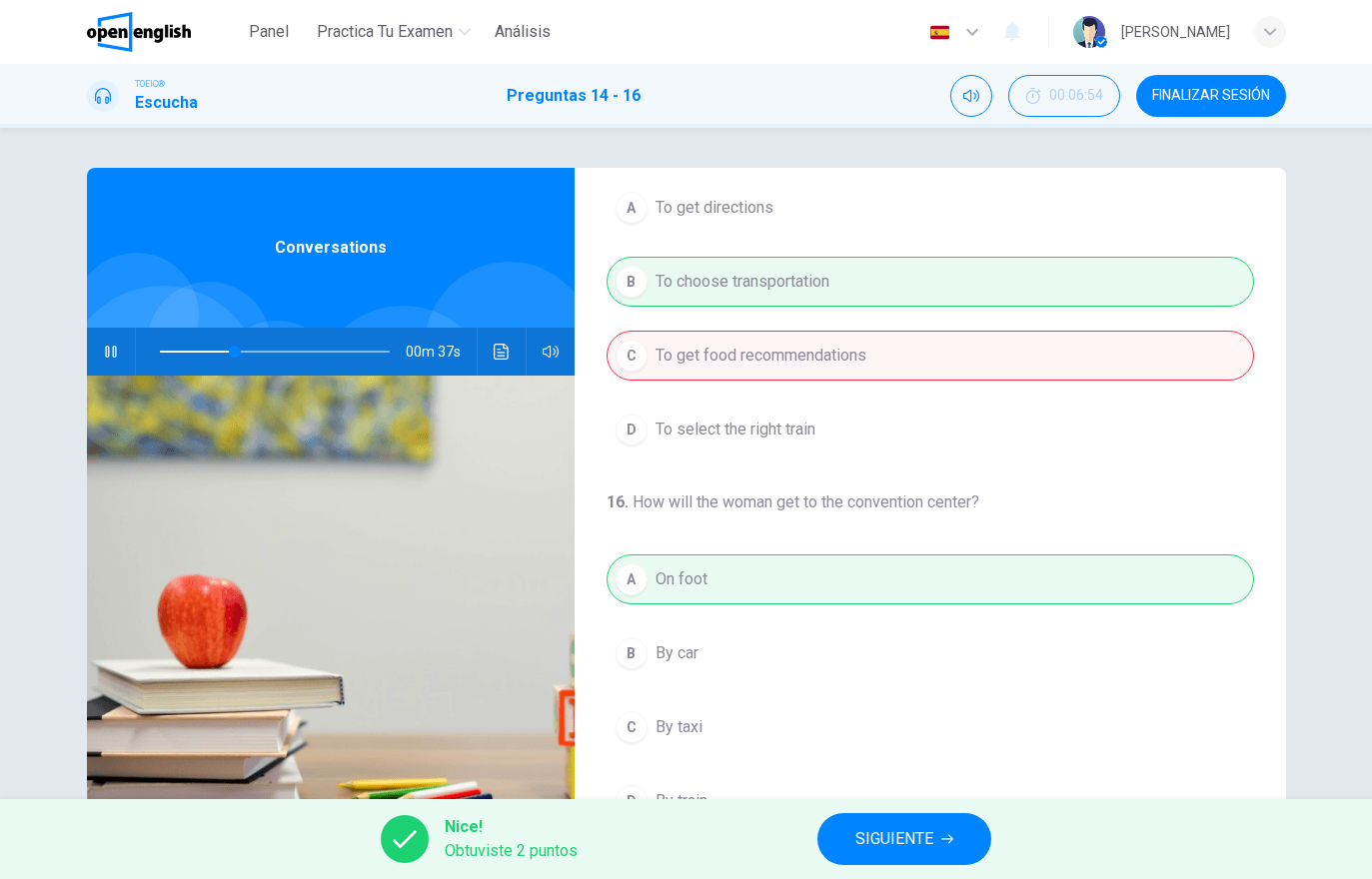 type on "**" 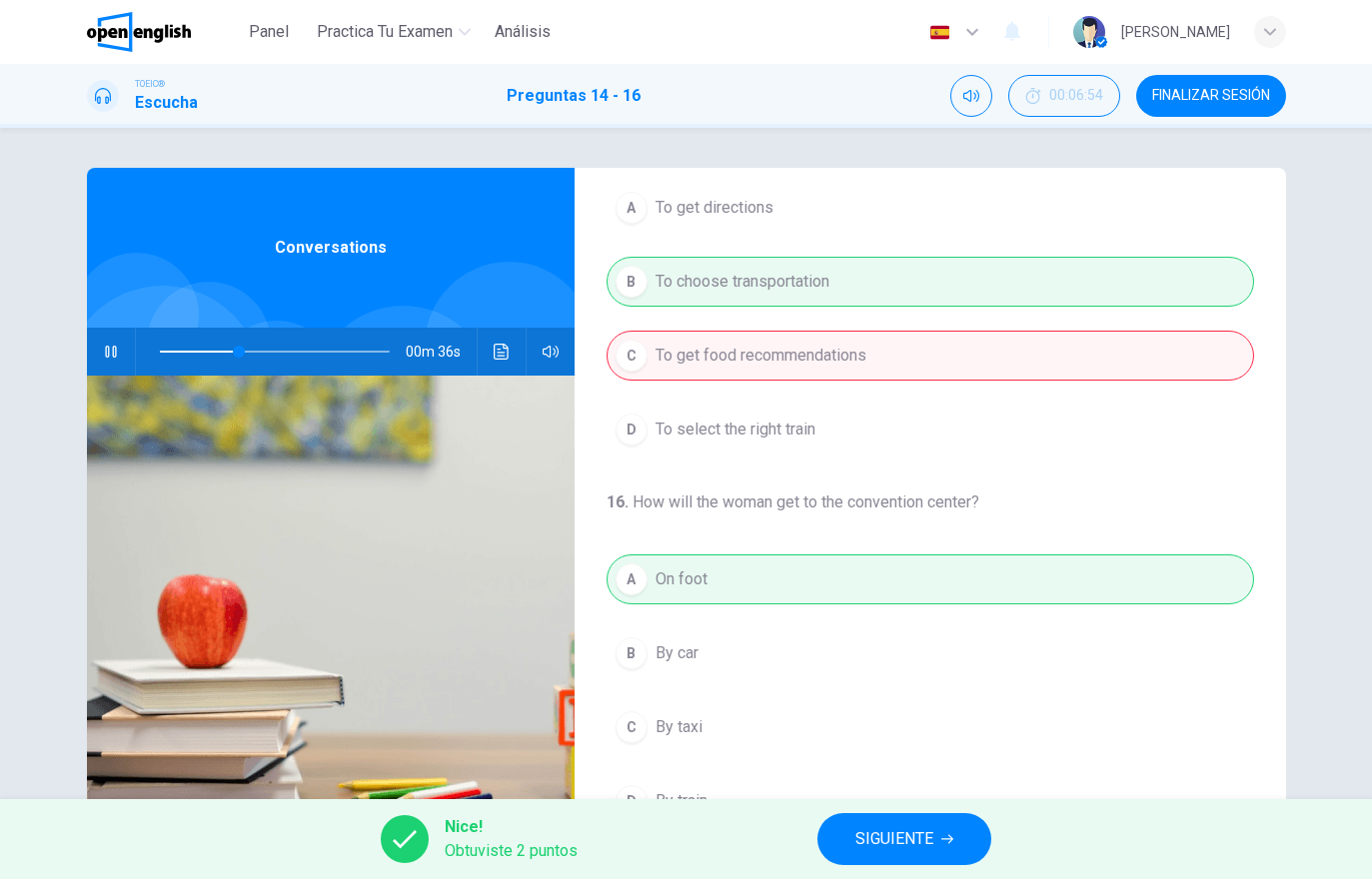 click on "SIGUIENTE" at bounding box center (904, 839) 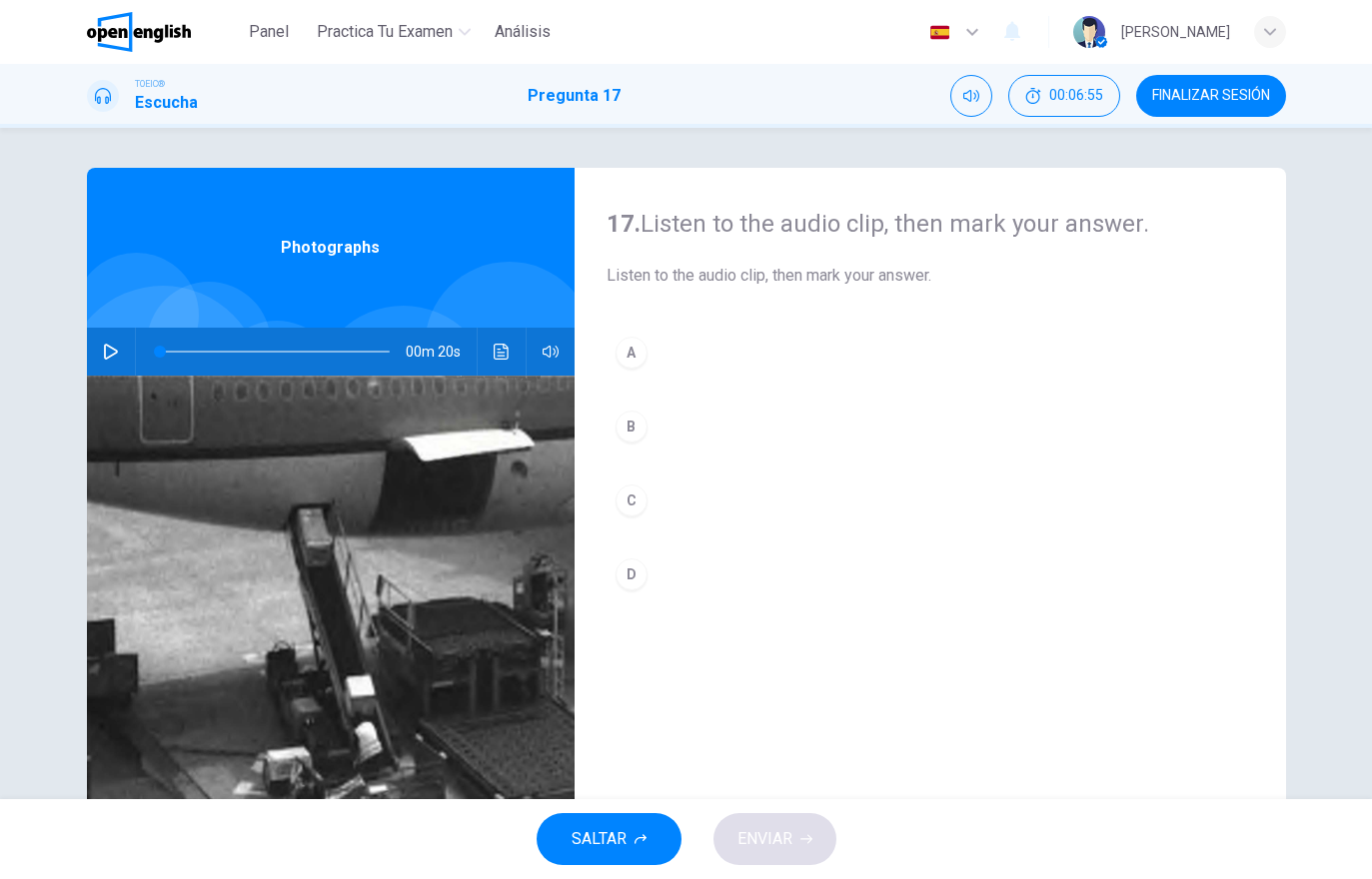 click at bounding box center [111, 352] 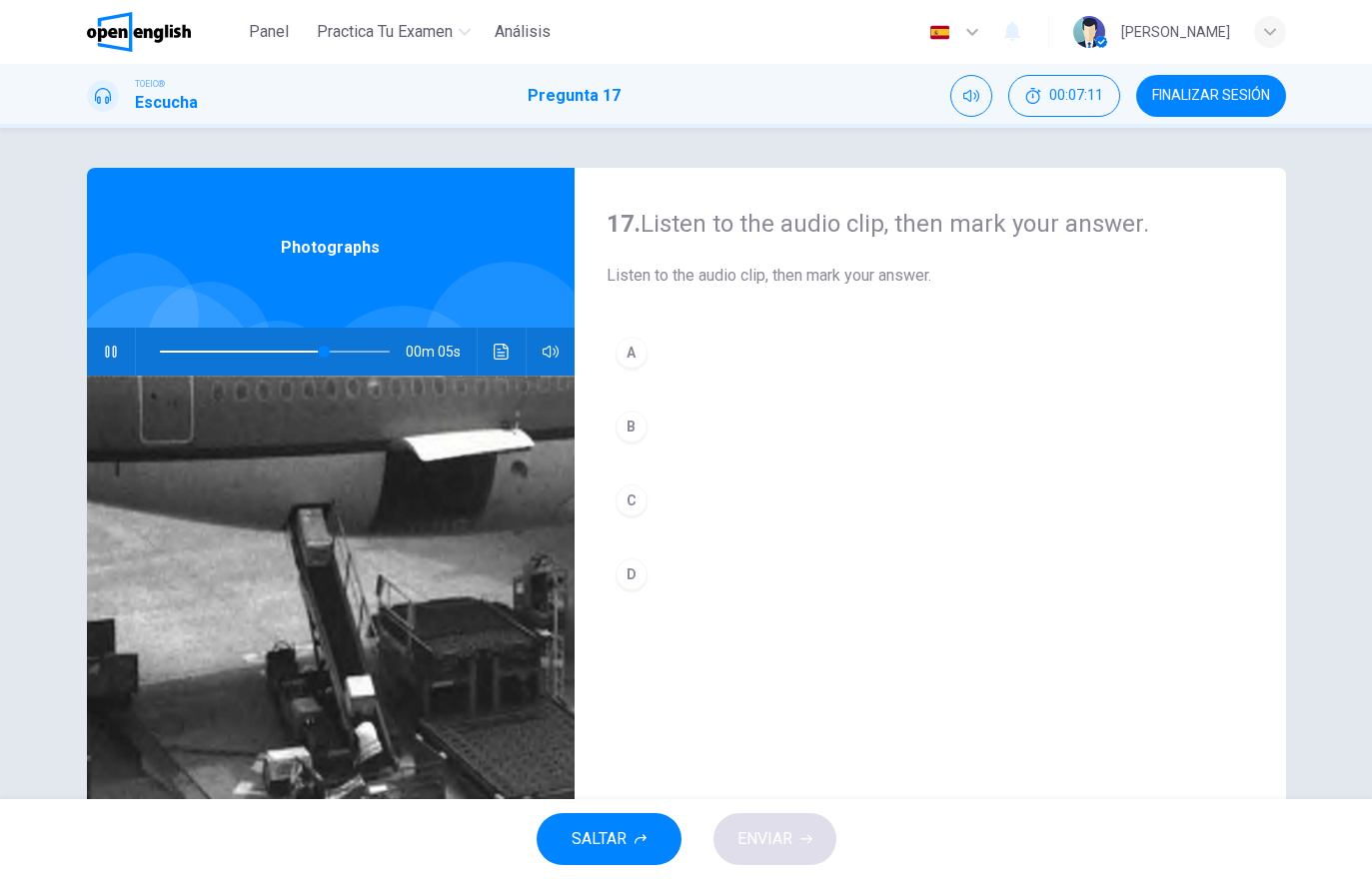 click on "C" at bounding box center (930, 500) 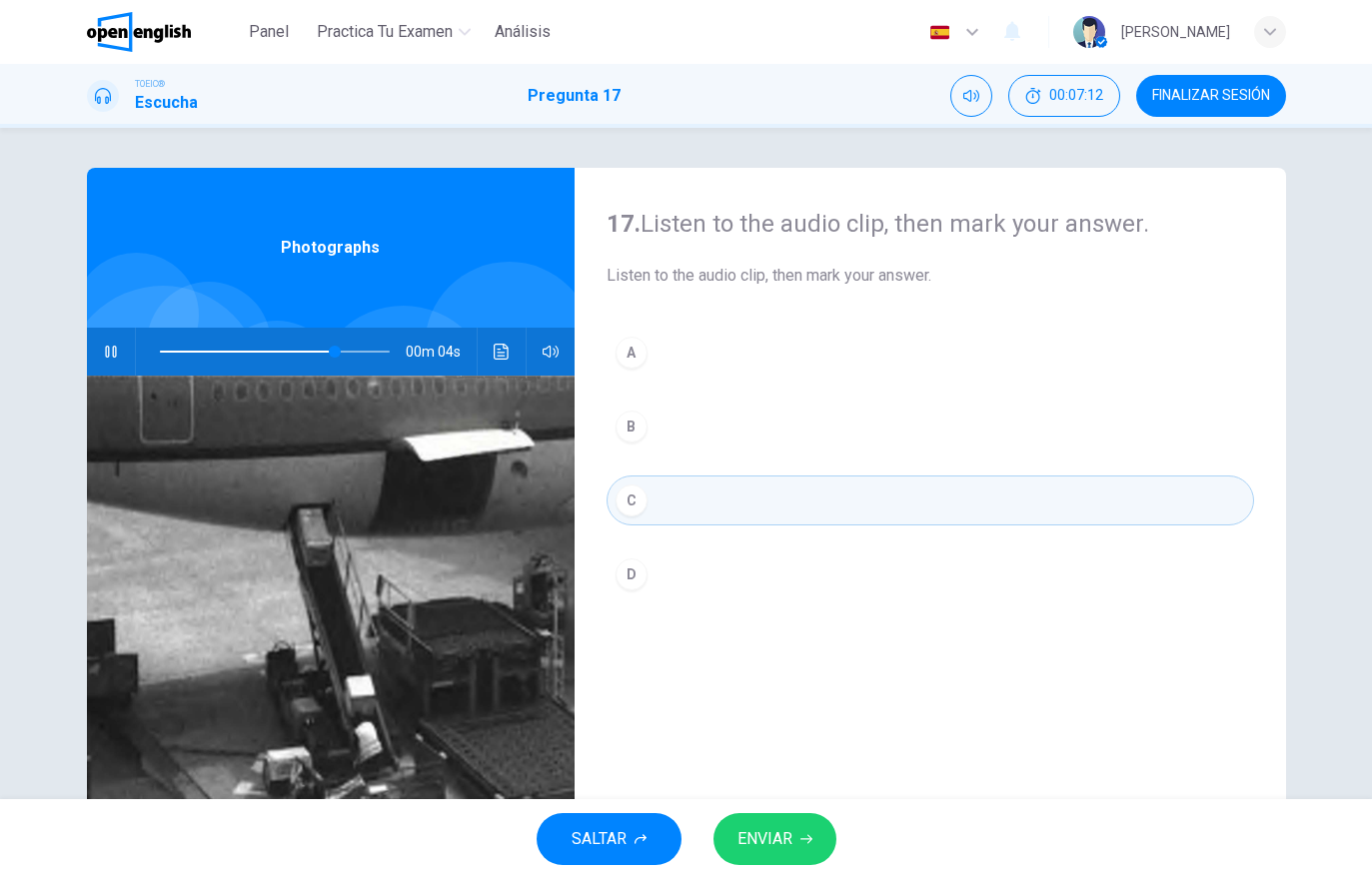click on "ENVIAR" at bounding box center [764, 839] 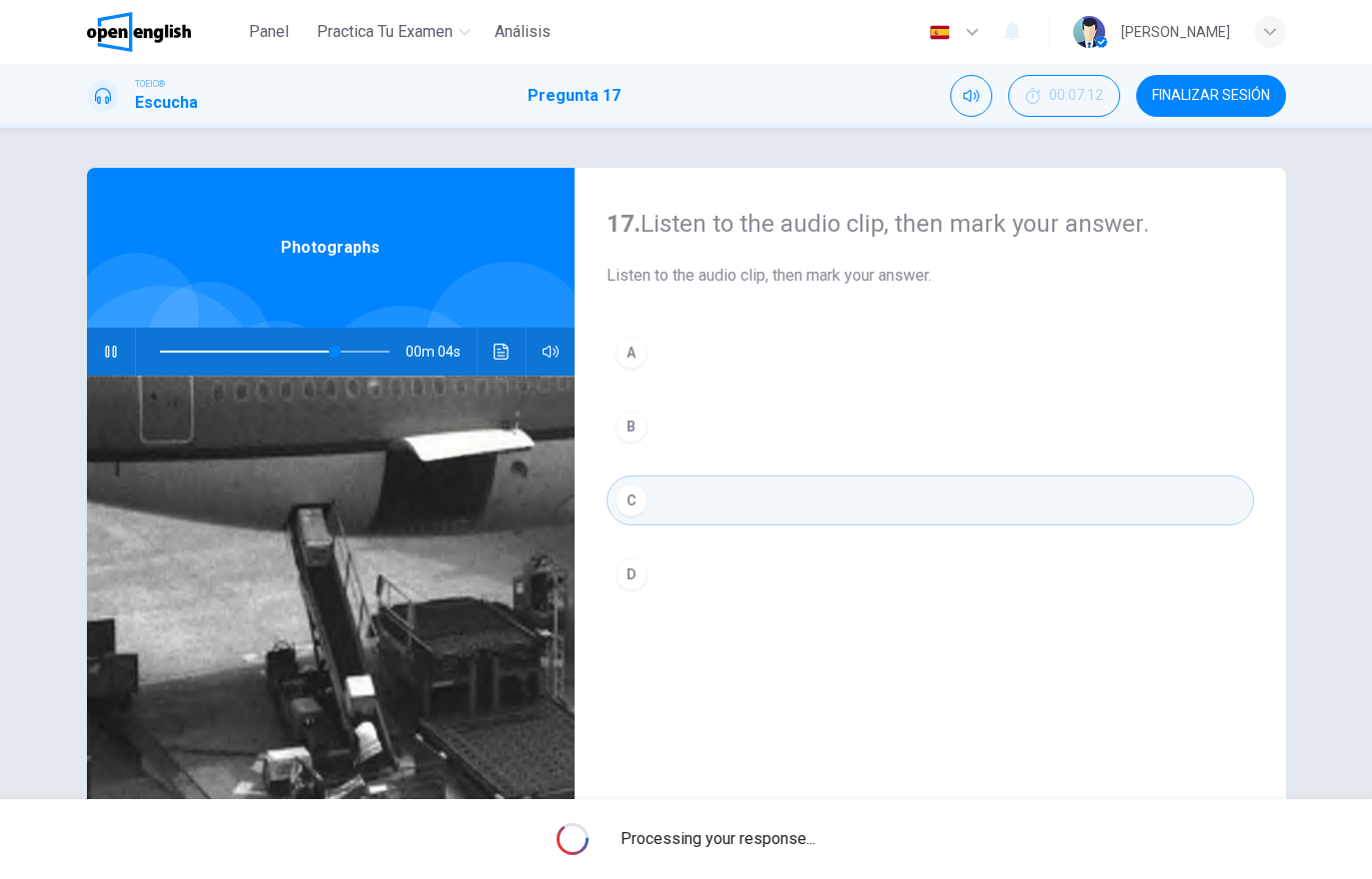 type on "**" 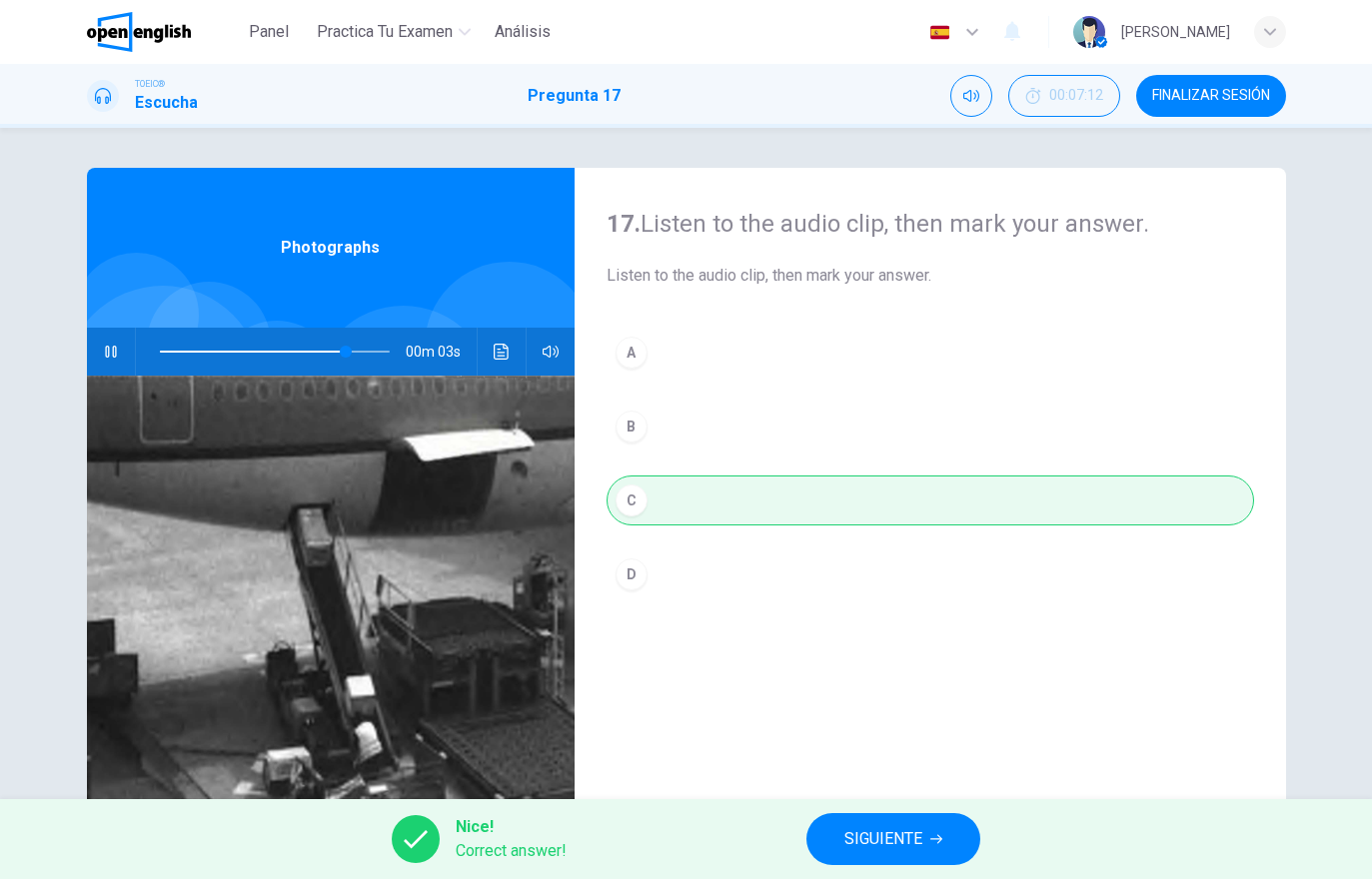 click on "SIGUIENTE" at bounding box center [893, 839] 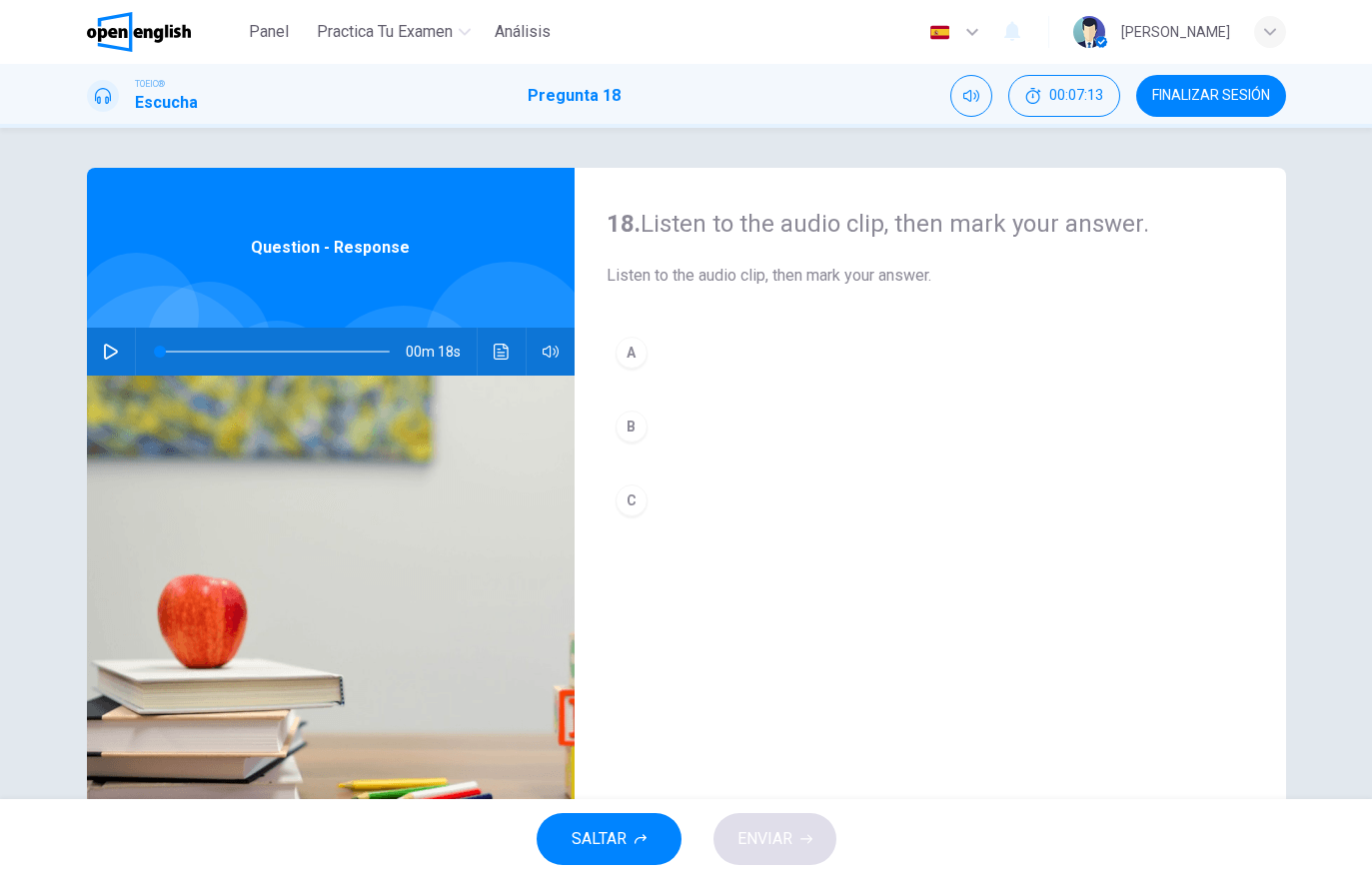 click at bounding box center (111, 352) 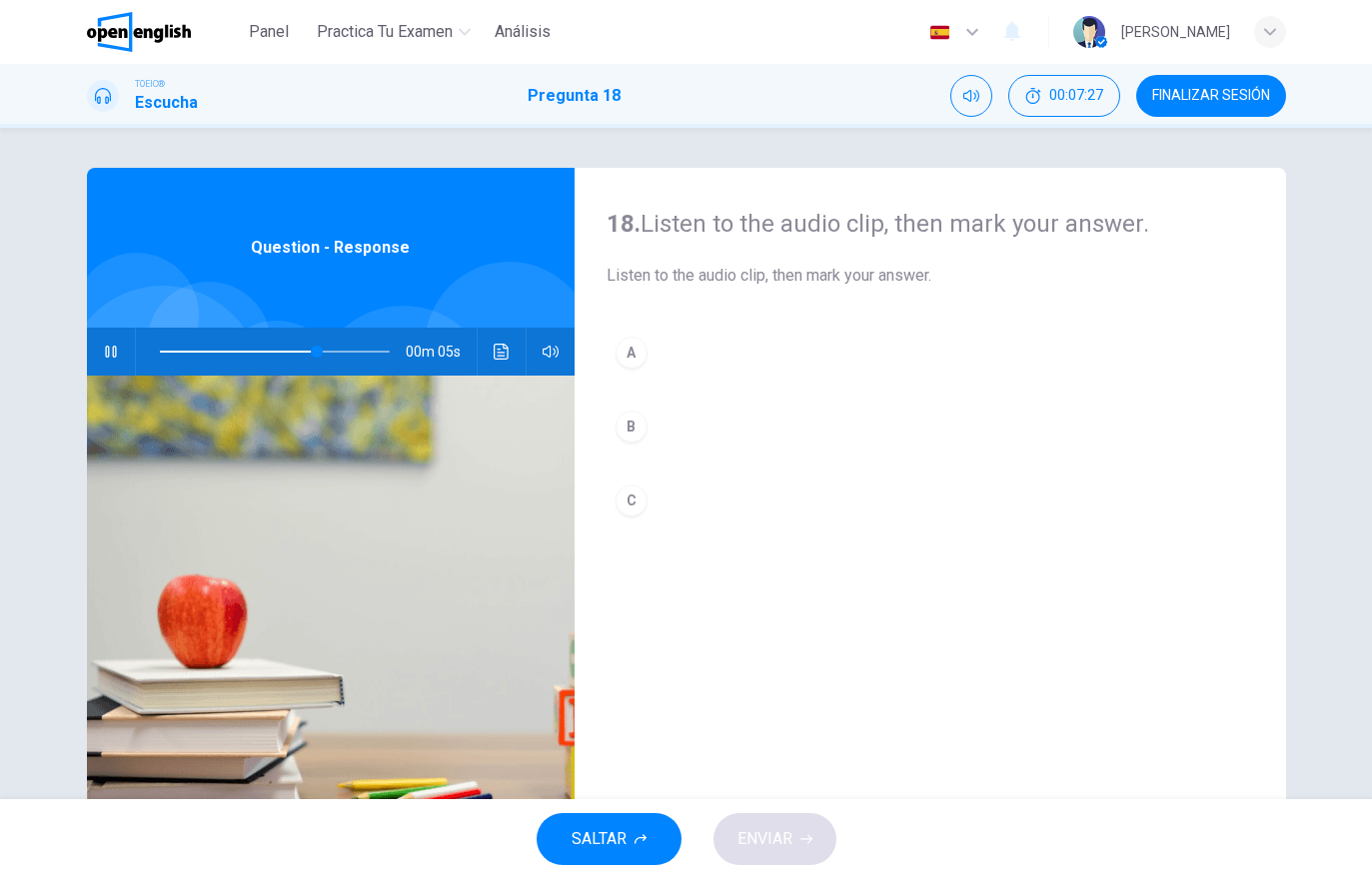 click on "B" at bounding box center (930, 427) 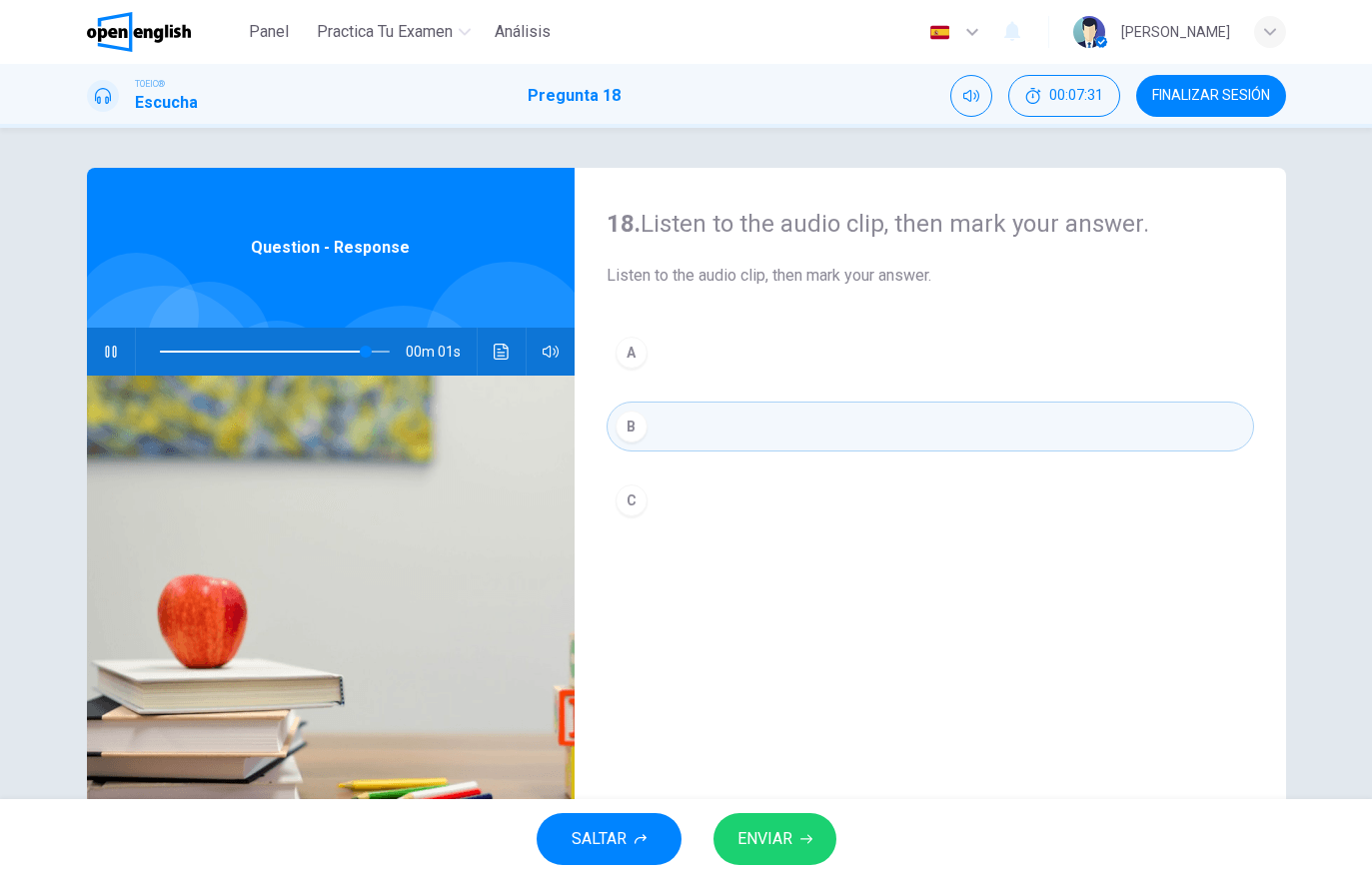 click on "ENVIAR" at bounding box center [774, 839] 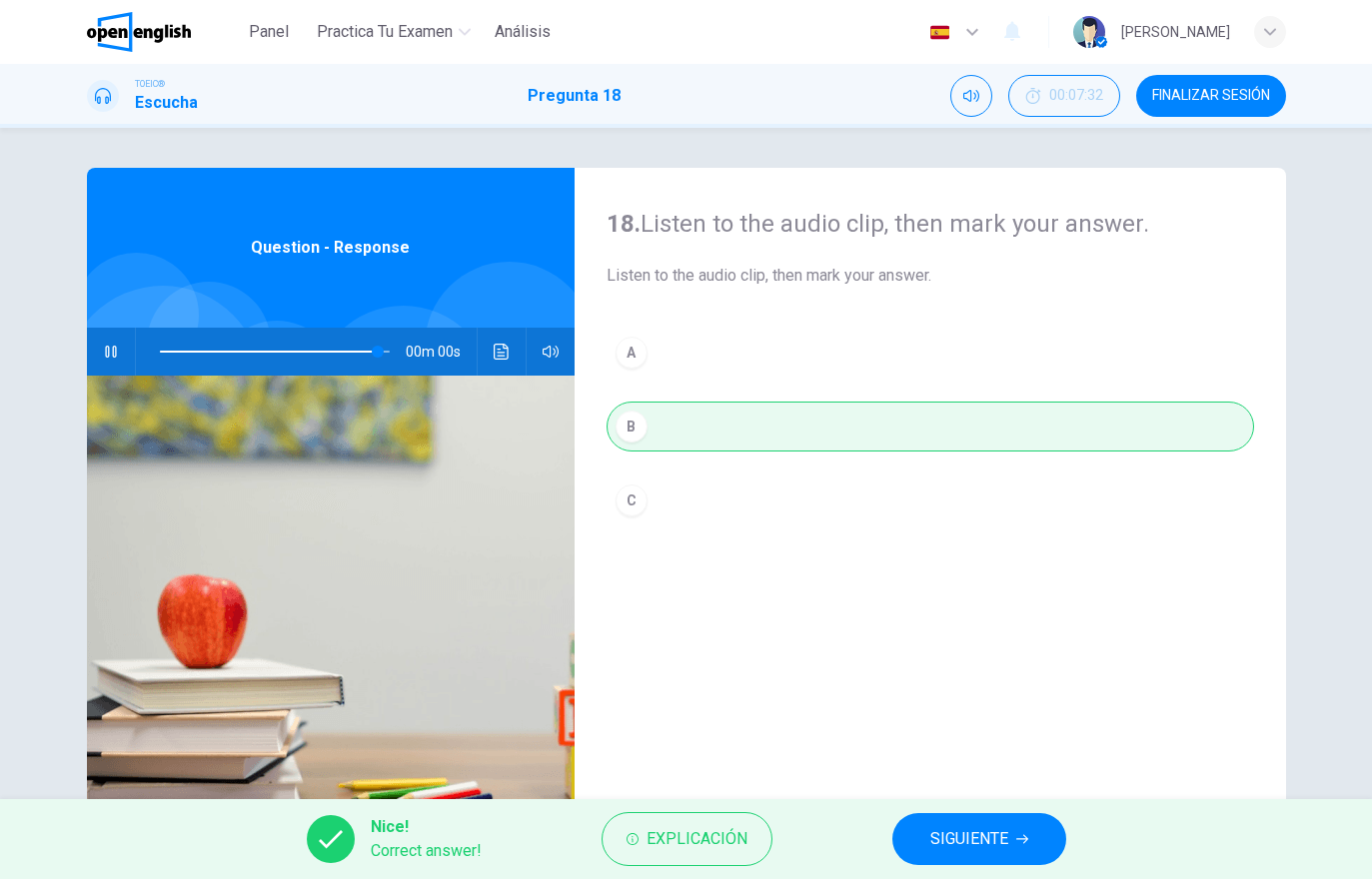 type on "*" 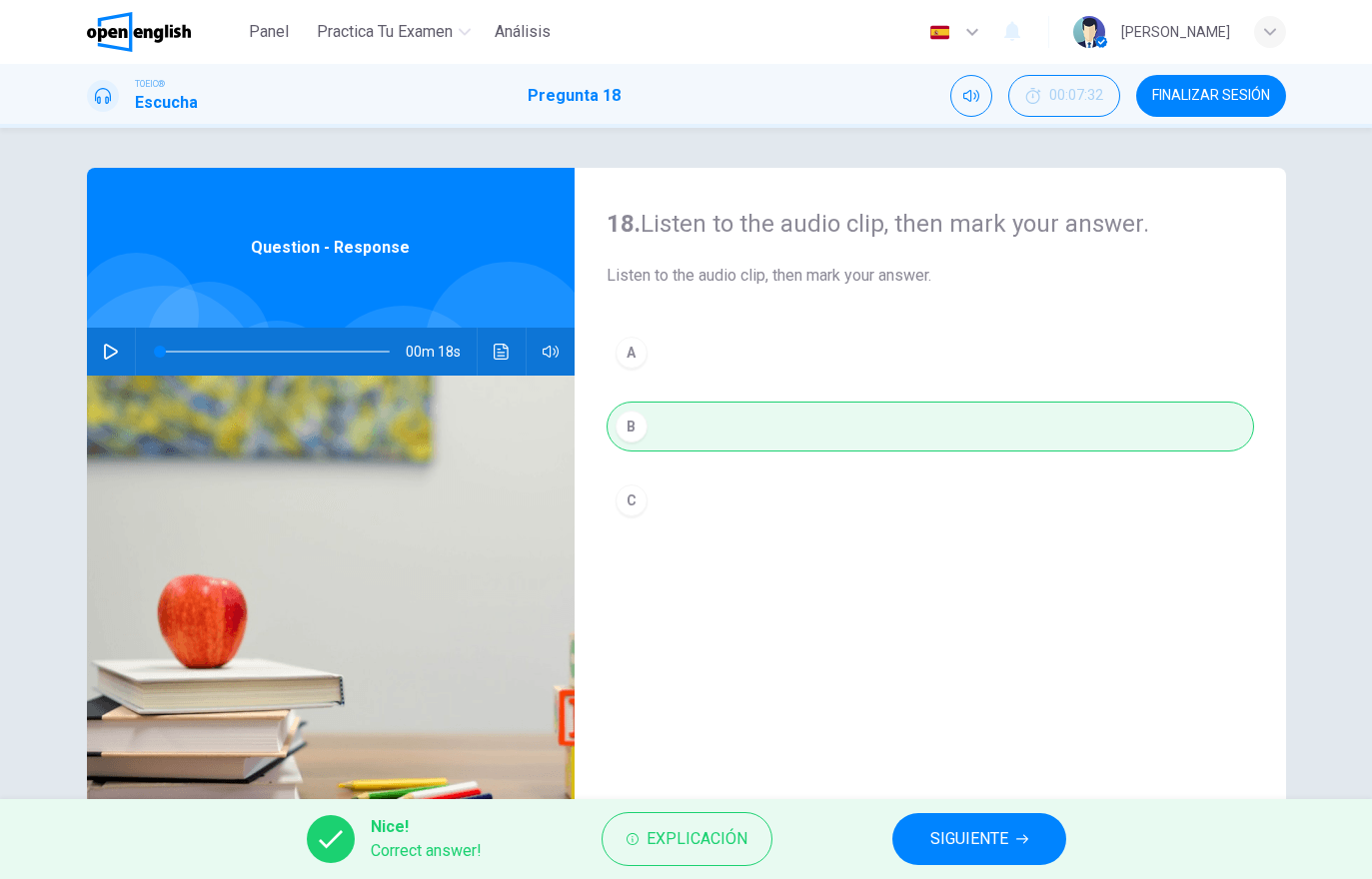 click on "SIGUIENTE" at bounding box center [969, 839] 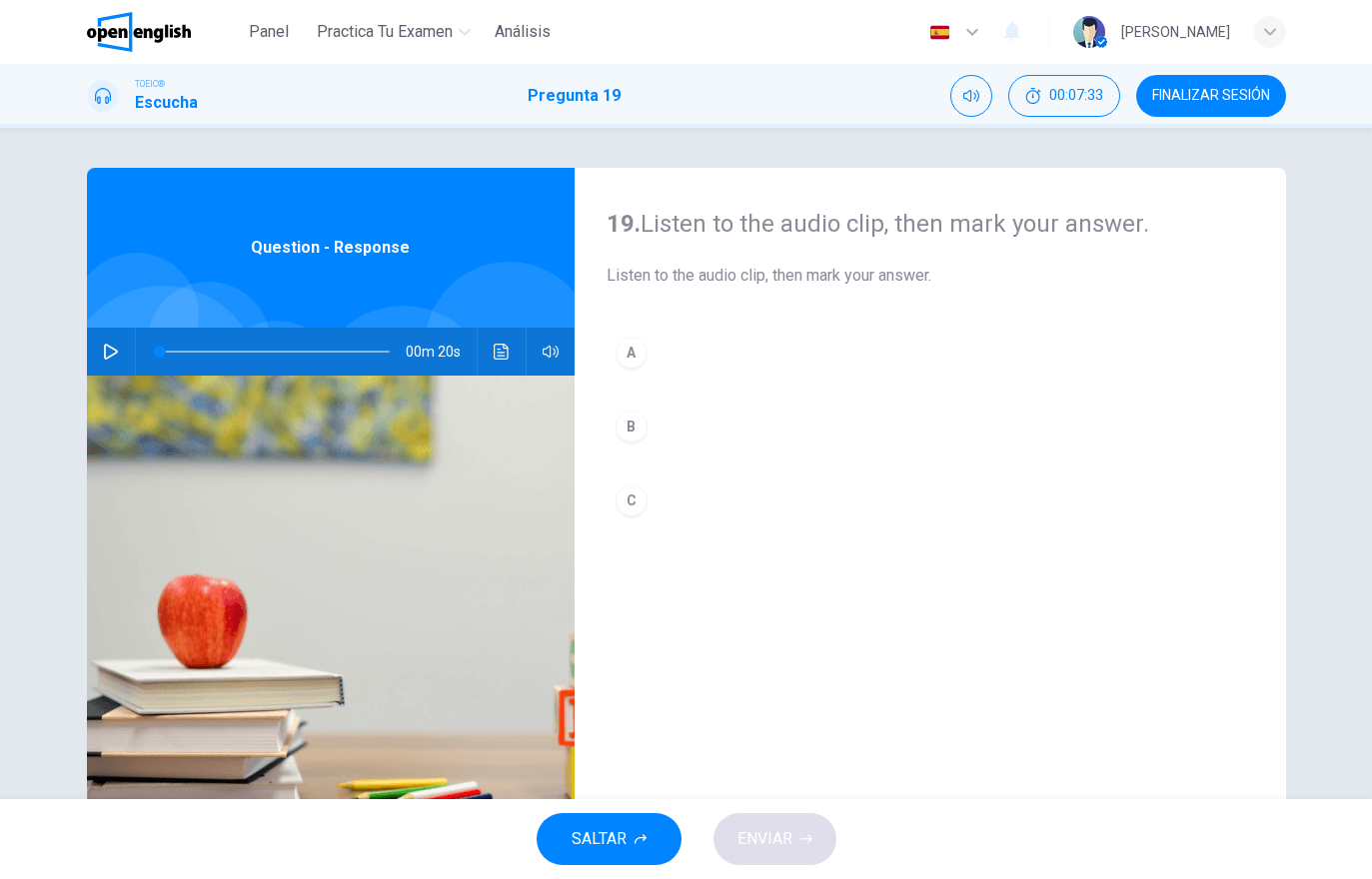click at bounding box center [111, 352] 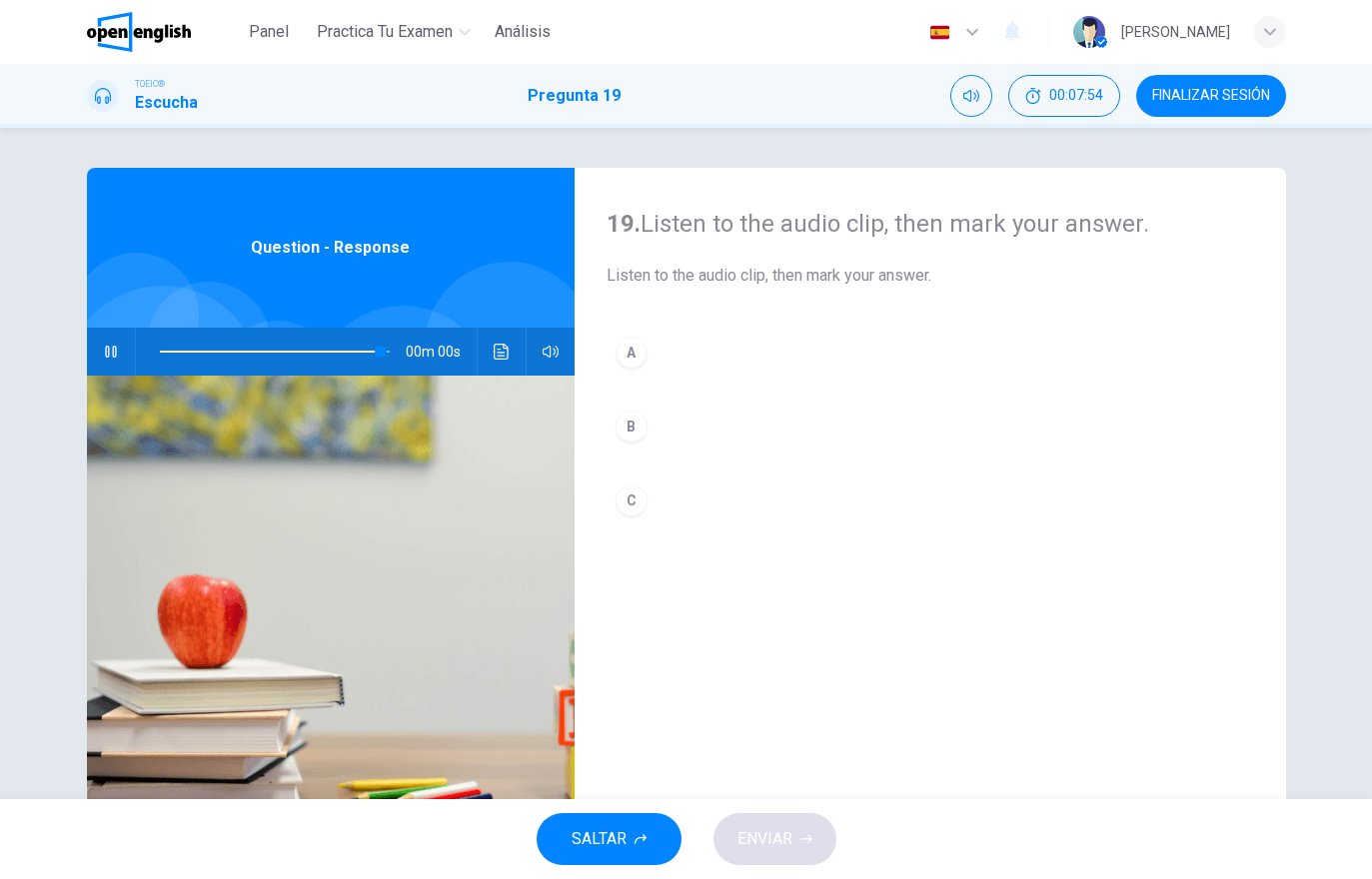 type on "*" 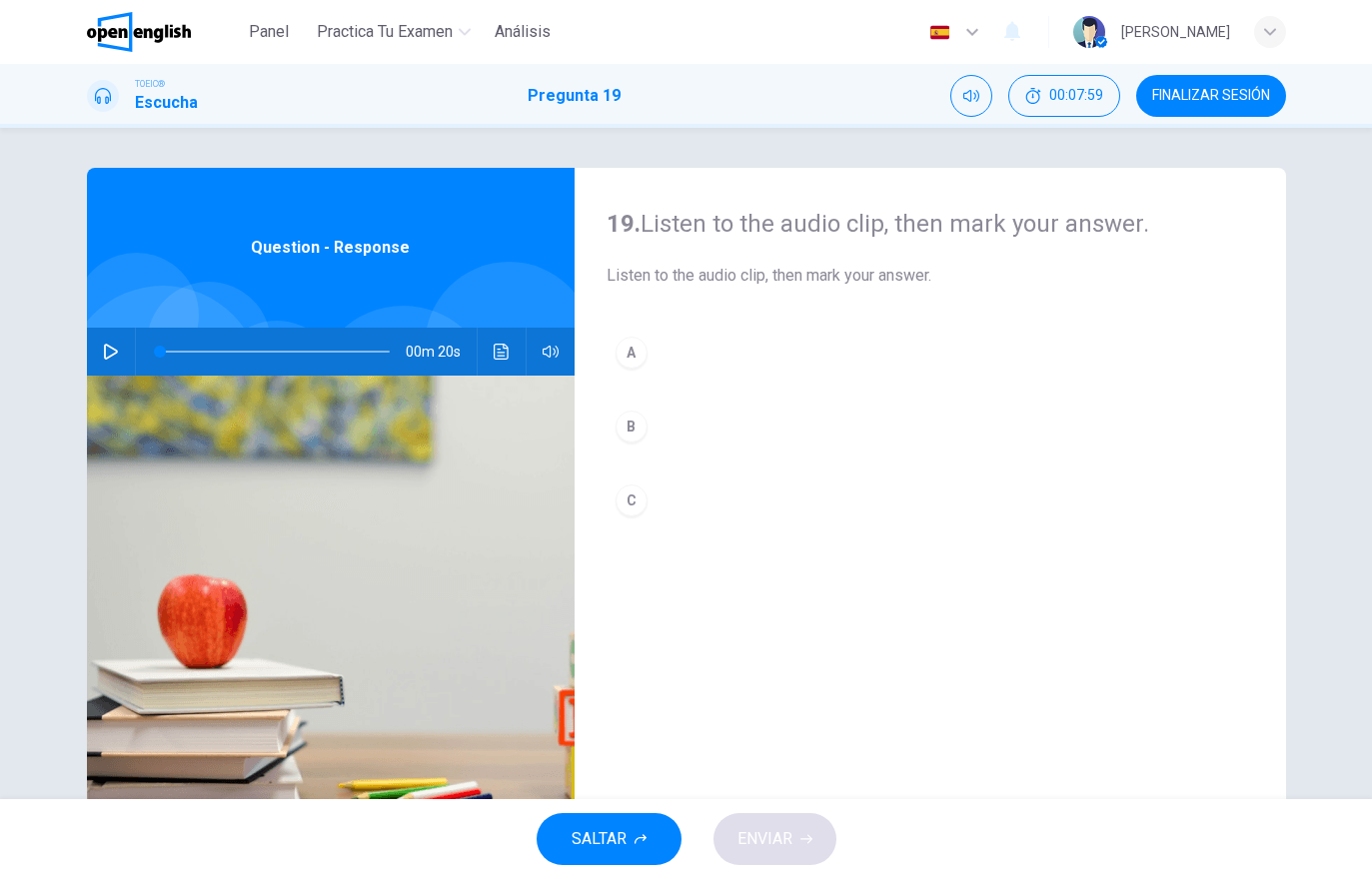 click on "B" at bounding box center [930, 427] 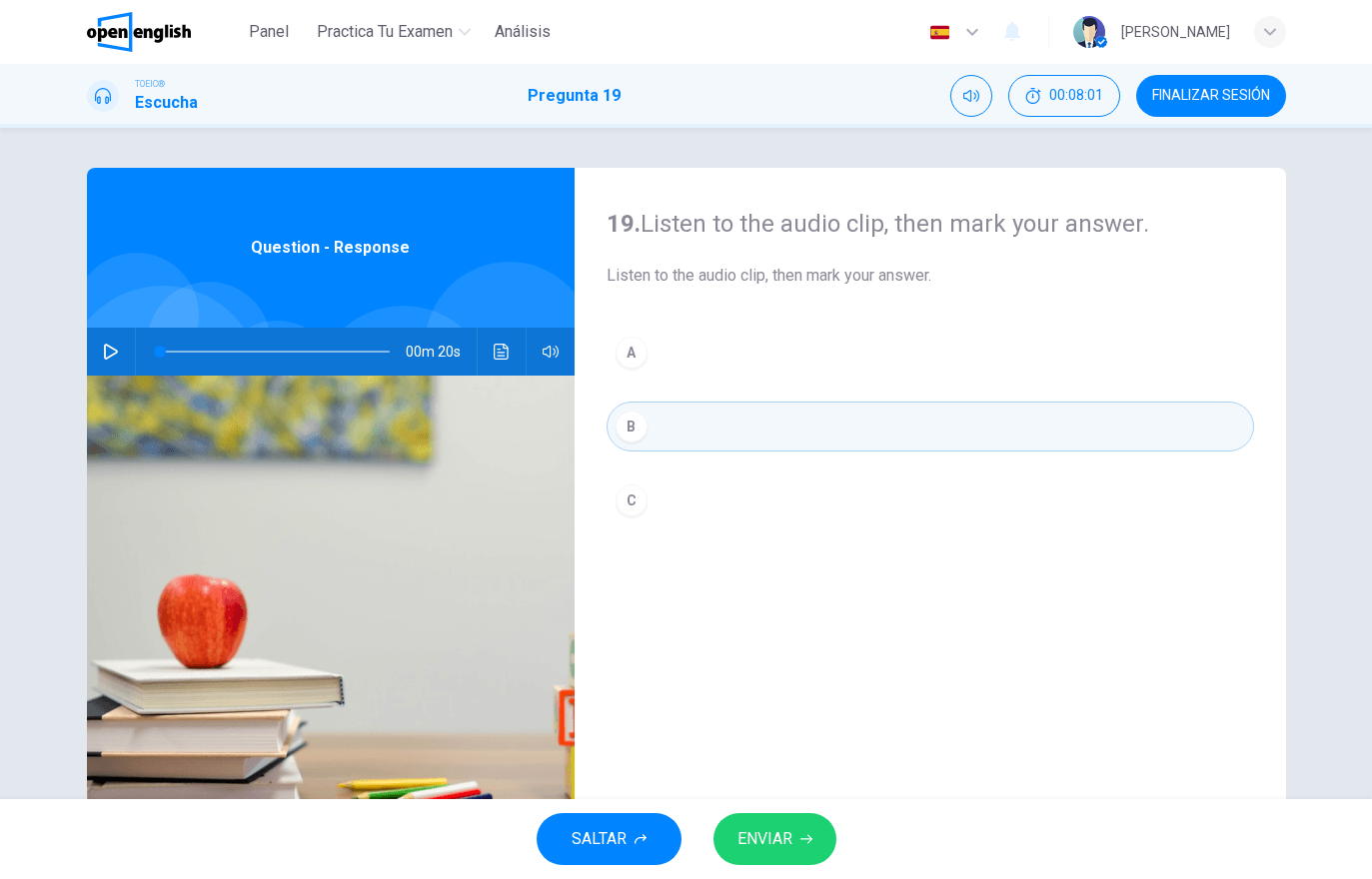 click on "ENVIAR" at bounding box center [774, 839] 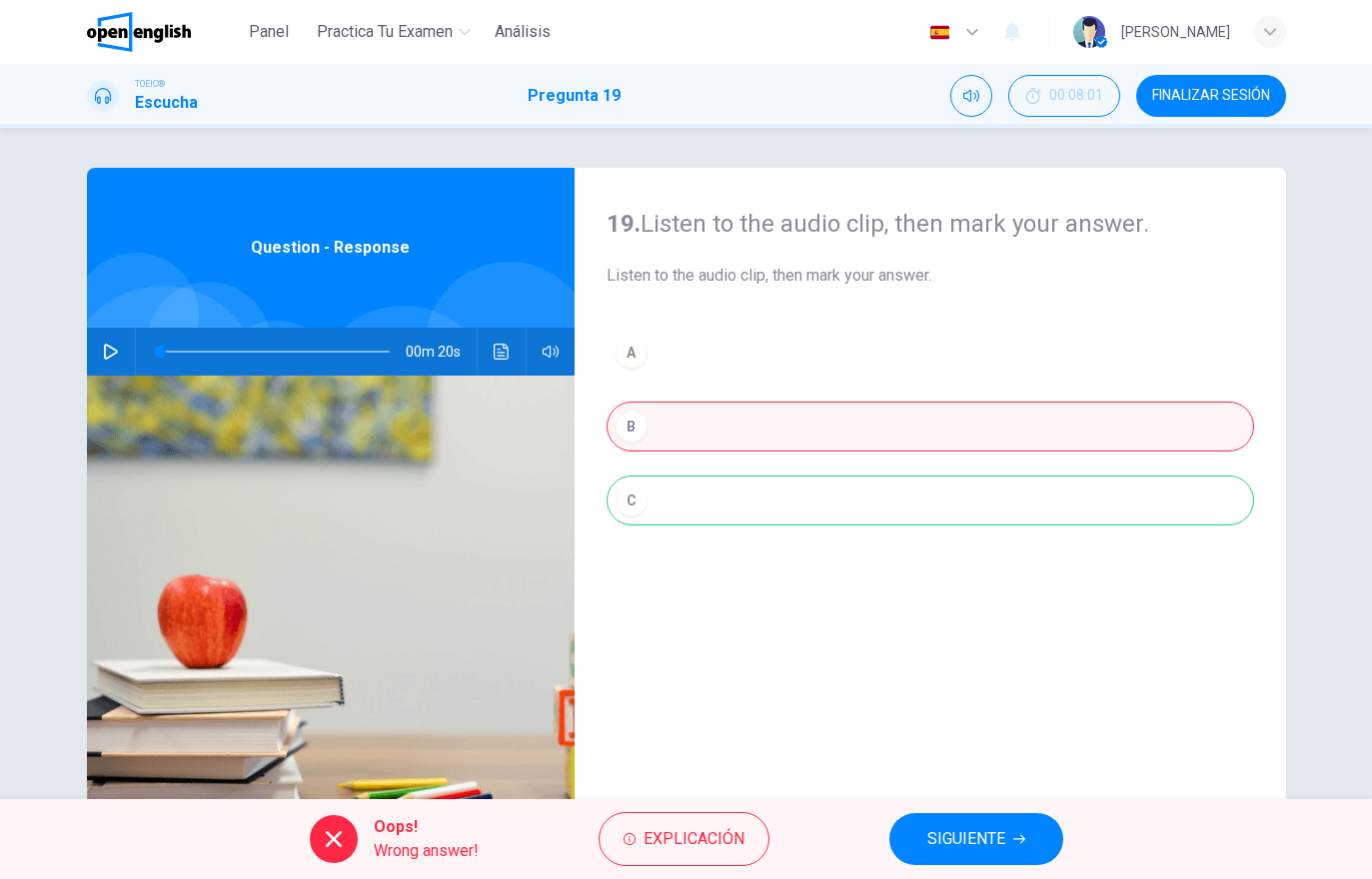 click on "A B C" at bounding box center [930, 446] 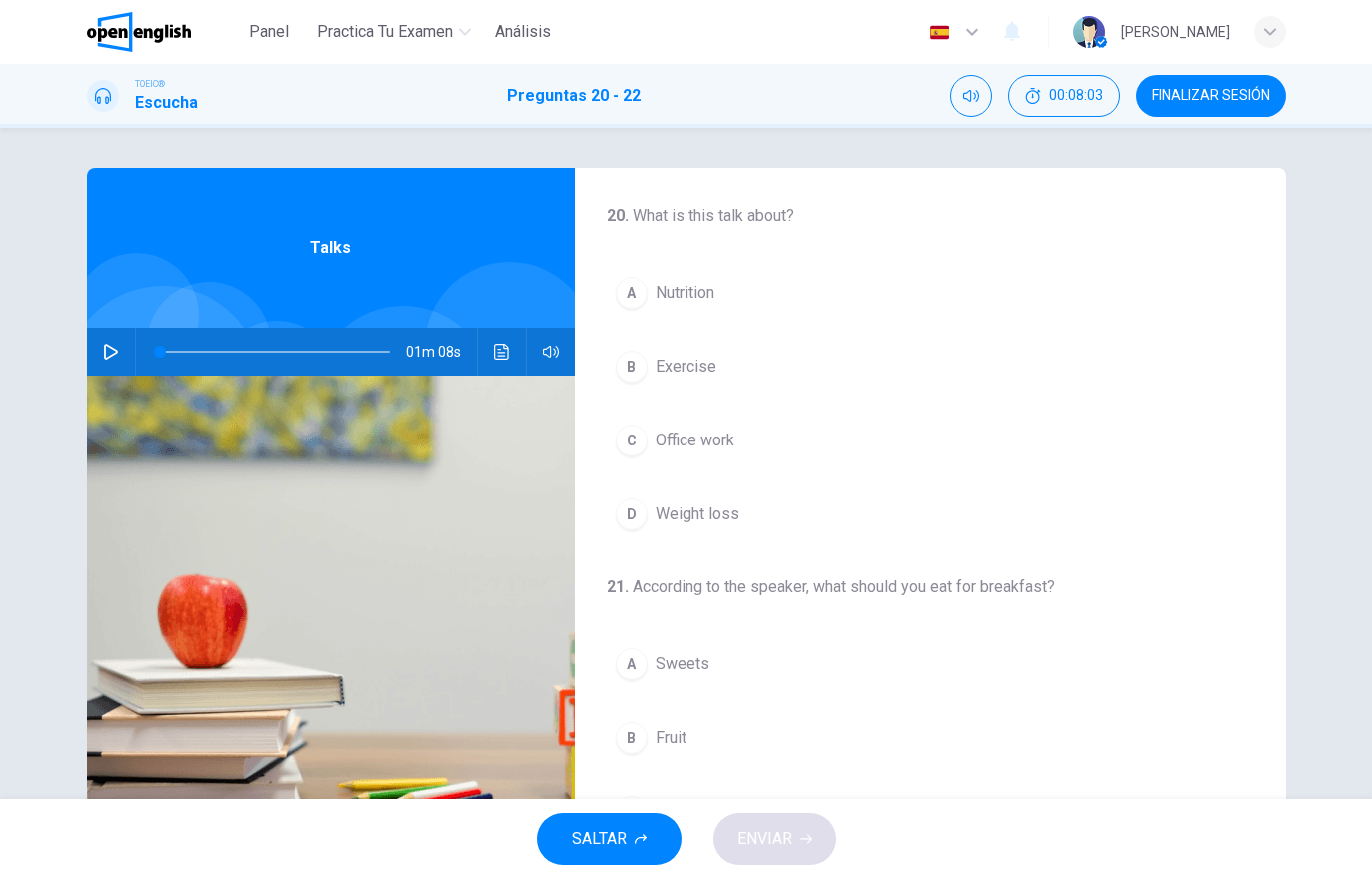 click at bounding box center [163, 385] 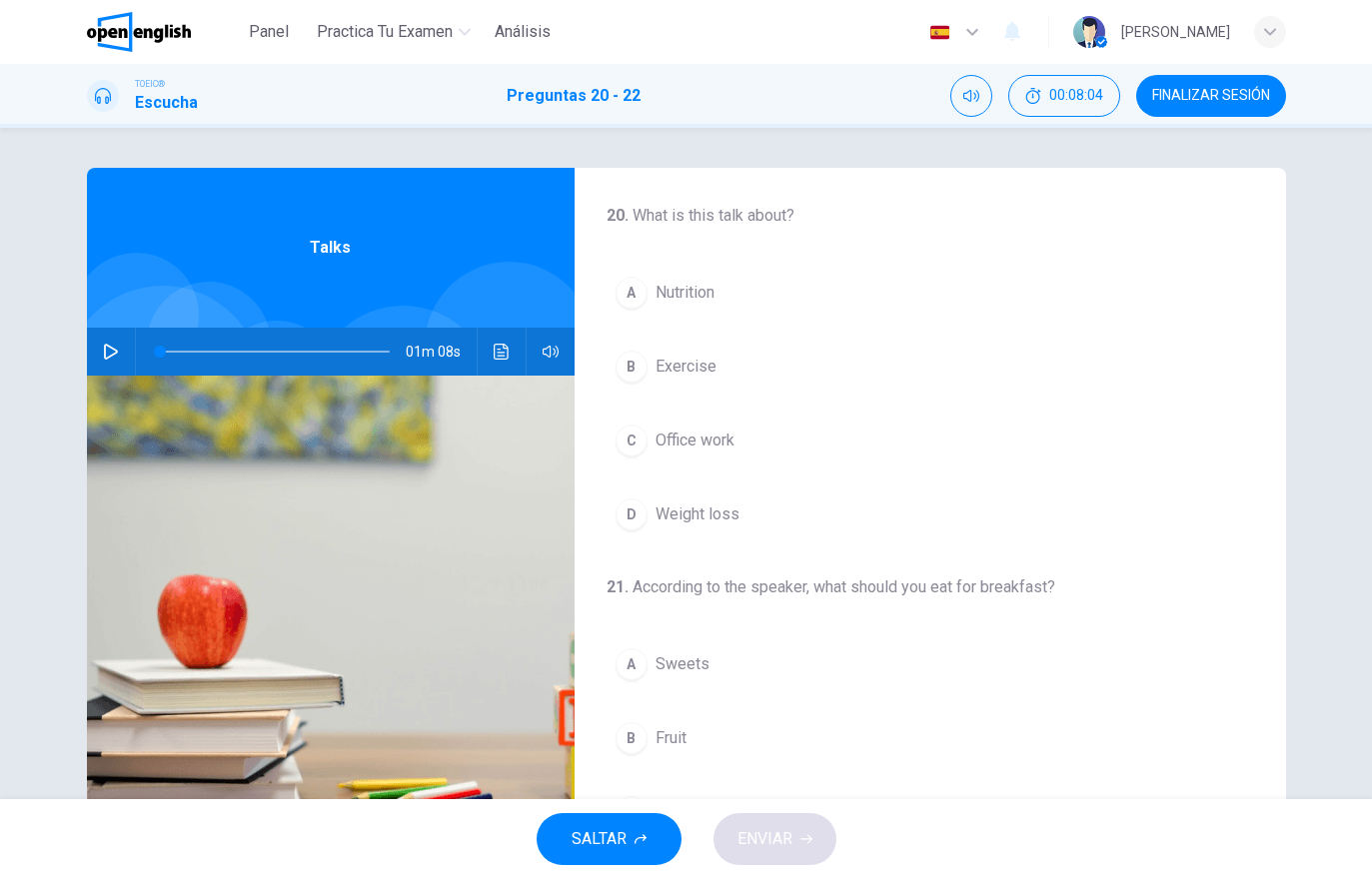 click 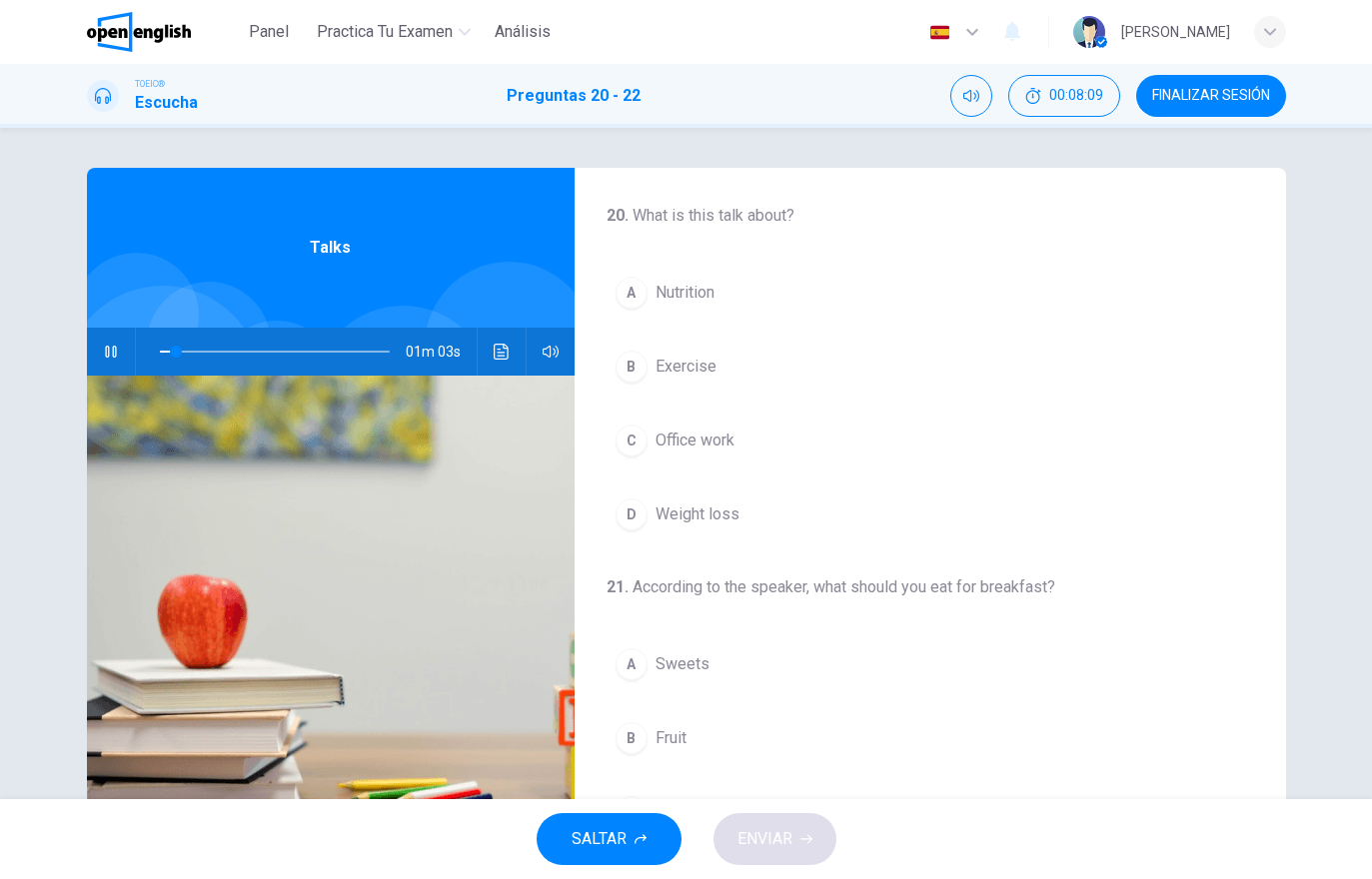 click on "B Exercise" at bounding box center (930, 367) 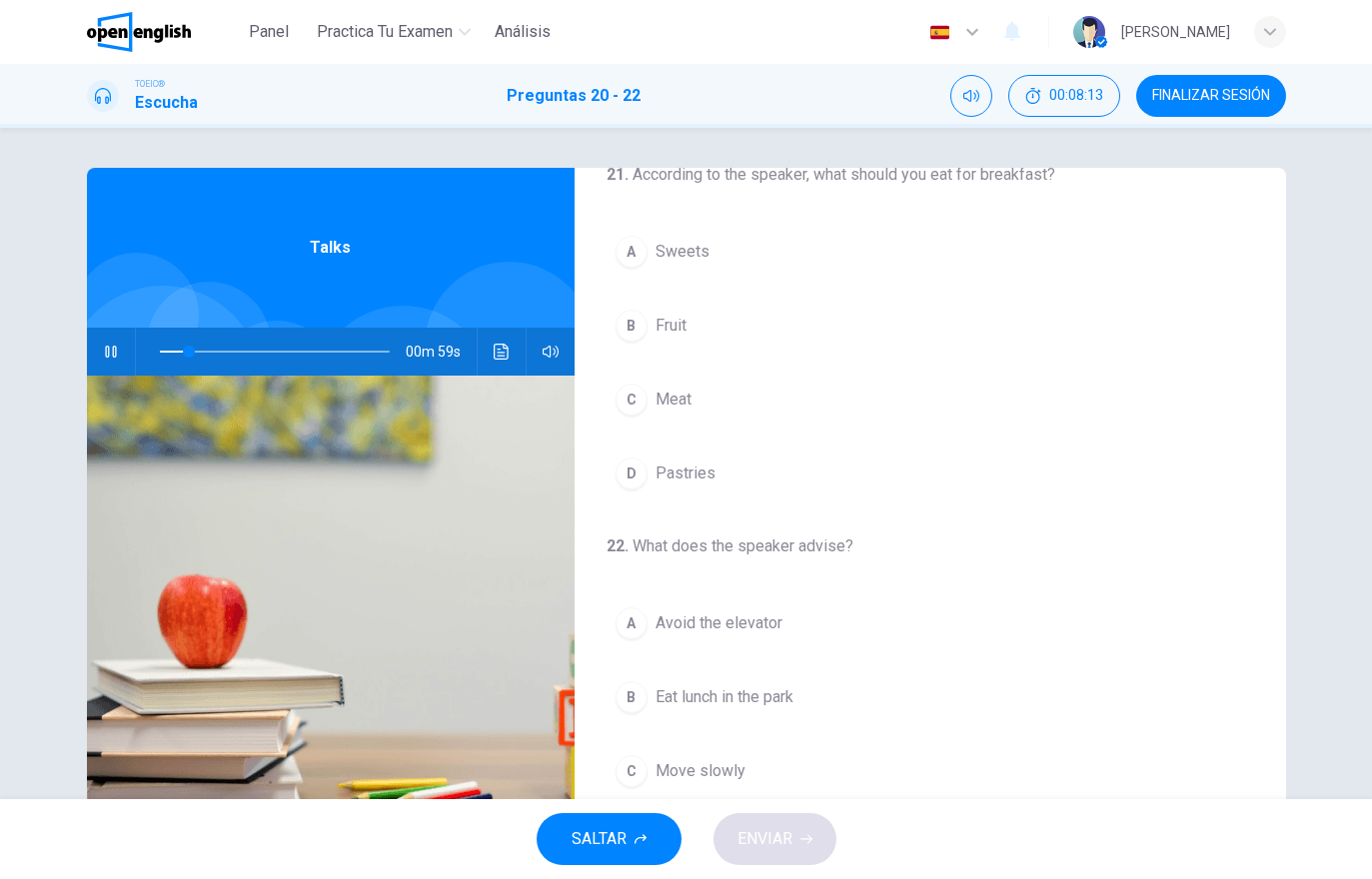 scroll, scrollTop: 416, scrollLeft: 0, axis: vertical 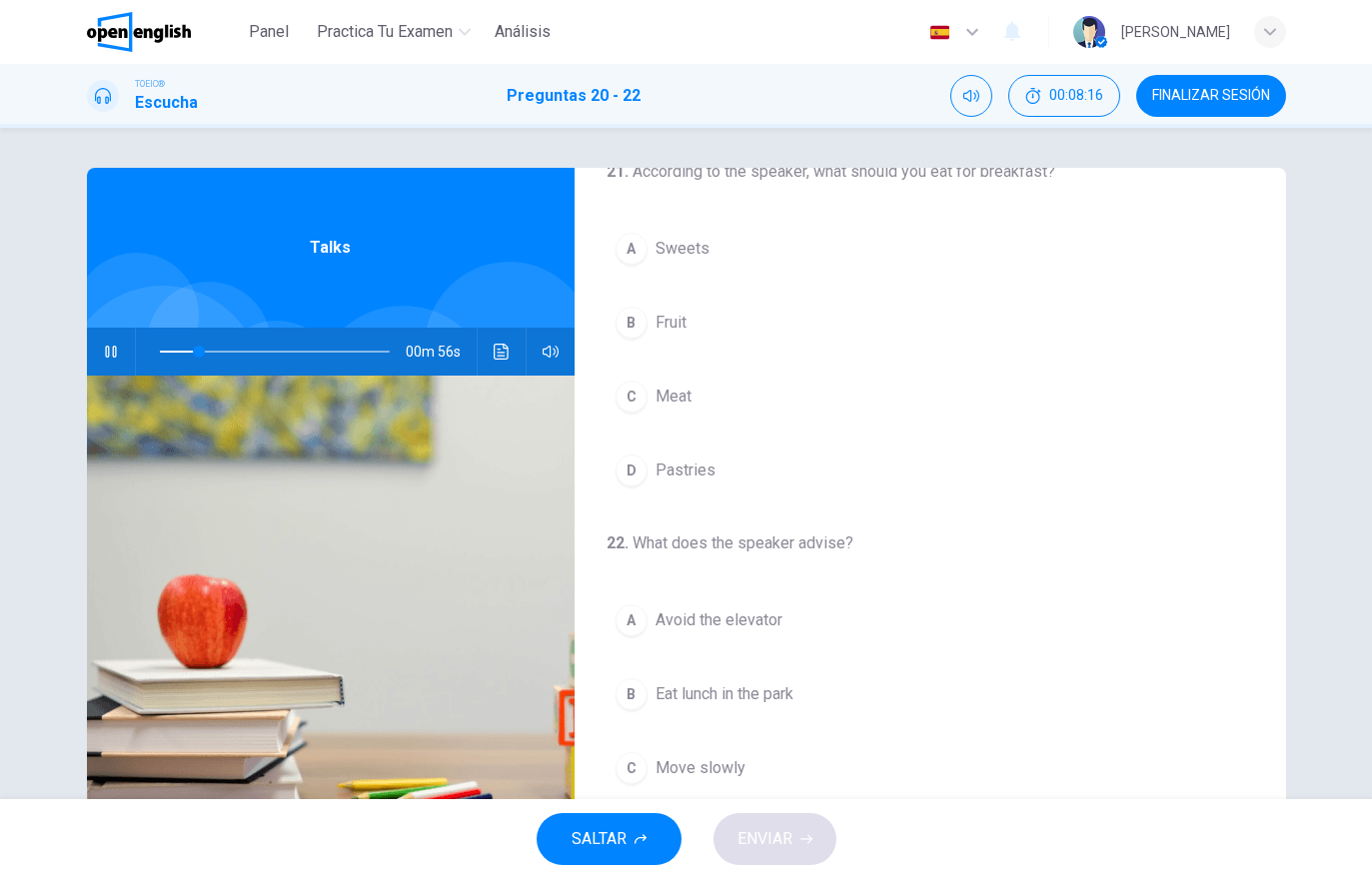 click on "B Fruit" at bounding box center (930, 323) 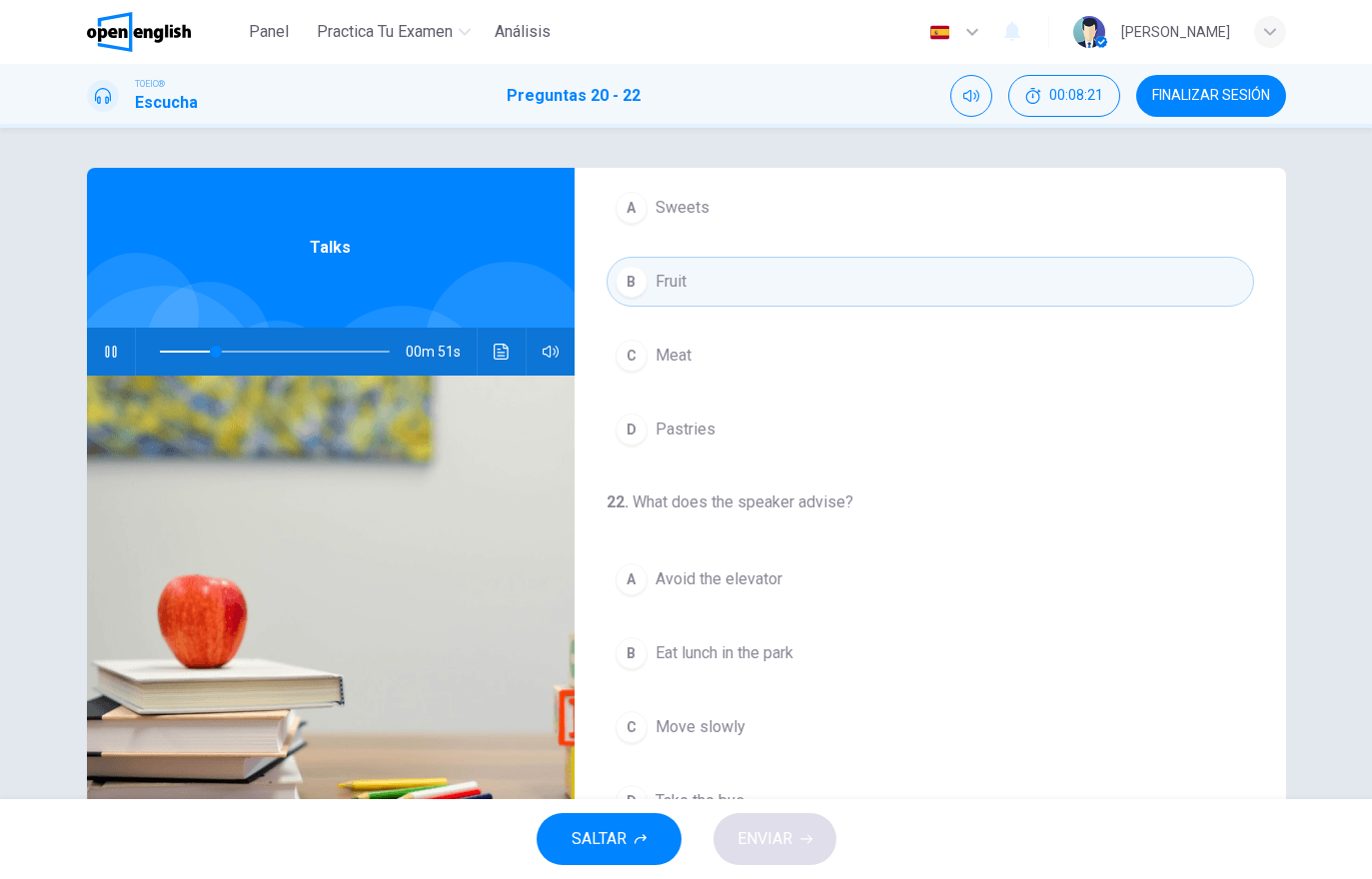 scroll, scrollTop: 456, scrollLeft: 0, axis: vertical 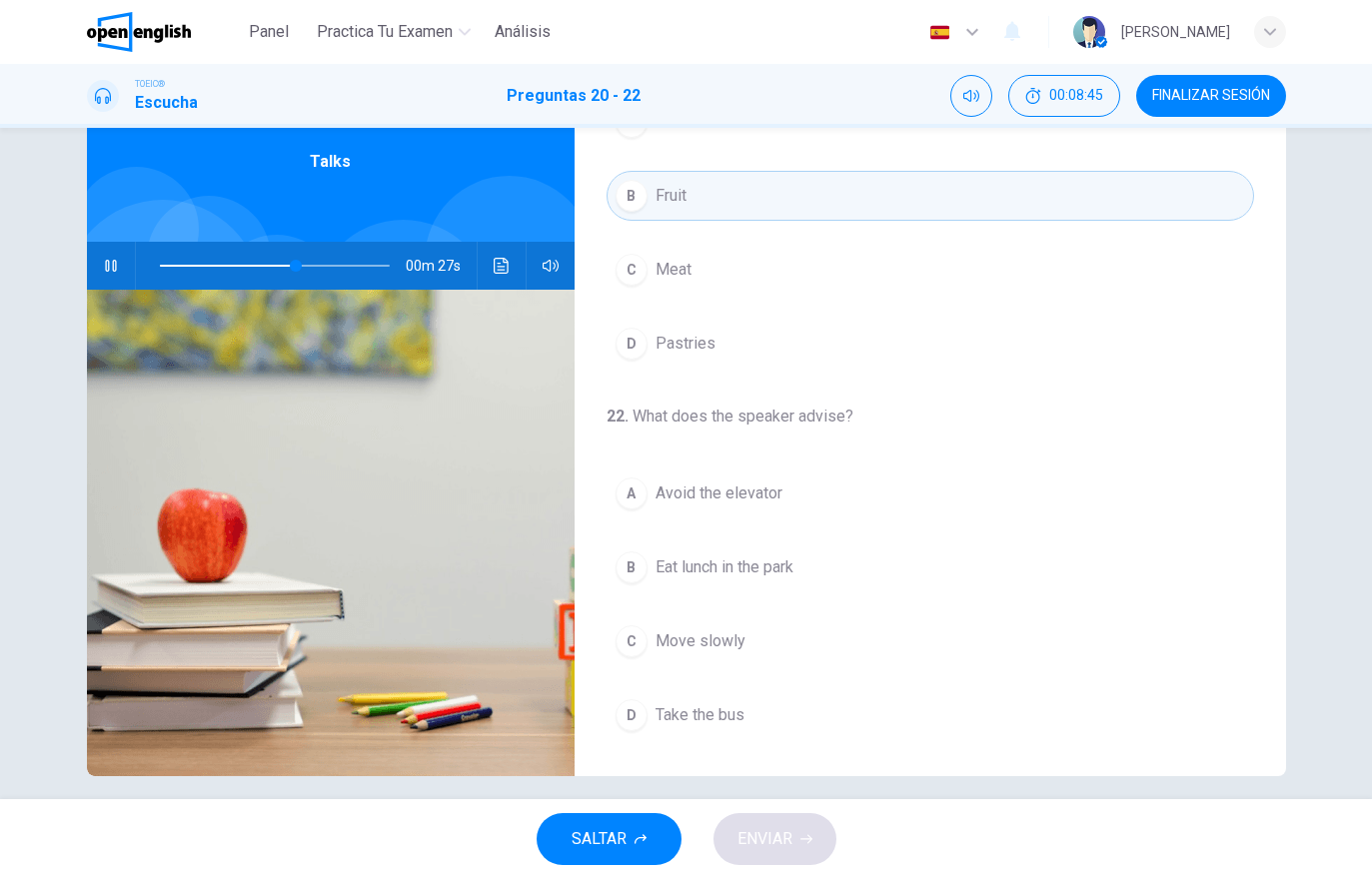 click on "C Move slowly" at bounding box center (930, 641) 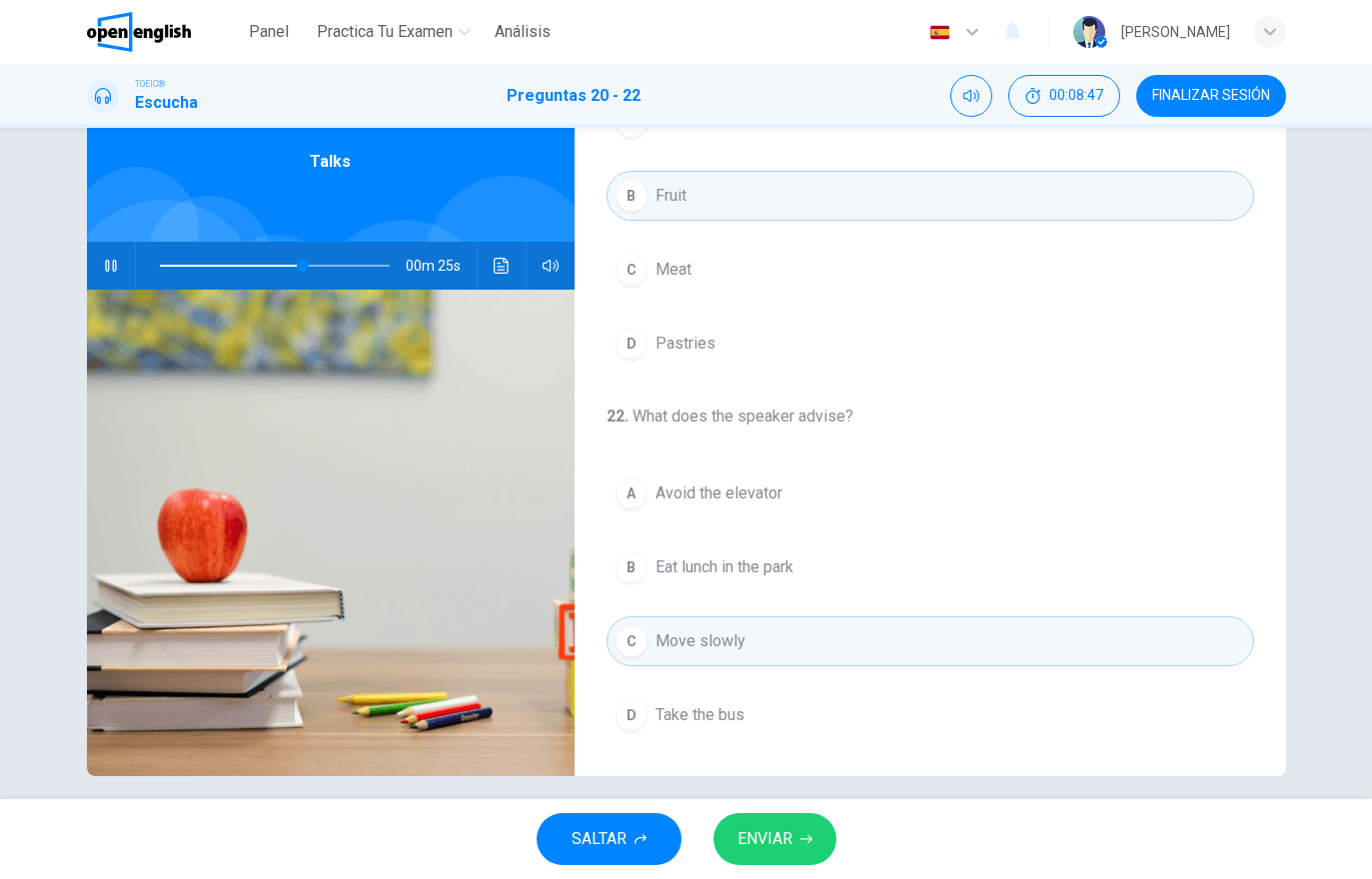 click on "ENVIAR" at bounding box center (774, 839) 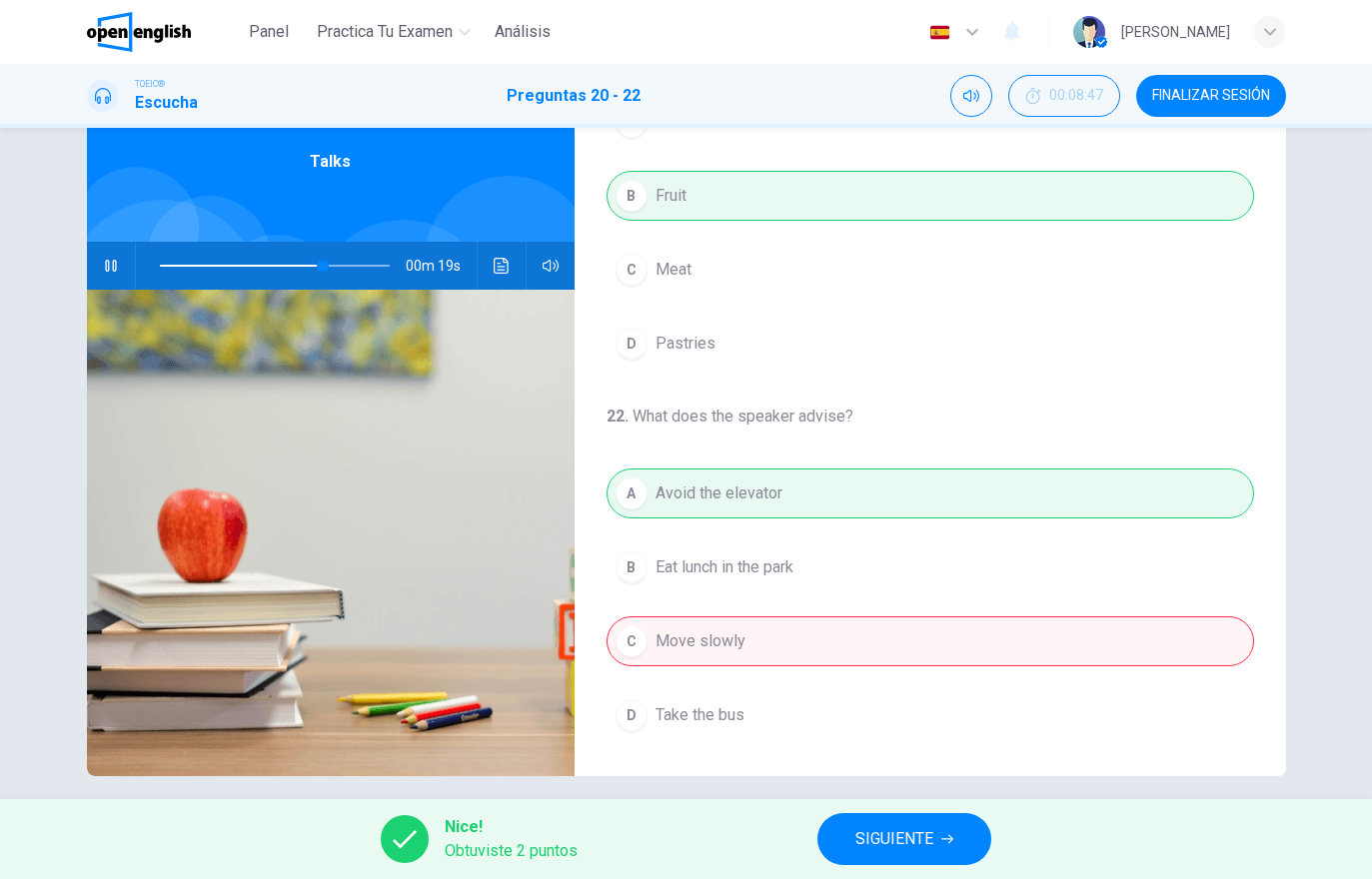 click on "FINALIZAR SESIÓN" at bounding box center (1211, 96) 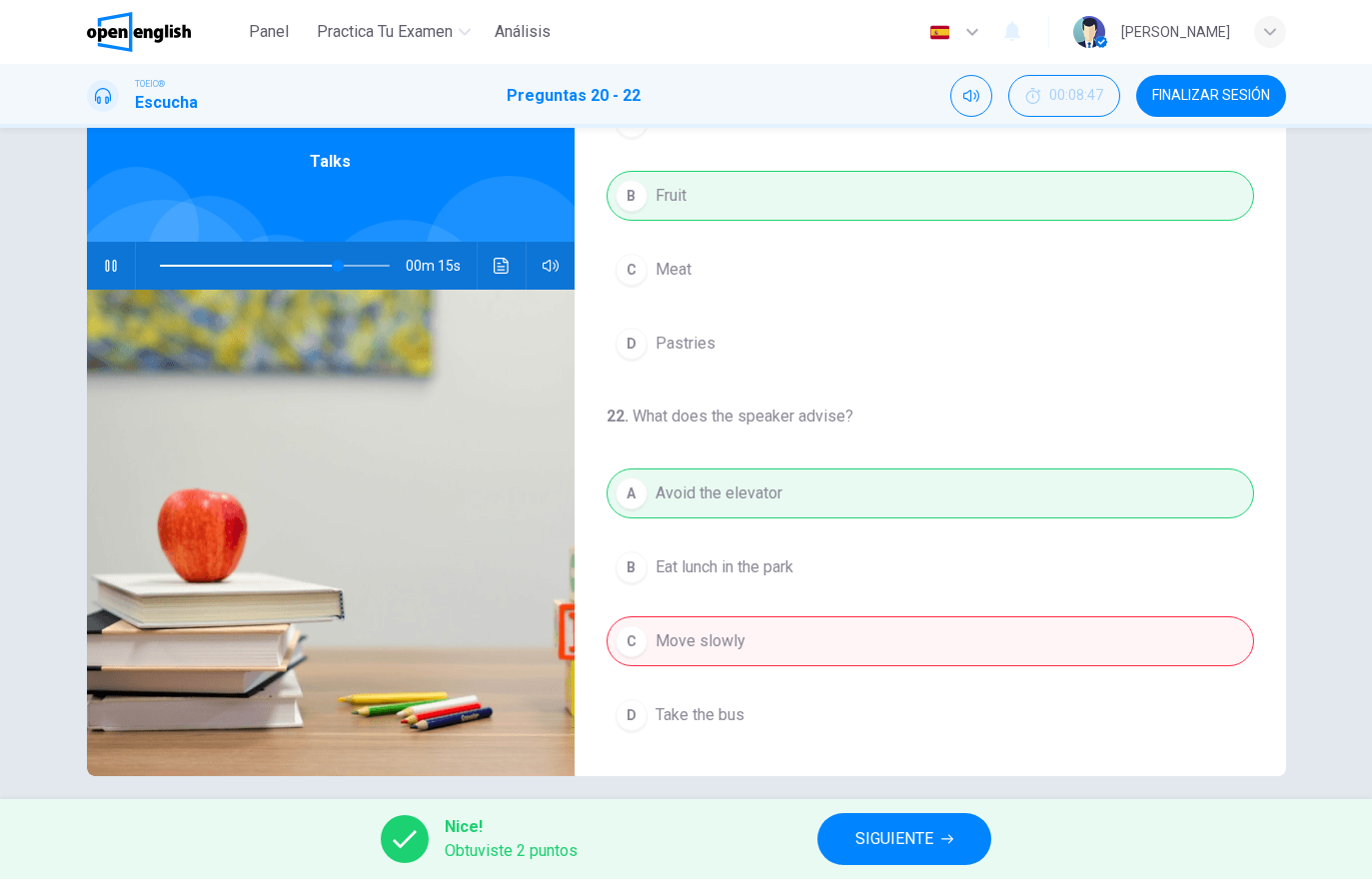 type on "**" 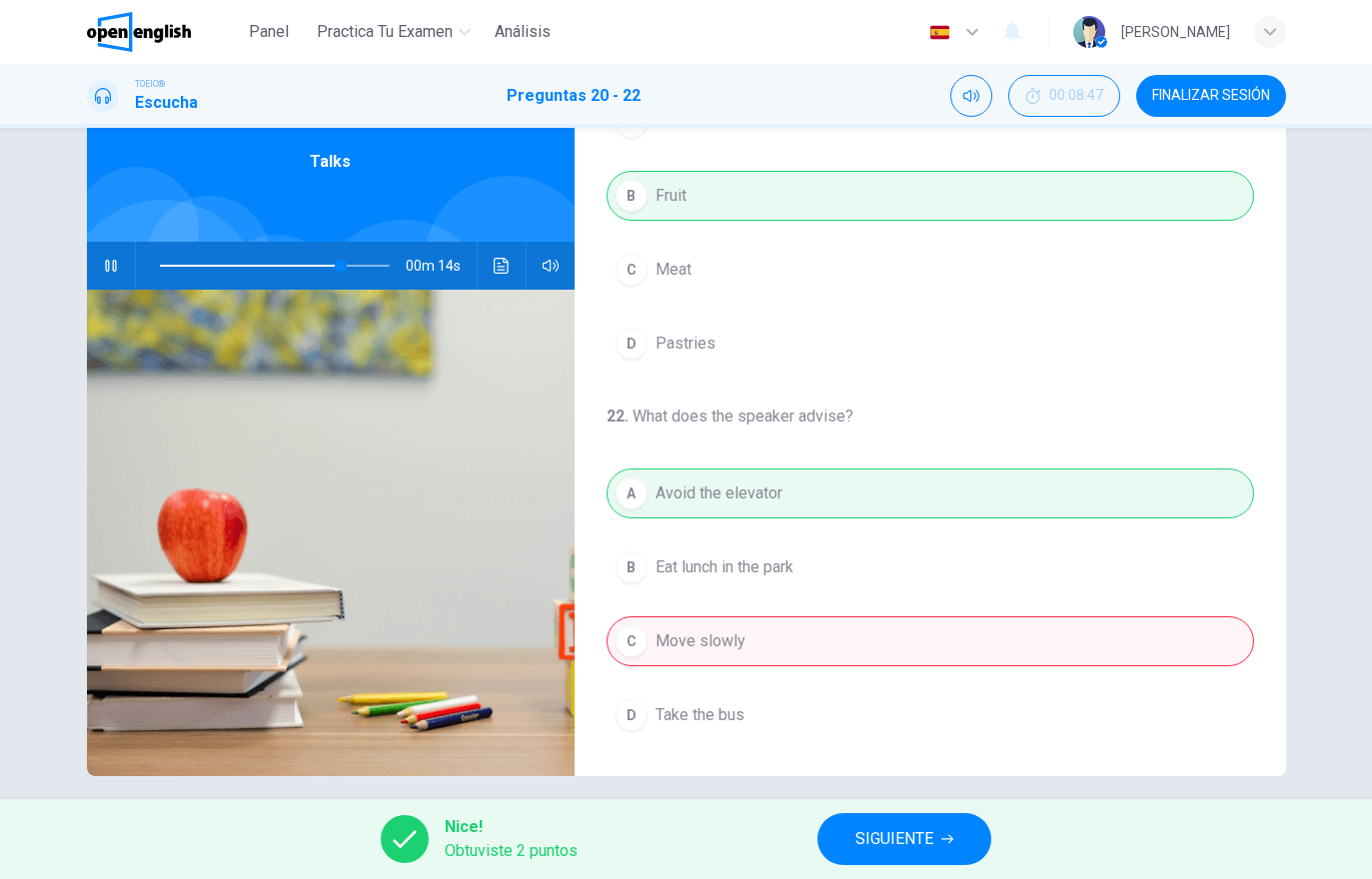 click on "FINALIZAR SESIÓN" at bounding box center [1211, 96] 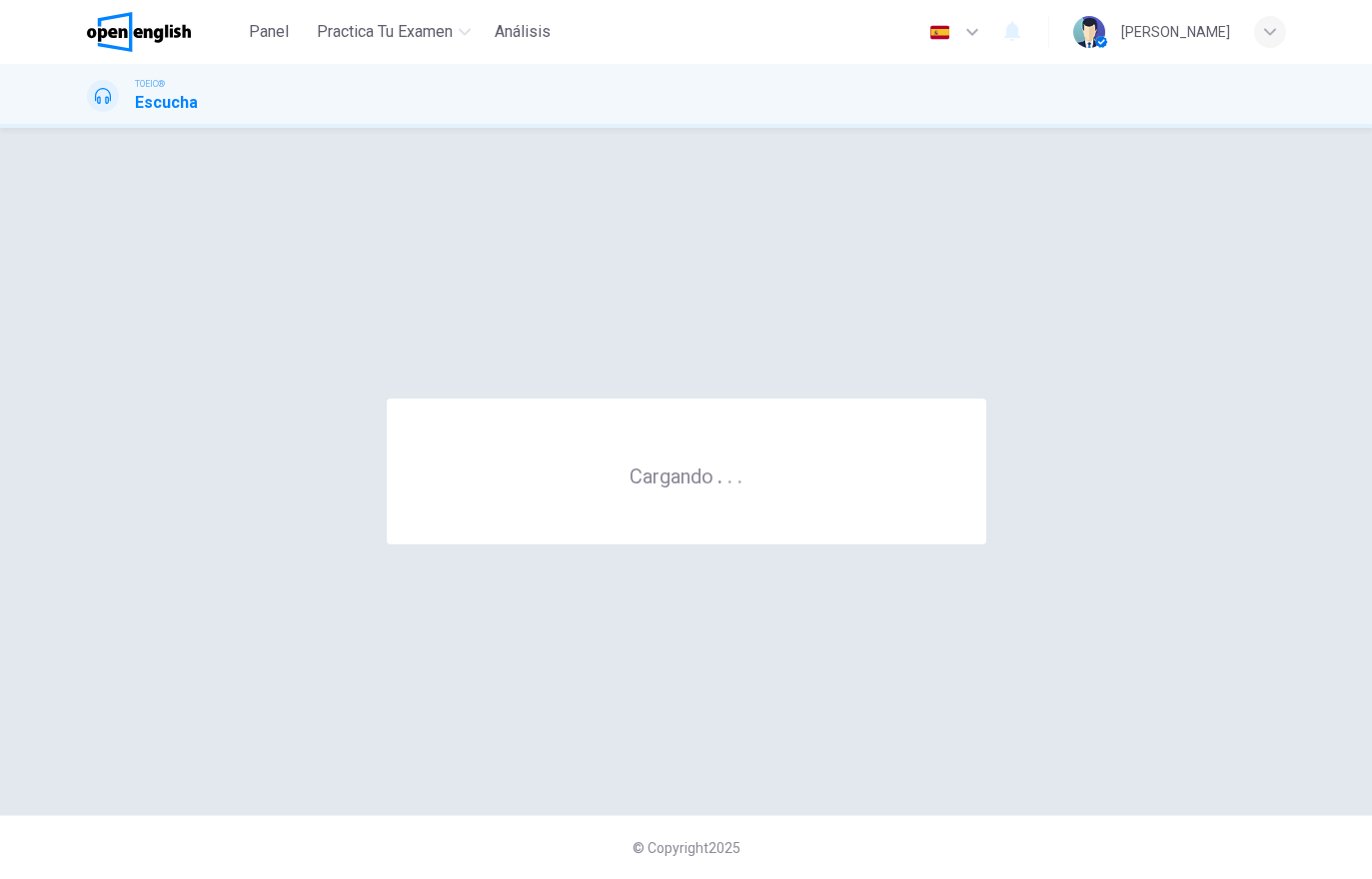 scroll, scrollTop: 0, scrollLeft: 0, axis: both 